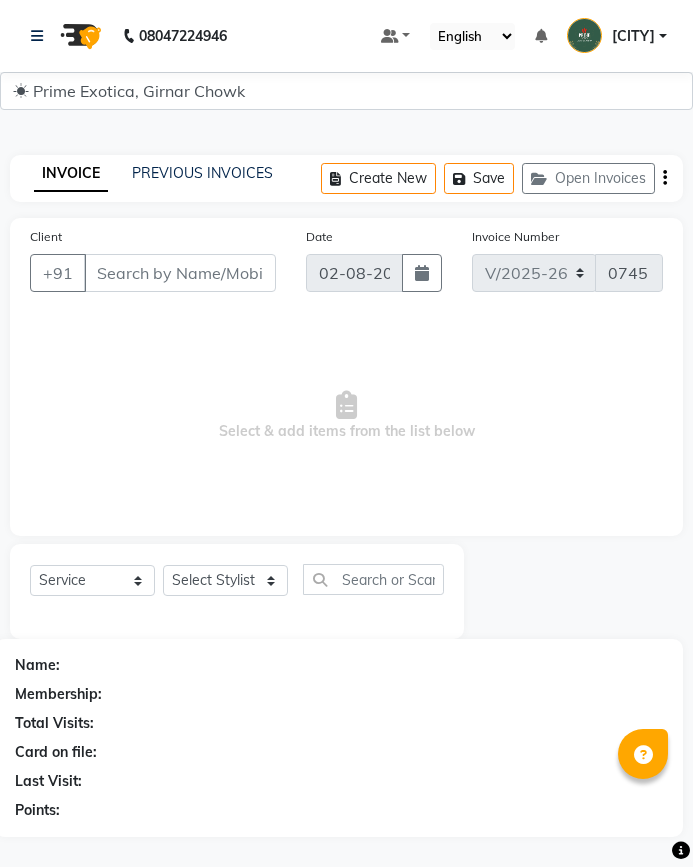select on "5796" 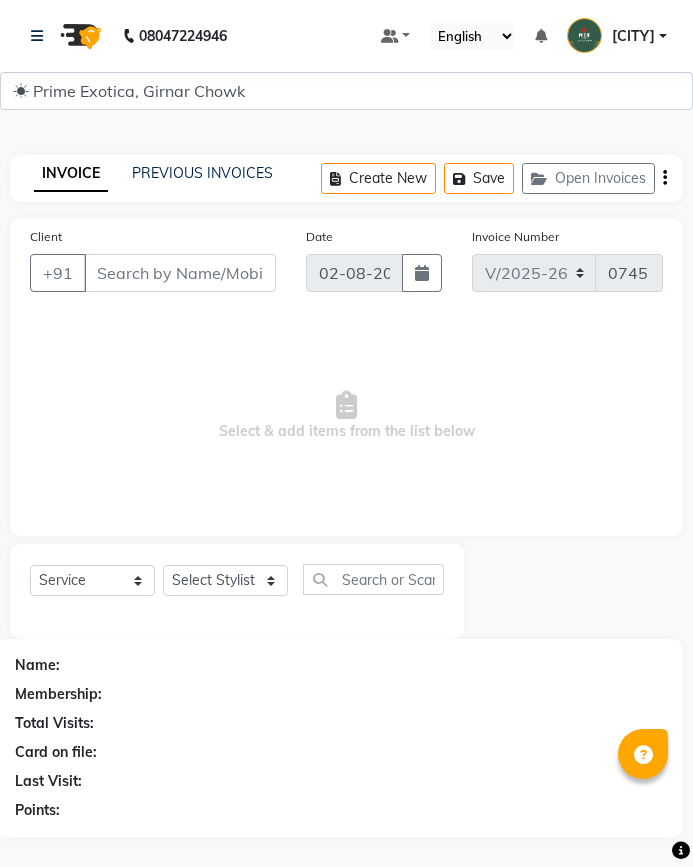 scroll, scrollTop: 0, scrollLeft: 0, axis: both 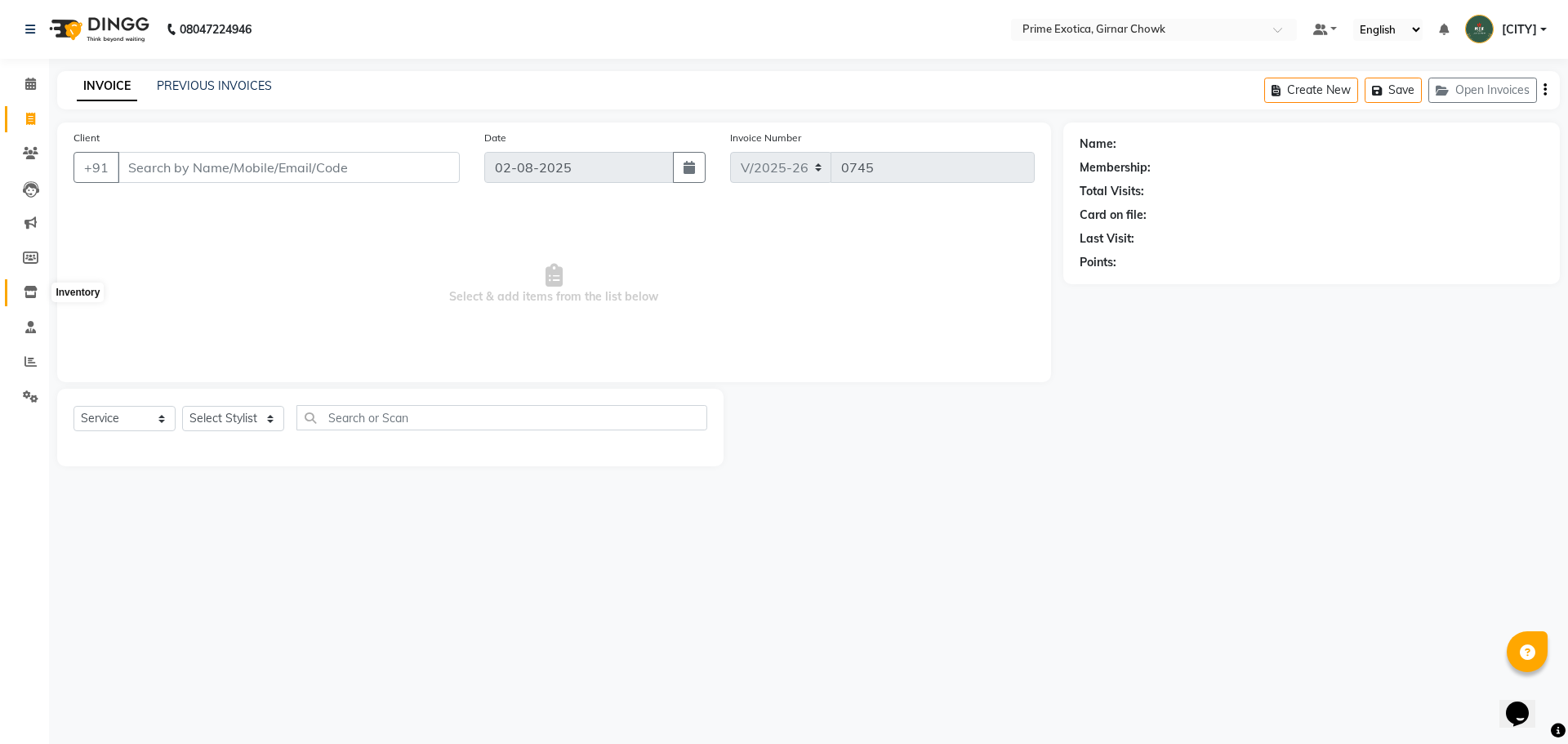 click 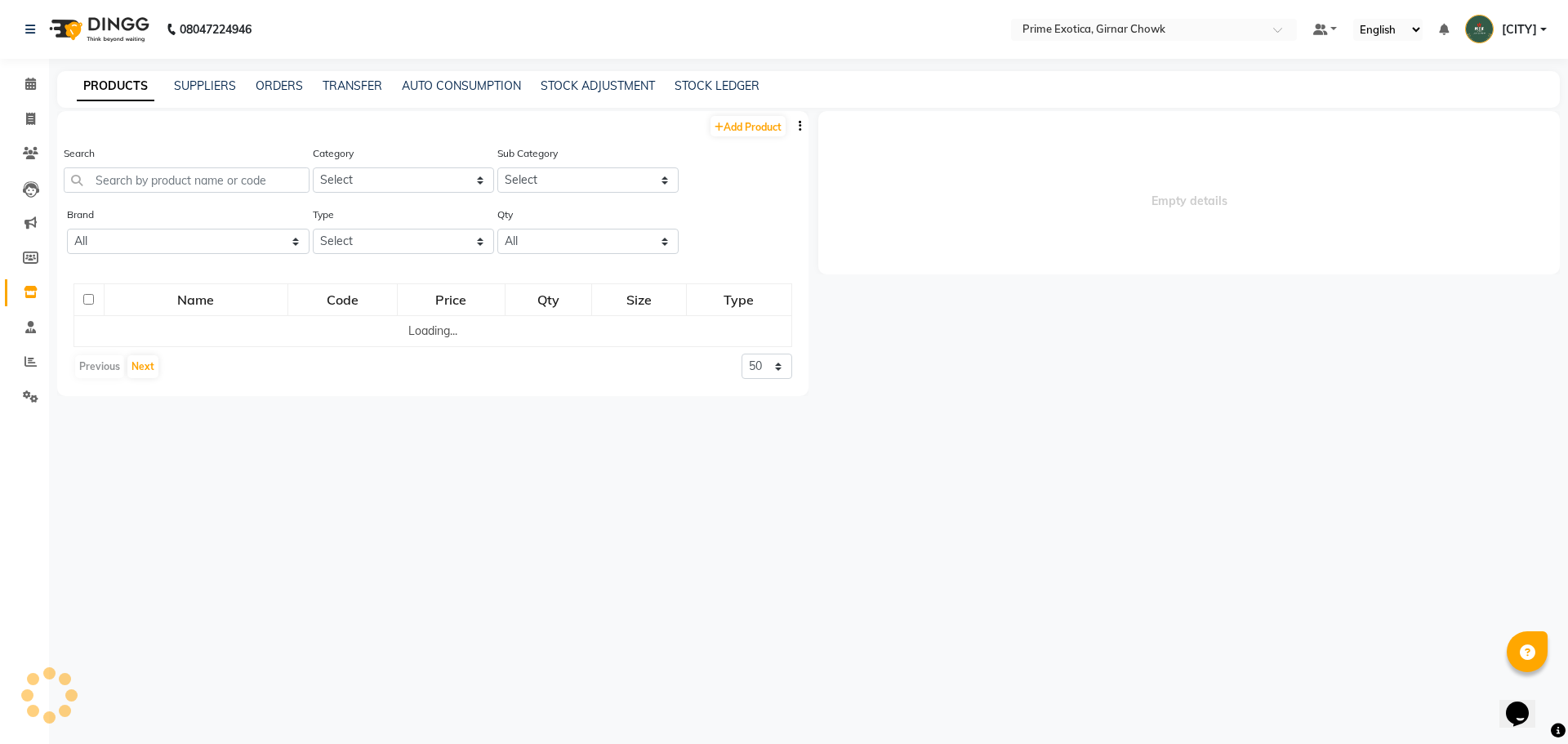 select 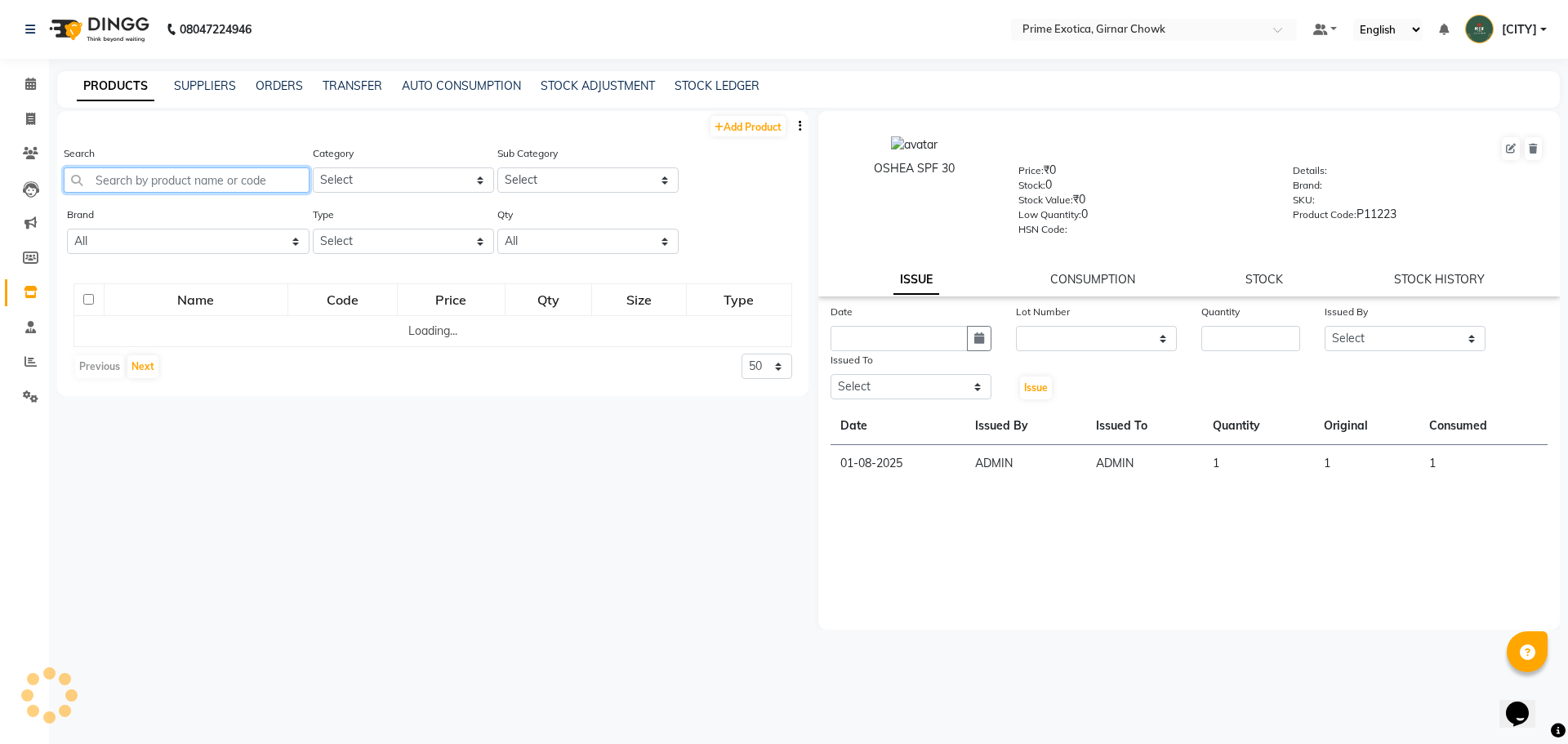 click 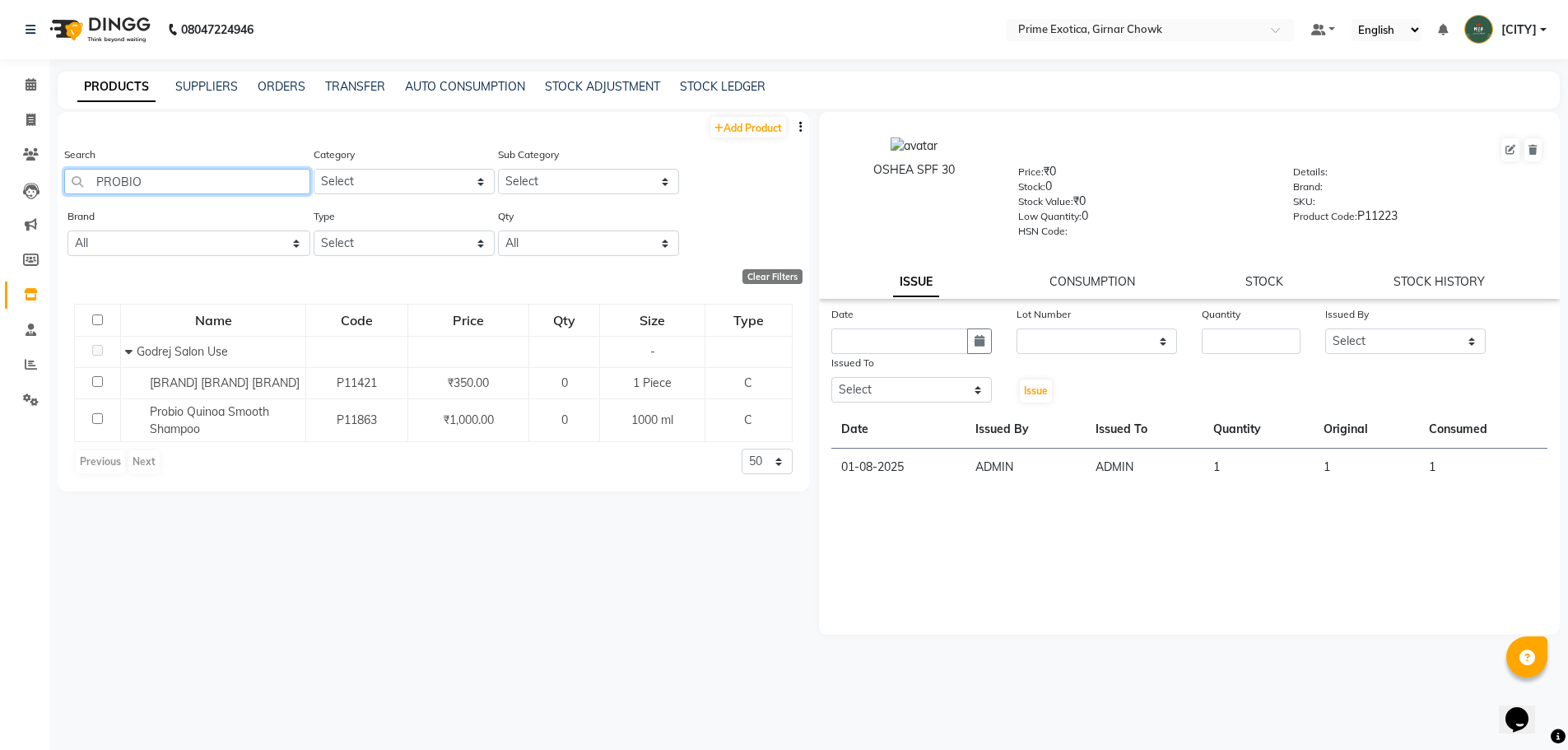 click on "PROBIO" 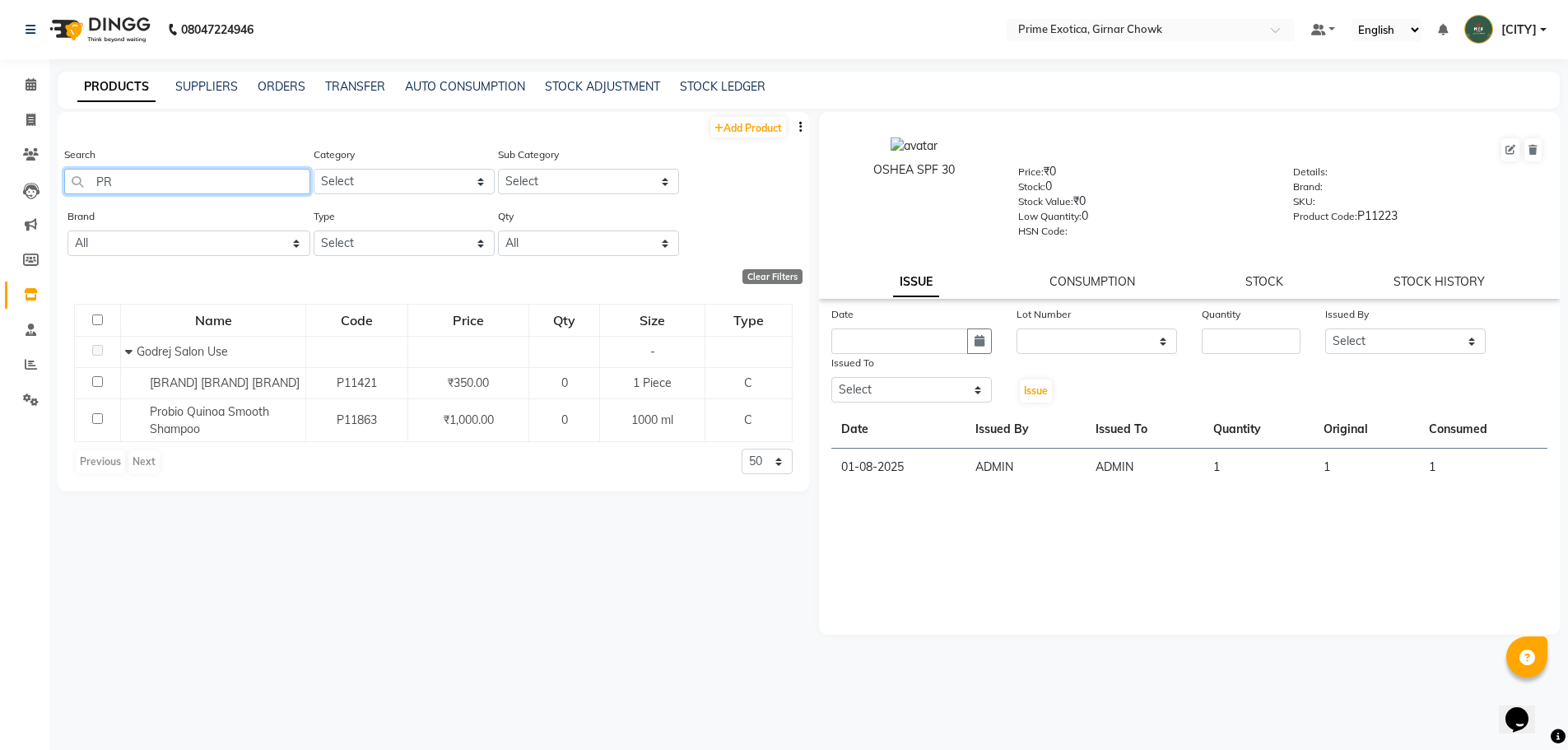 type on "P" 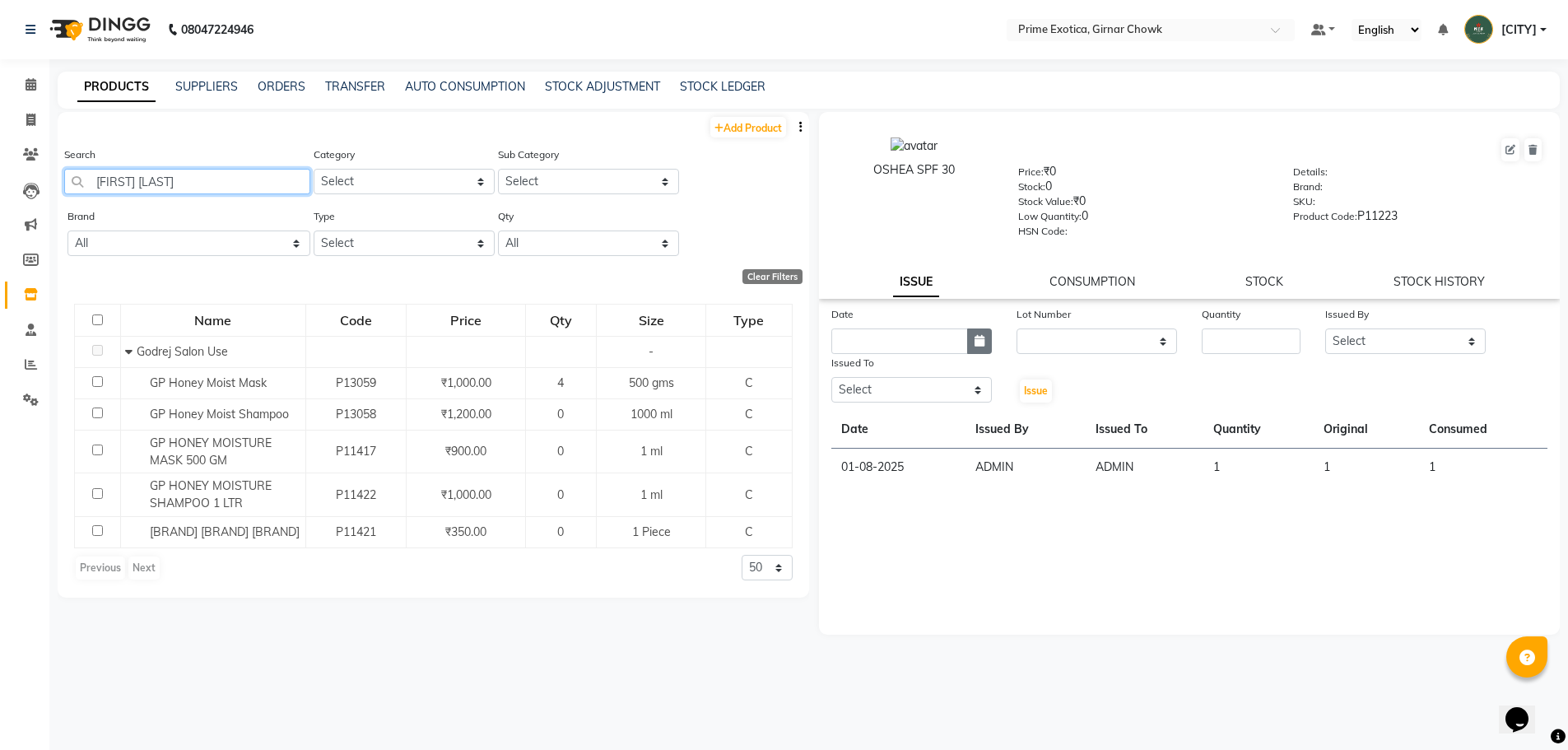 type on "[FIRST] [LAST]" 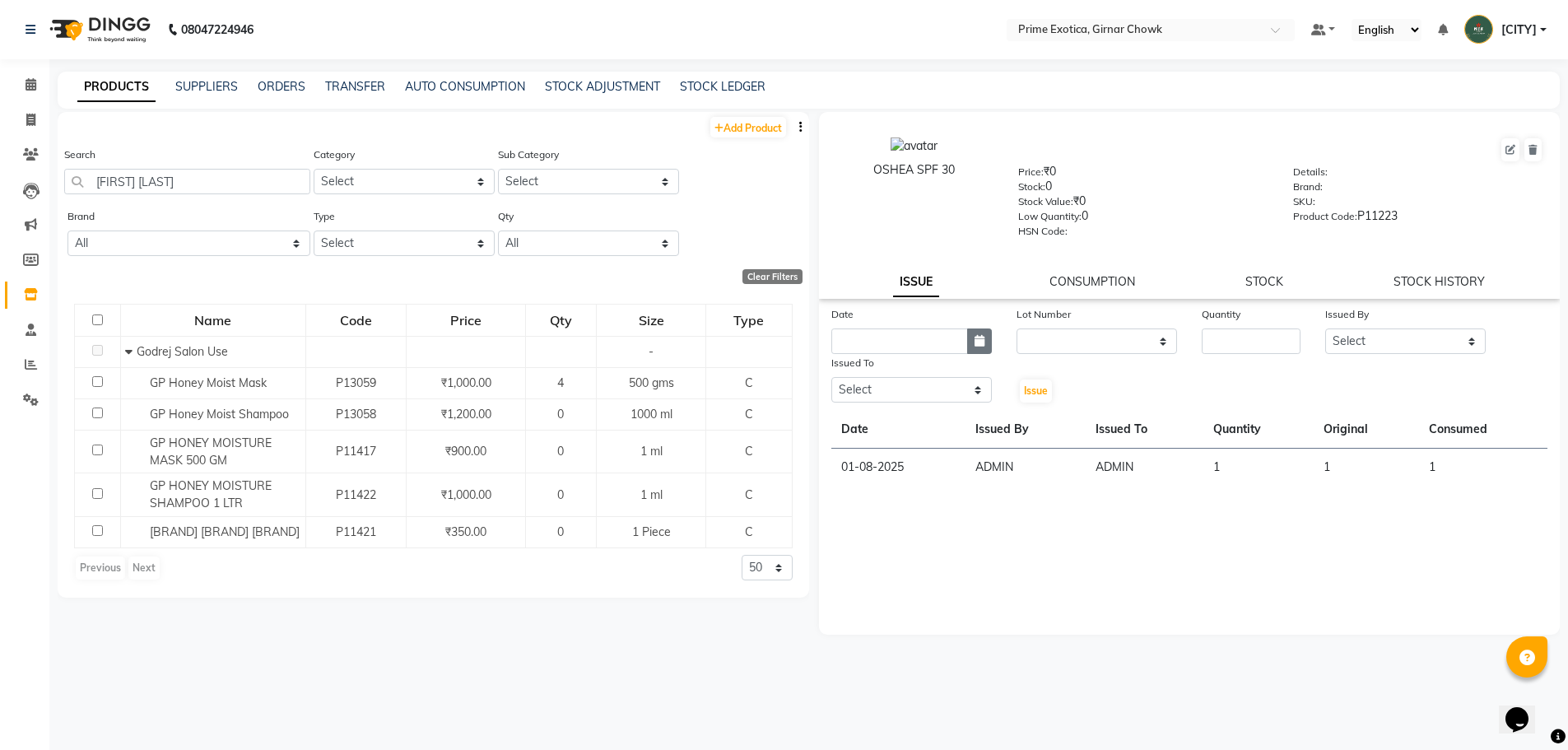 click 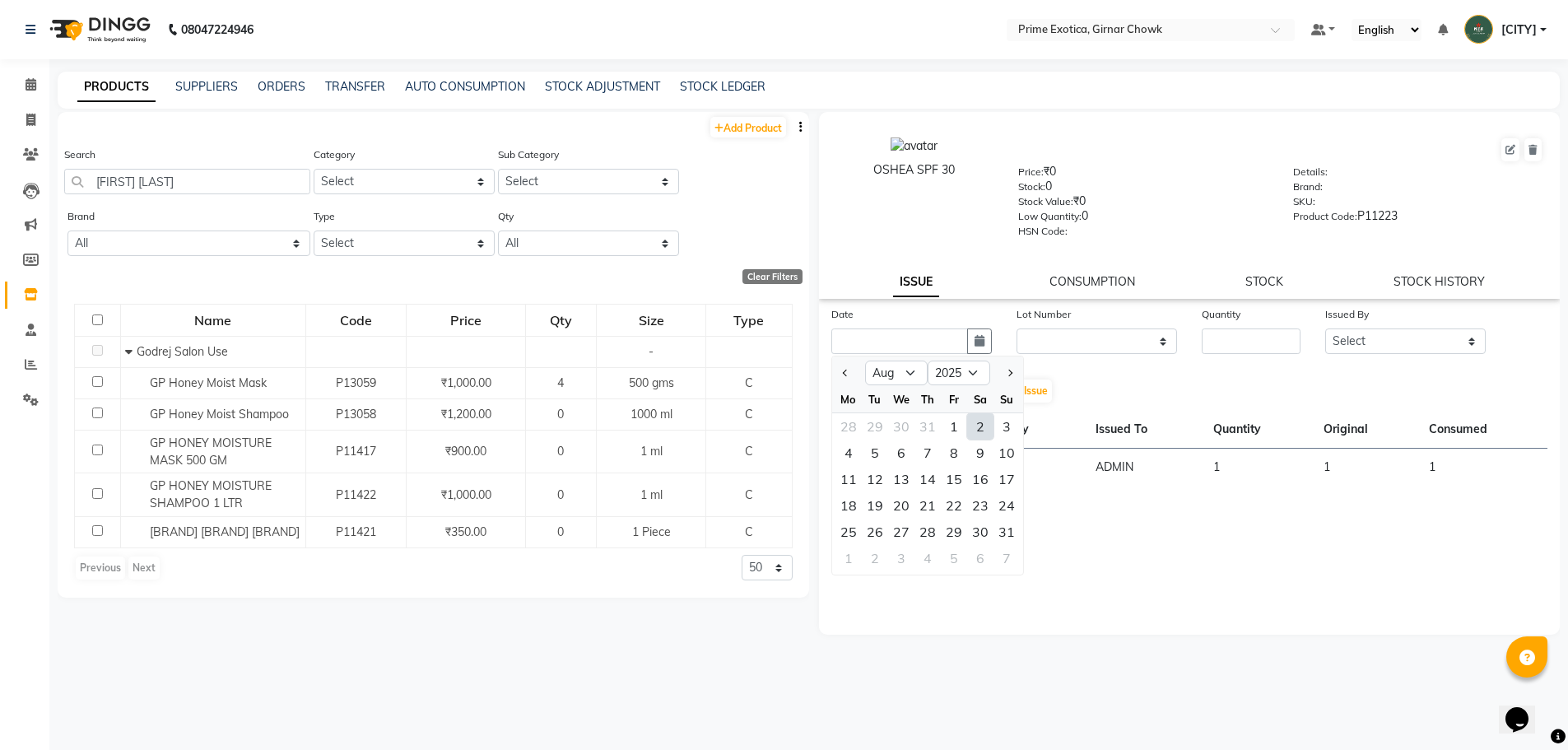 click on "2" 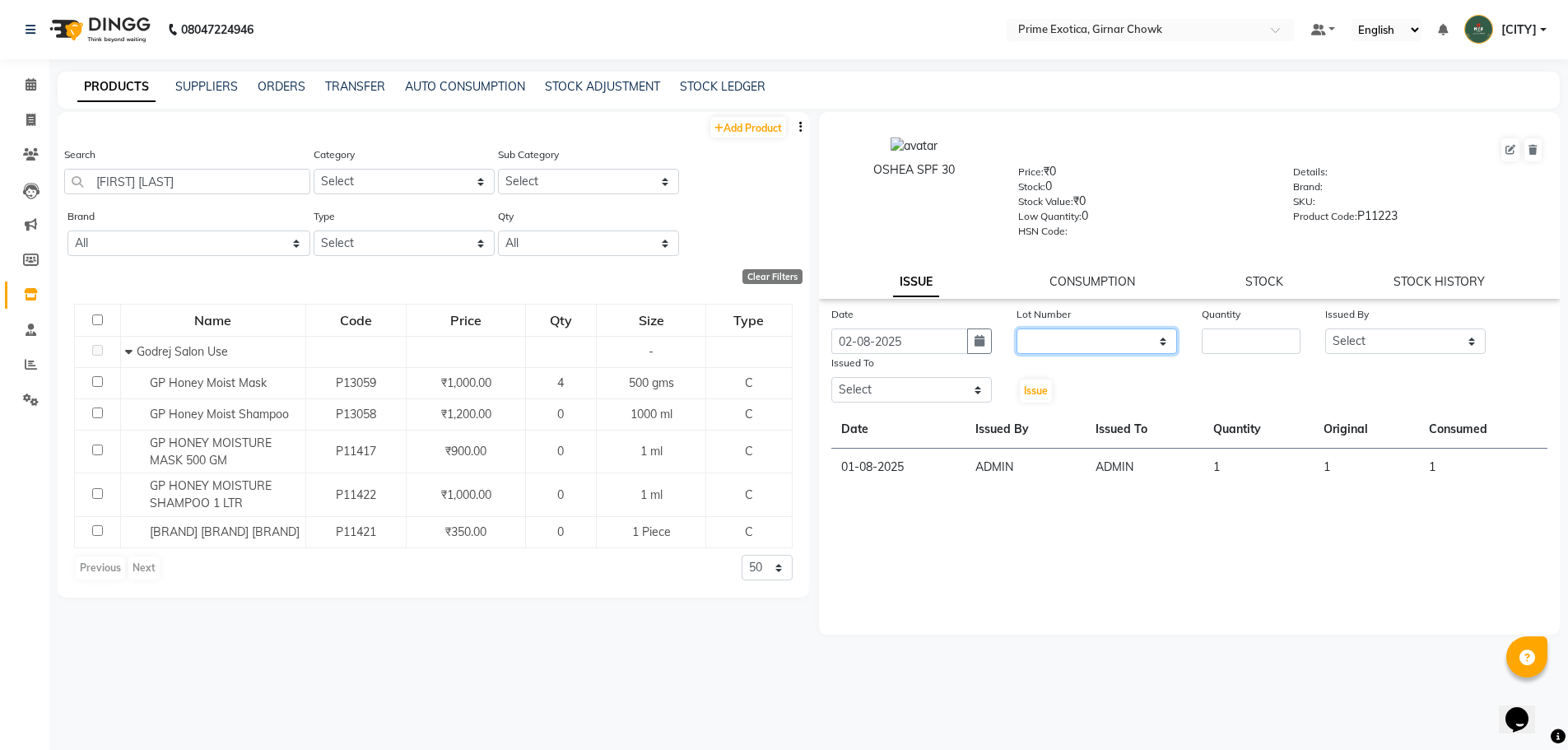 click on "None" 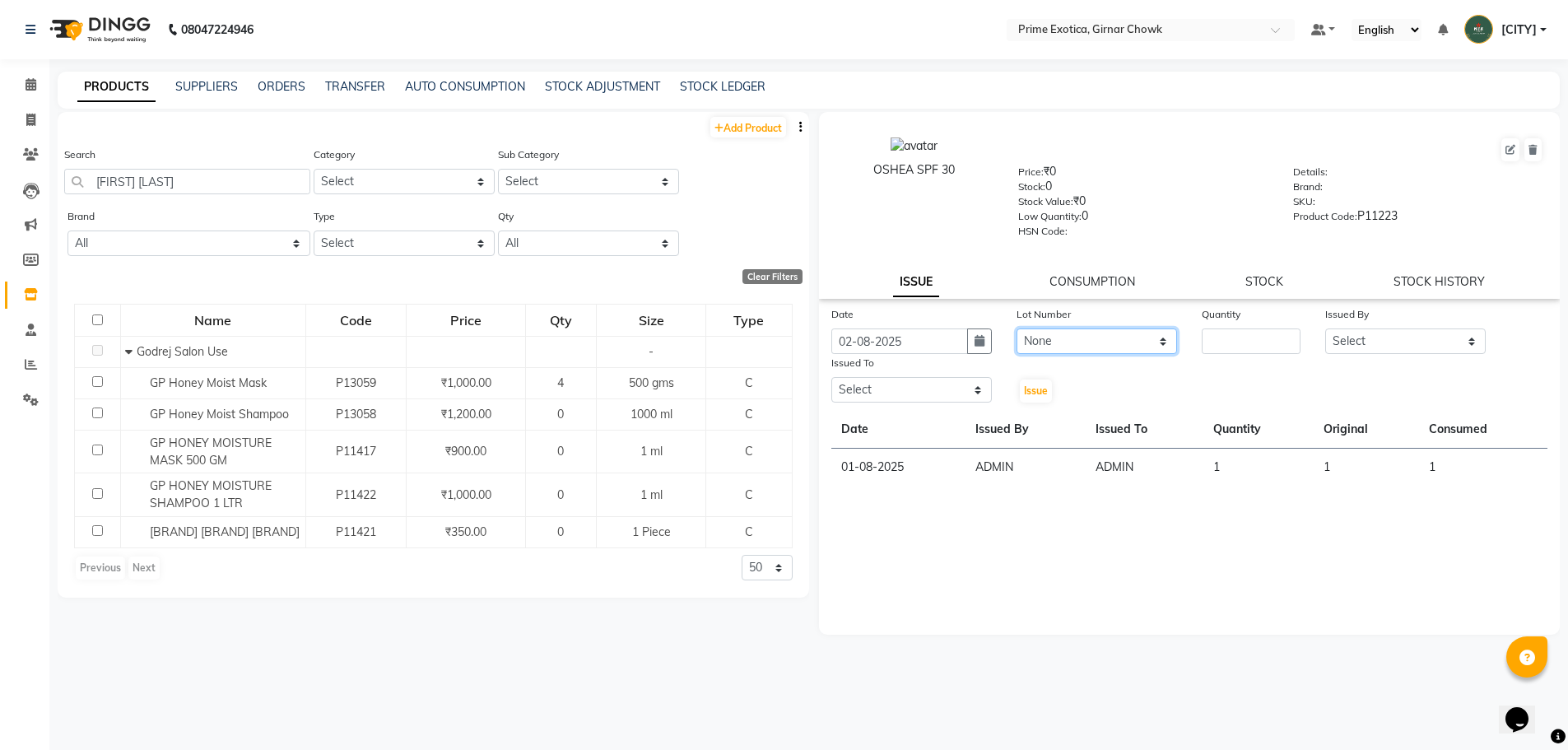click on "None" 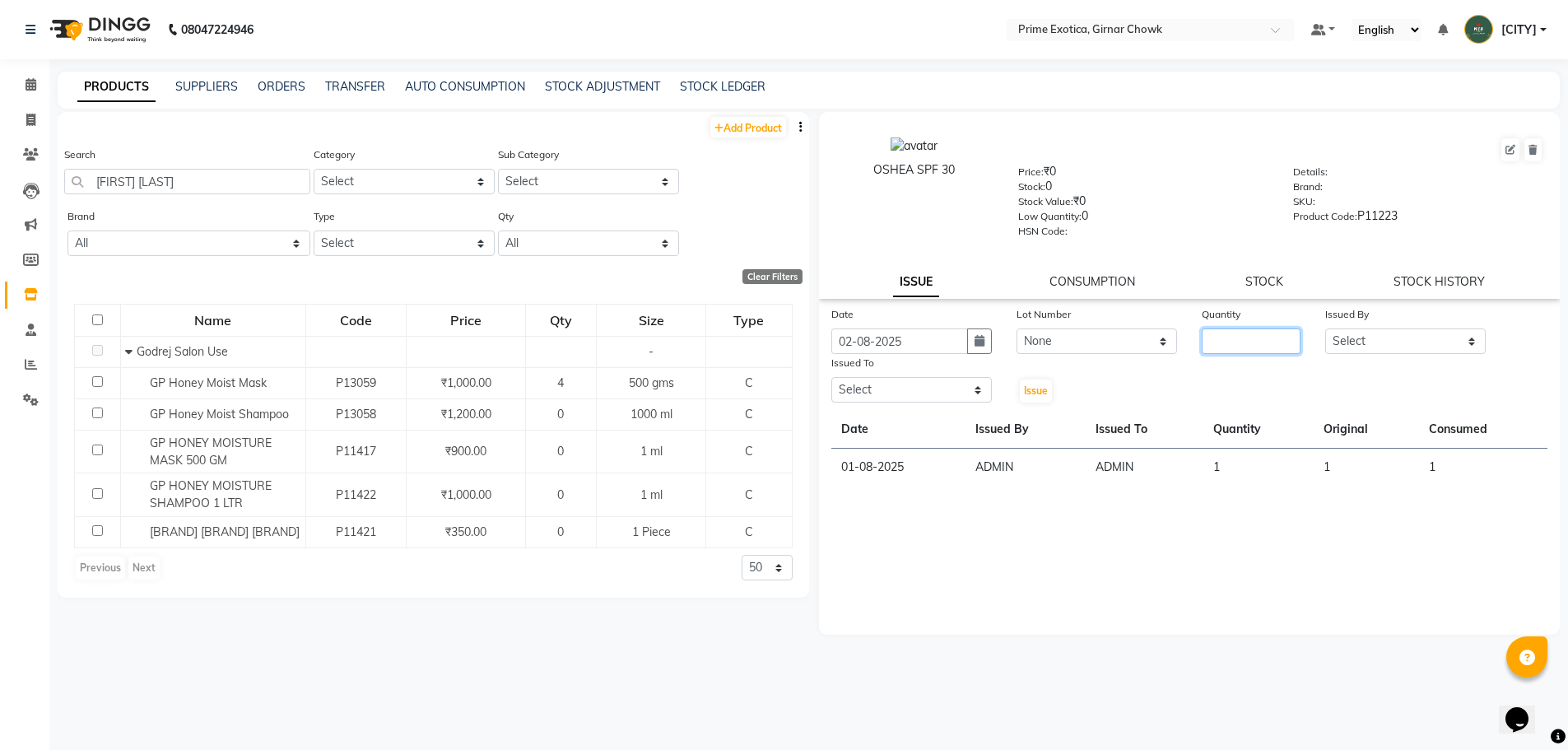 click 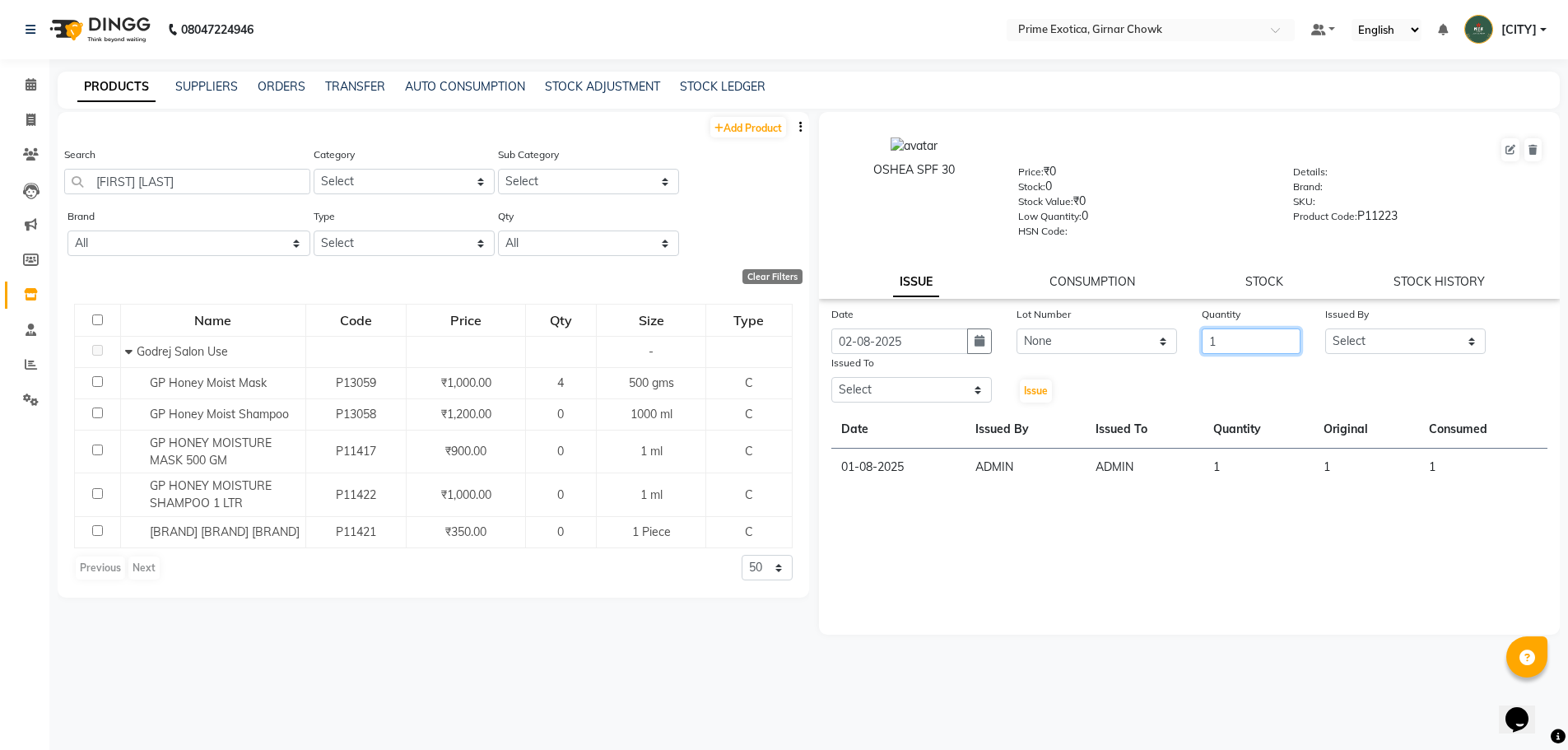 type on "1" 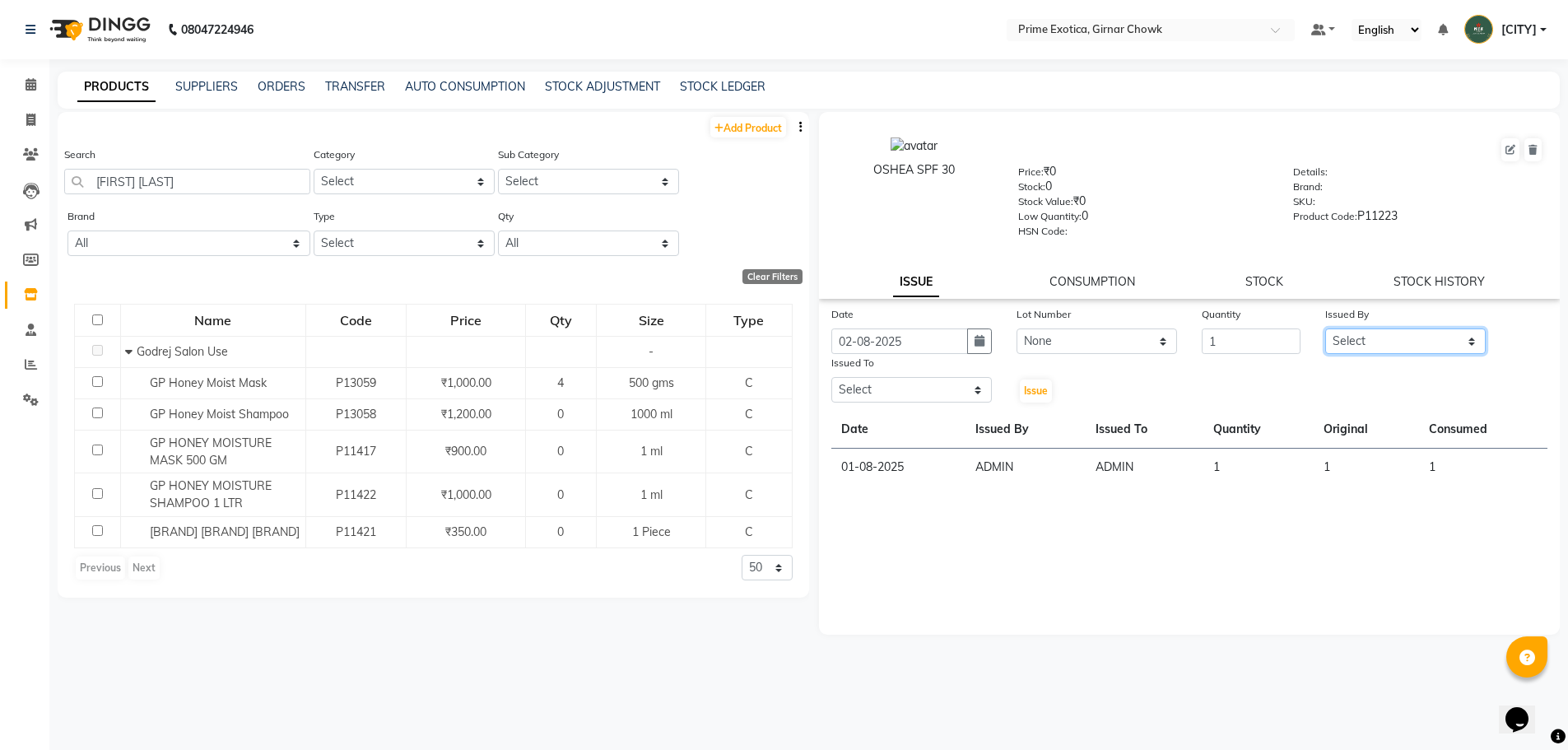 click on "Select [FIRST] [LAST] ADMIN [FIRST] [LAST] [FIRST] [LAST] [FIRST] [LAST] [FIRST] [LAST] [FIRST] [LAST]" 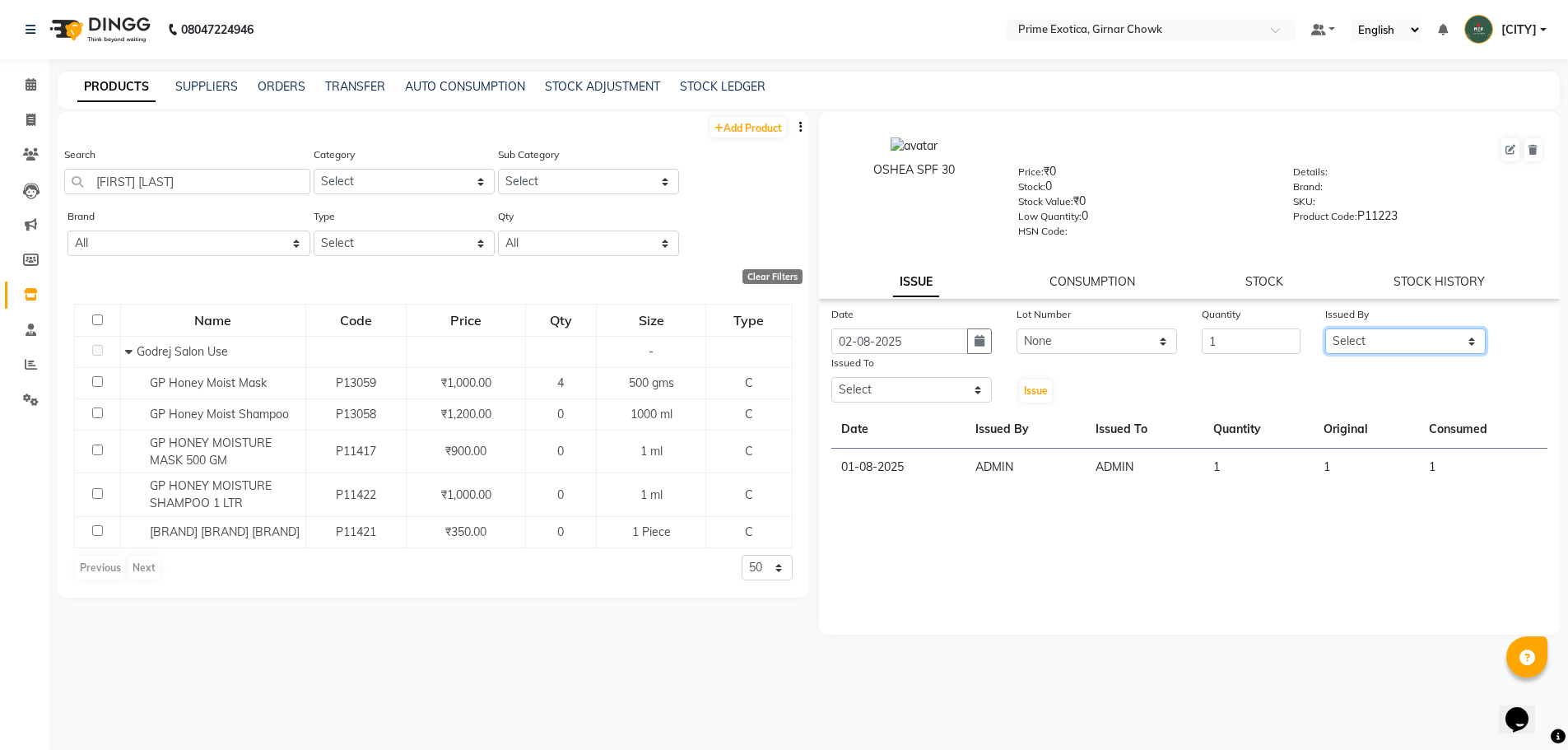 click on "Select [FIRST] [LAST] ADMIN [FIRST] [LAST] [FIRST] [LAST] [FIRST] [LAST] [FIRST] [LAST] [FIRST] [LAST]" 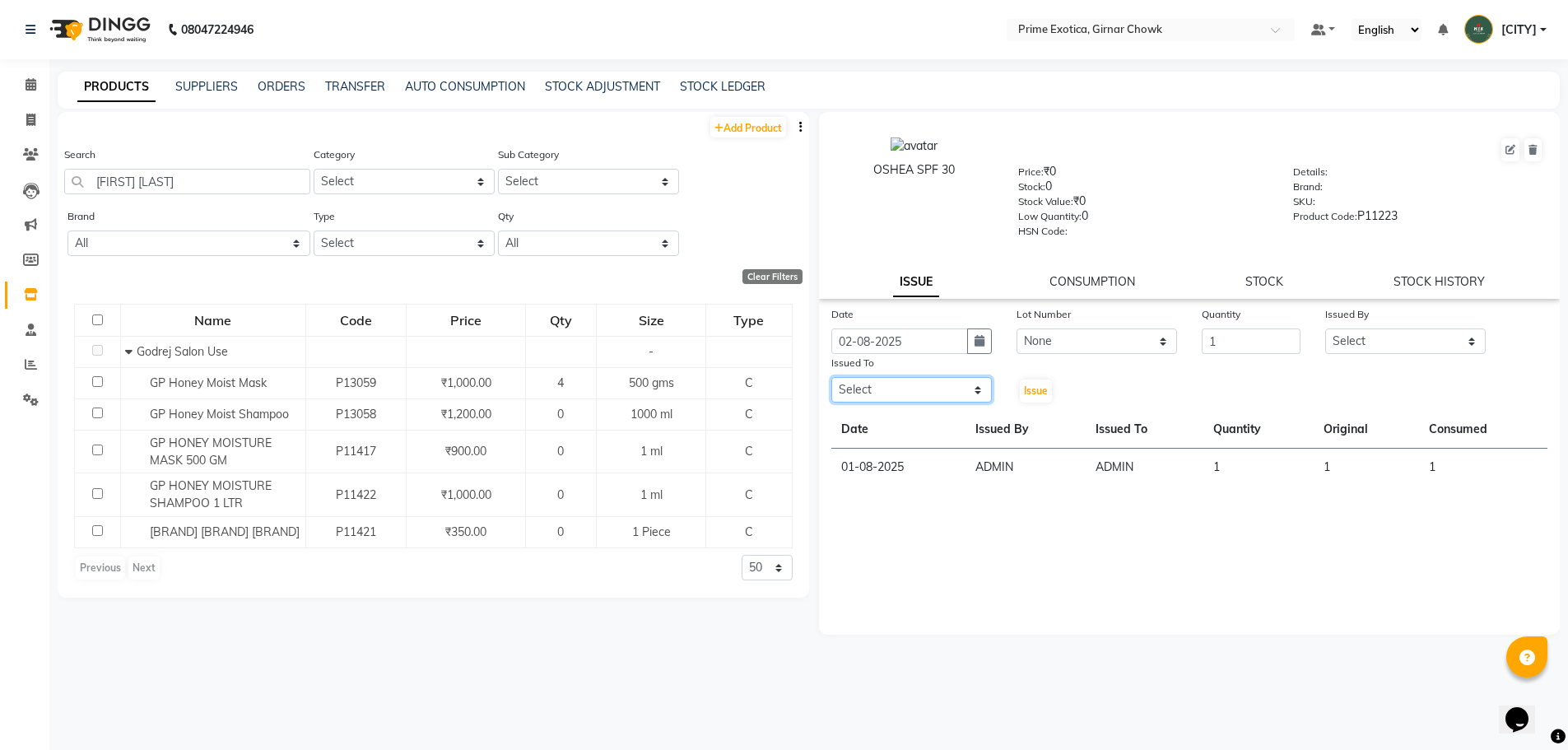 click on "Select [FIRST] [LAST] ADMIN [FIRST] [LAST] [FIRST] [LAST] [FIRST] [LAST] [FIRST] [LAST] [FIRST] [LAST]" 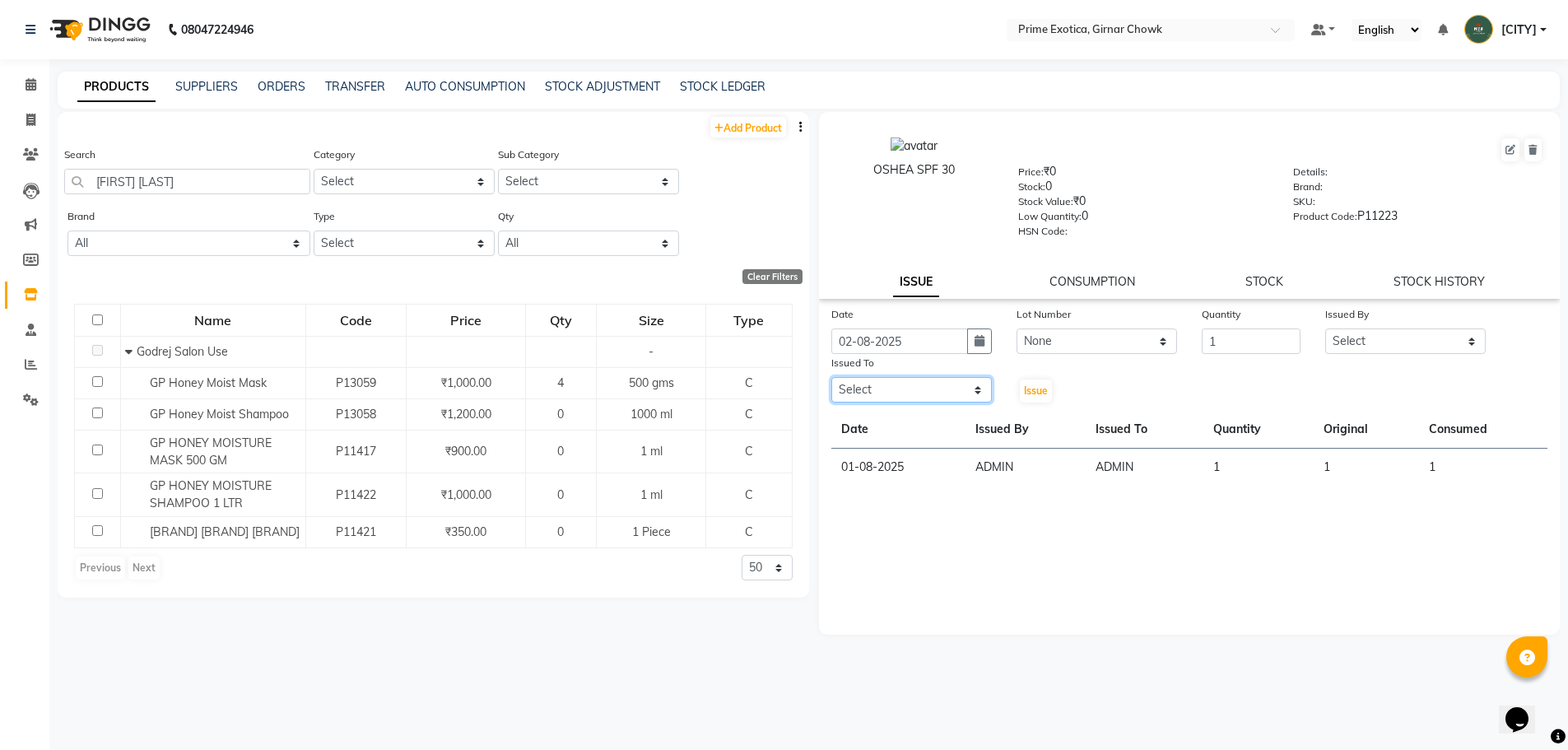 select on "[NUMBER]" 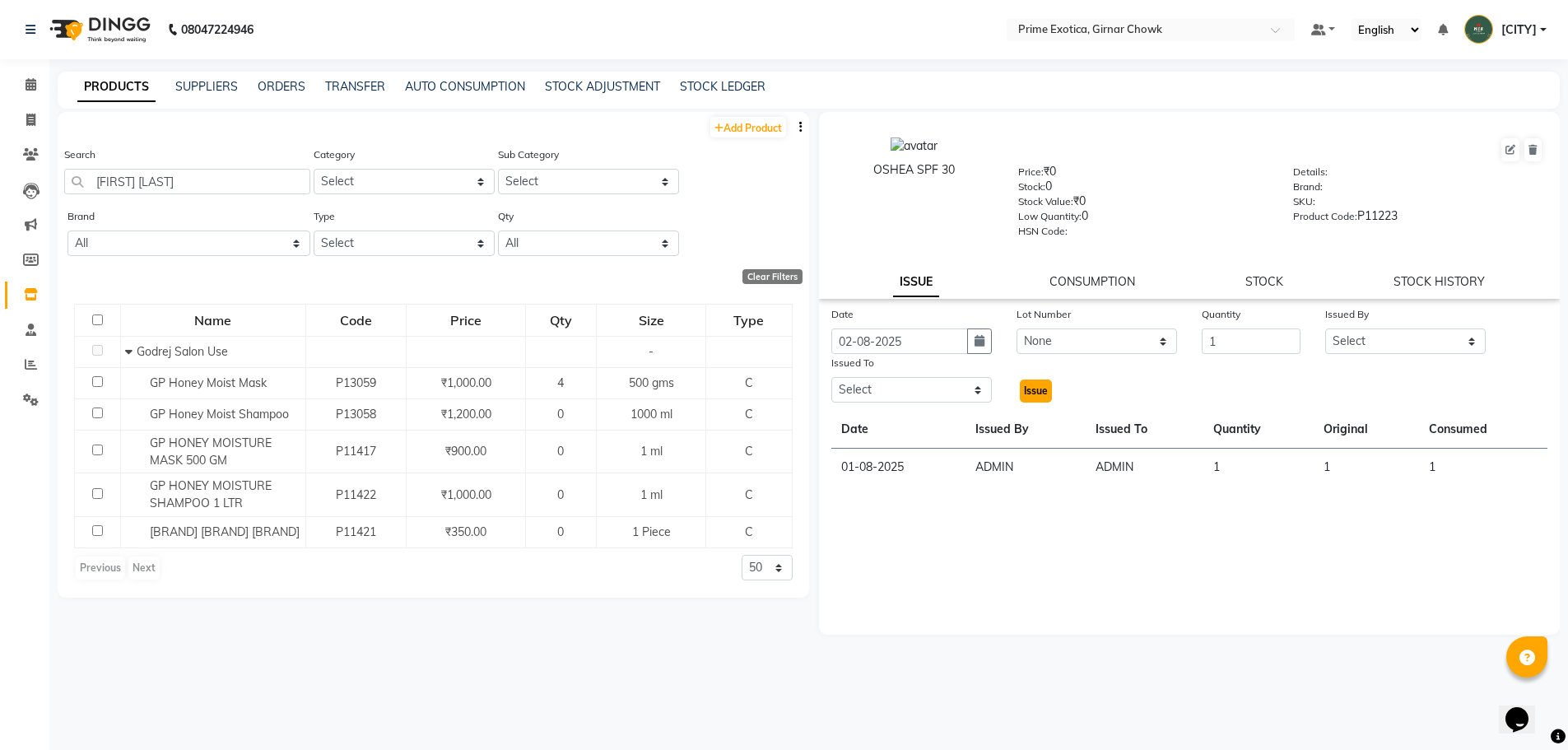 click on "Issue" 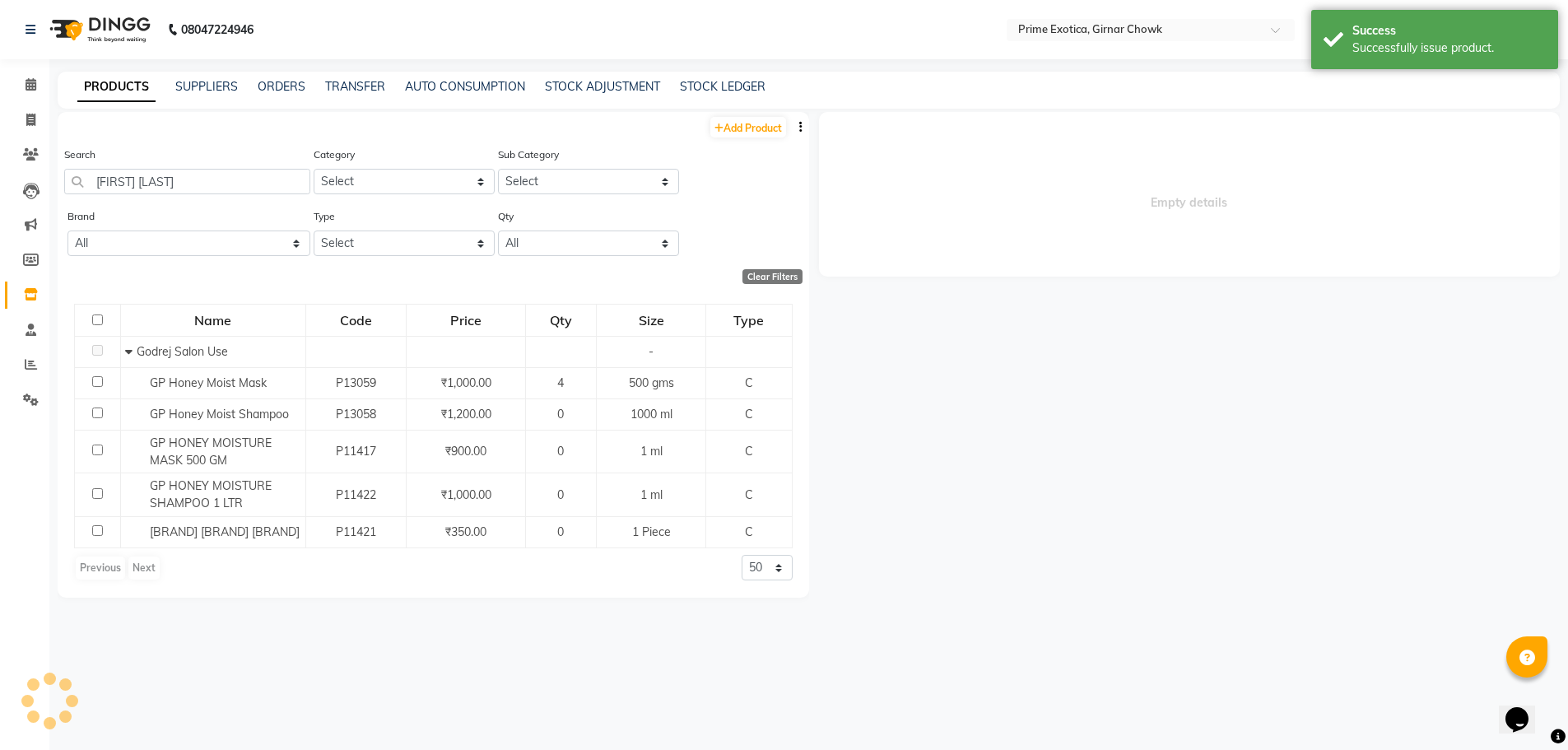 select 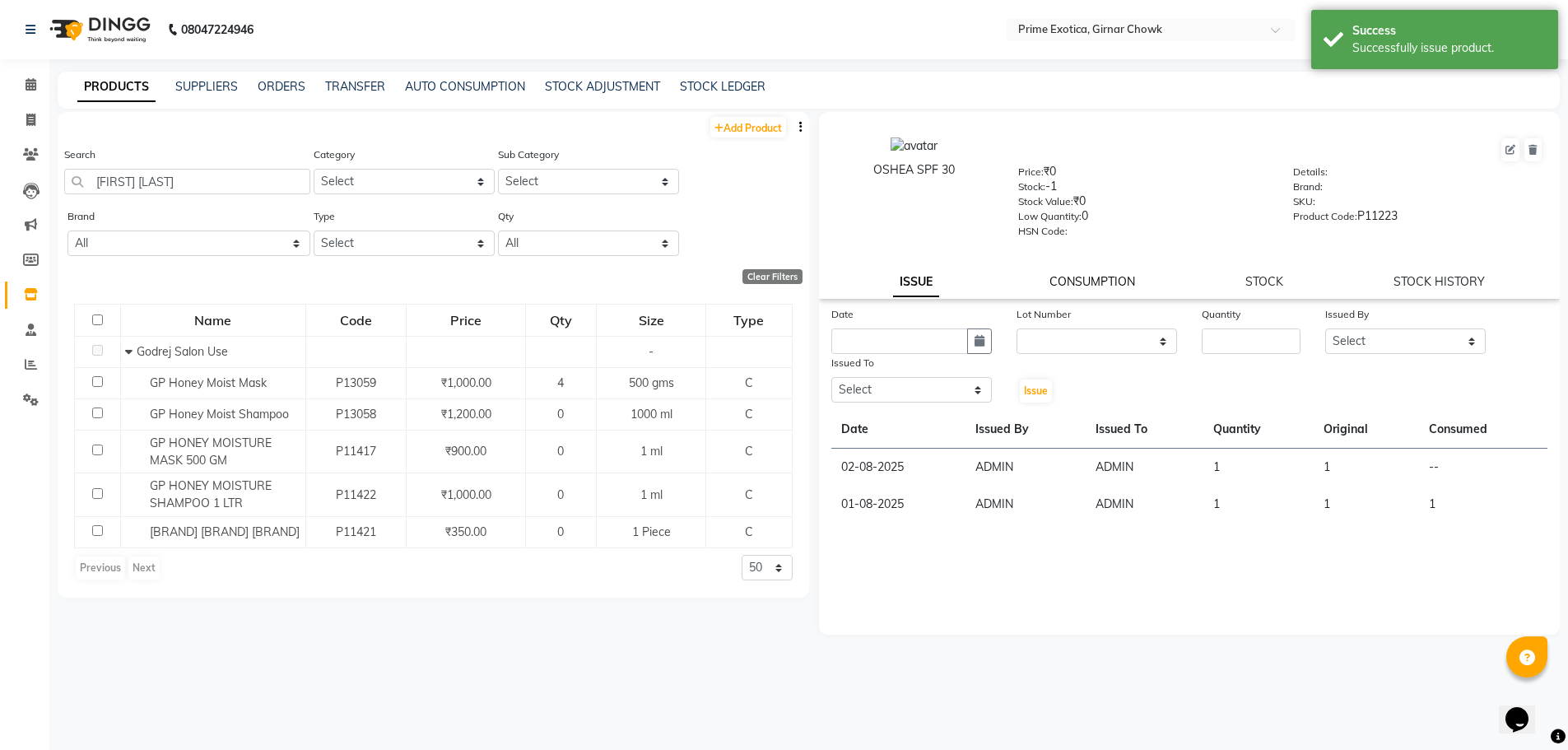 click on "CONSUMPTION" 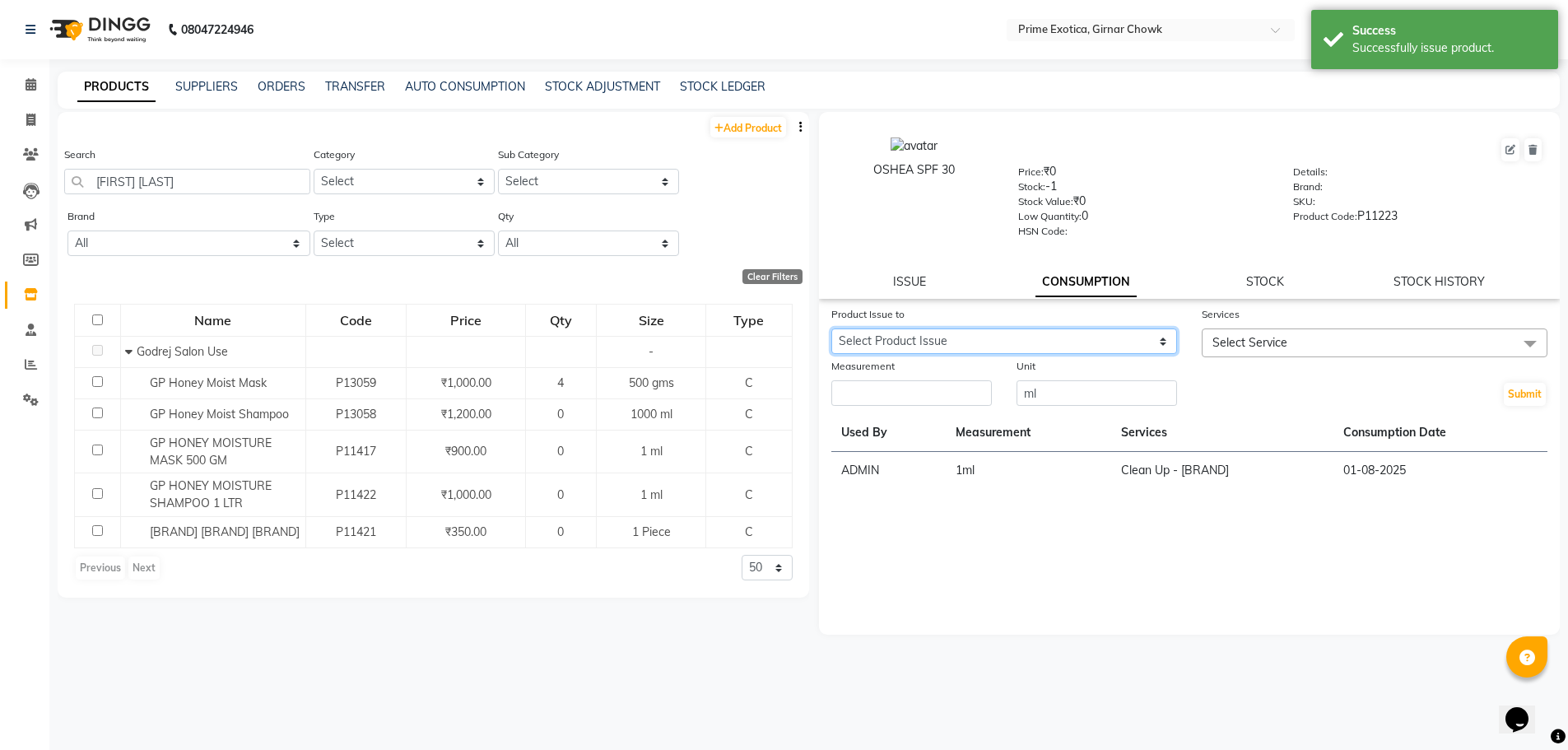 click on "Select Product Issue [DATE], Issued to: ADMIN, Balance: 1" 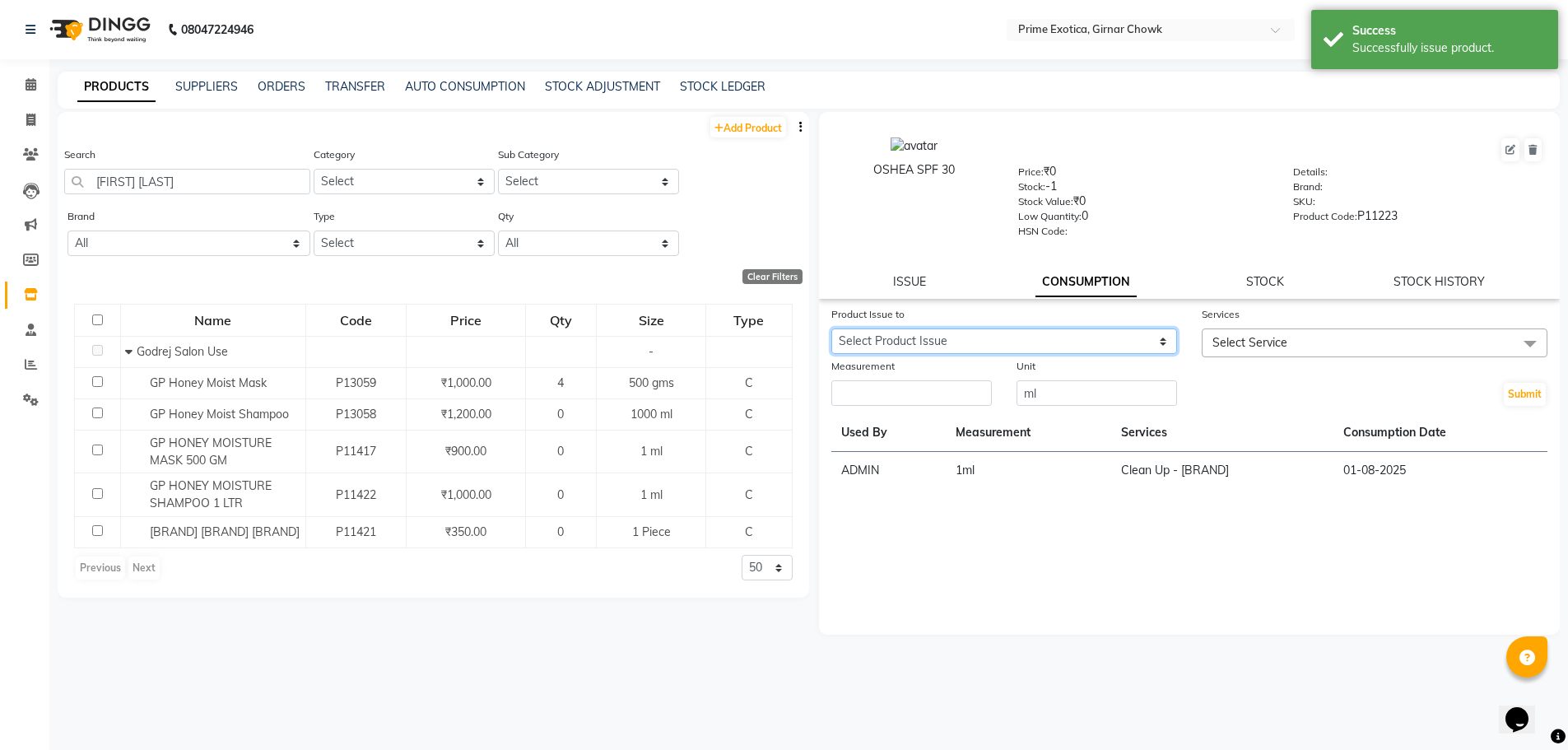 click on "Select Product Issue [DATE], Issued to: ADMIN, Balance: 1" 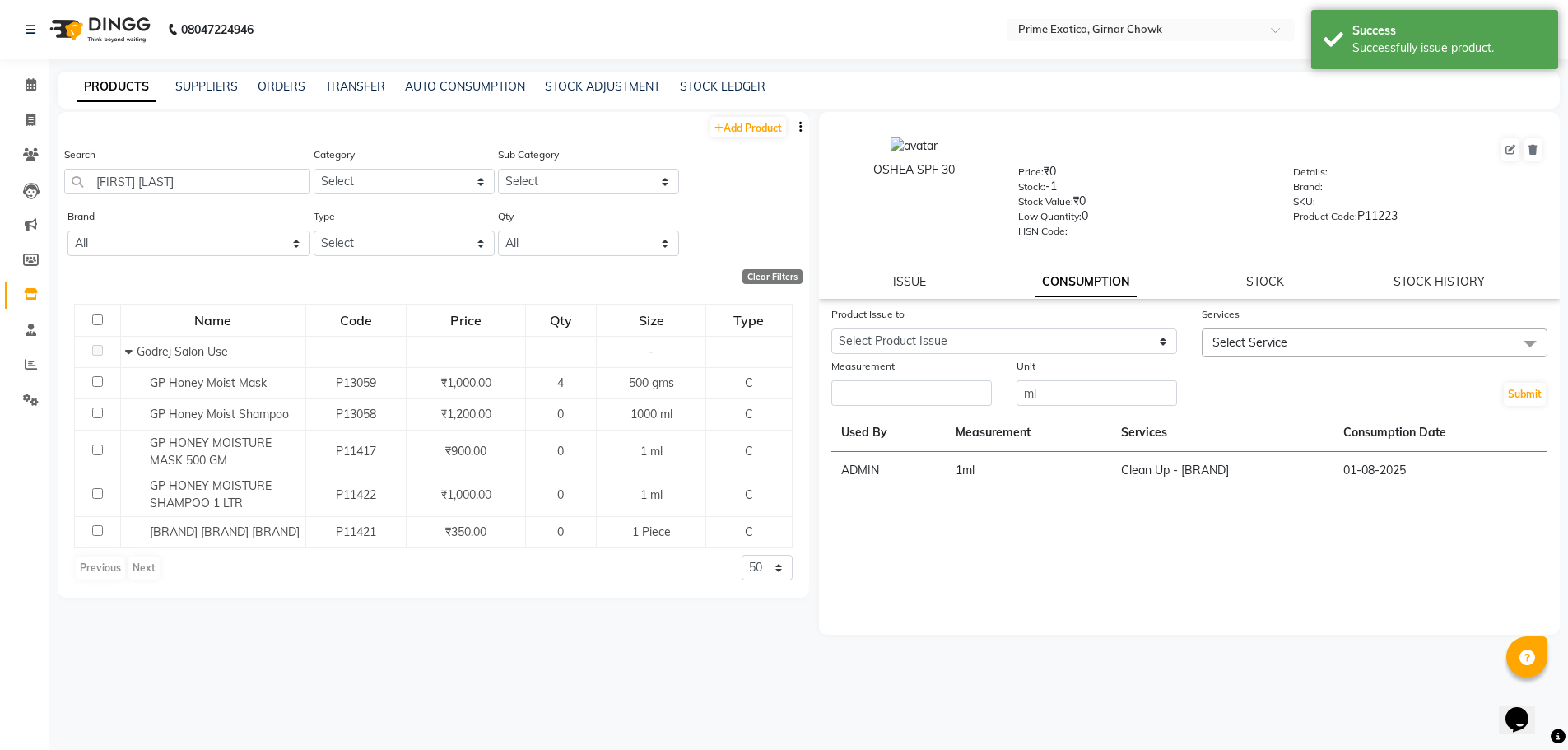 click on "Select Service" 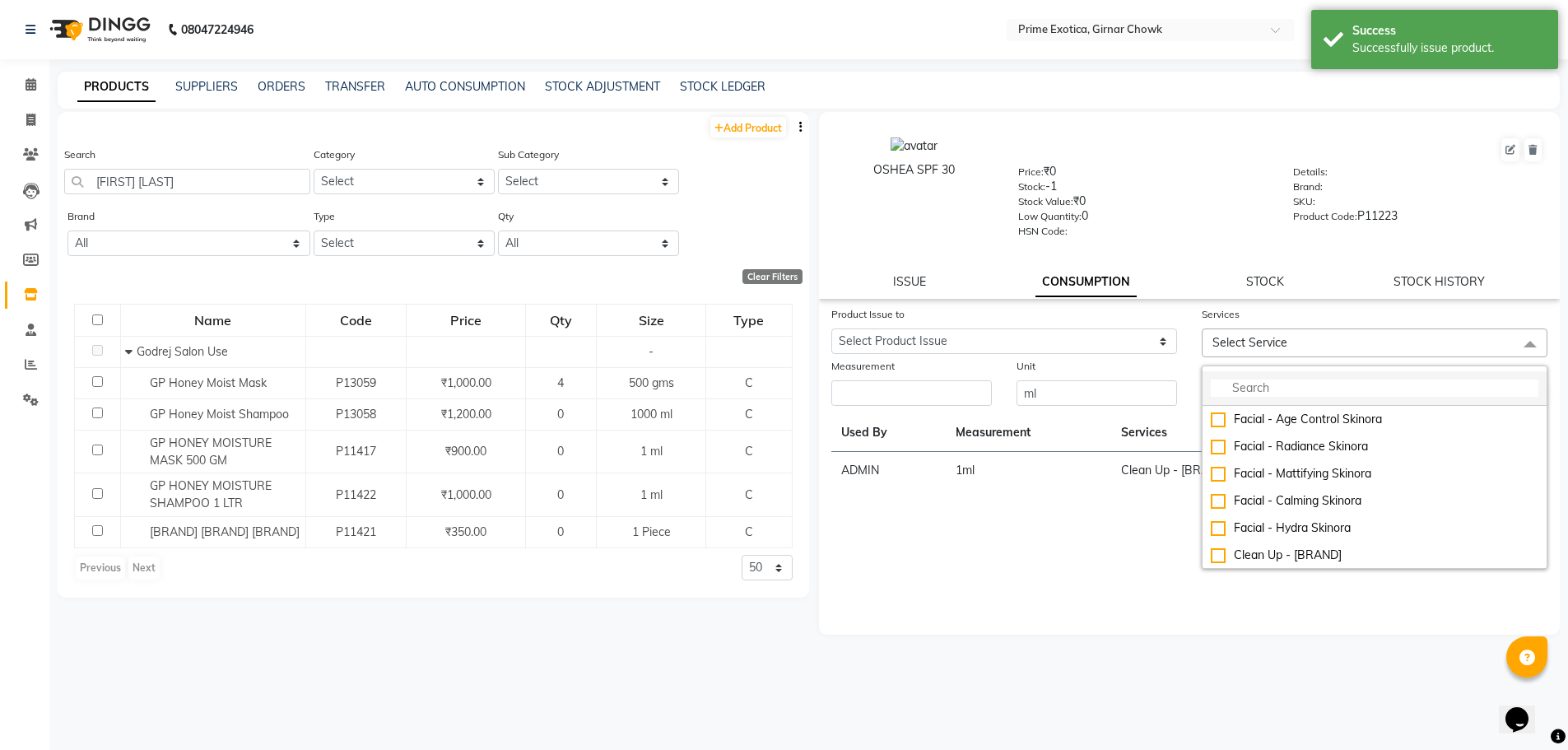 click 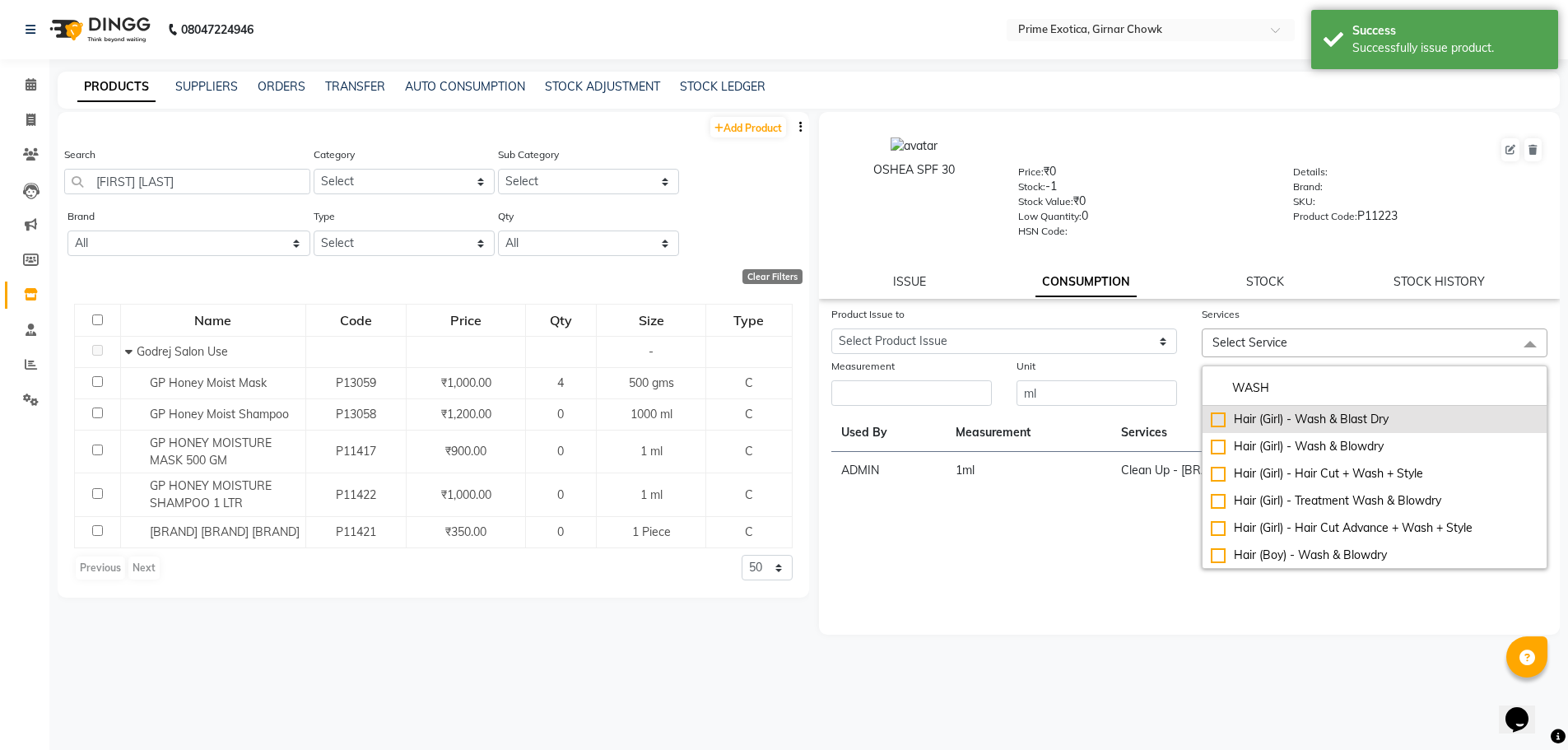 type on "WASH" 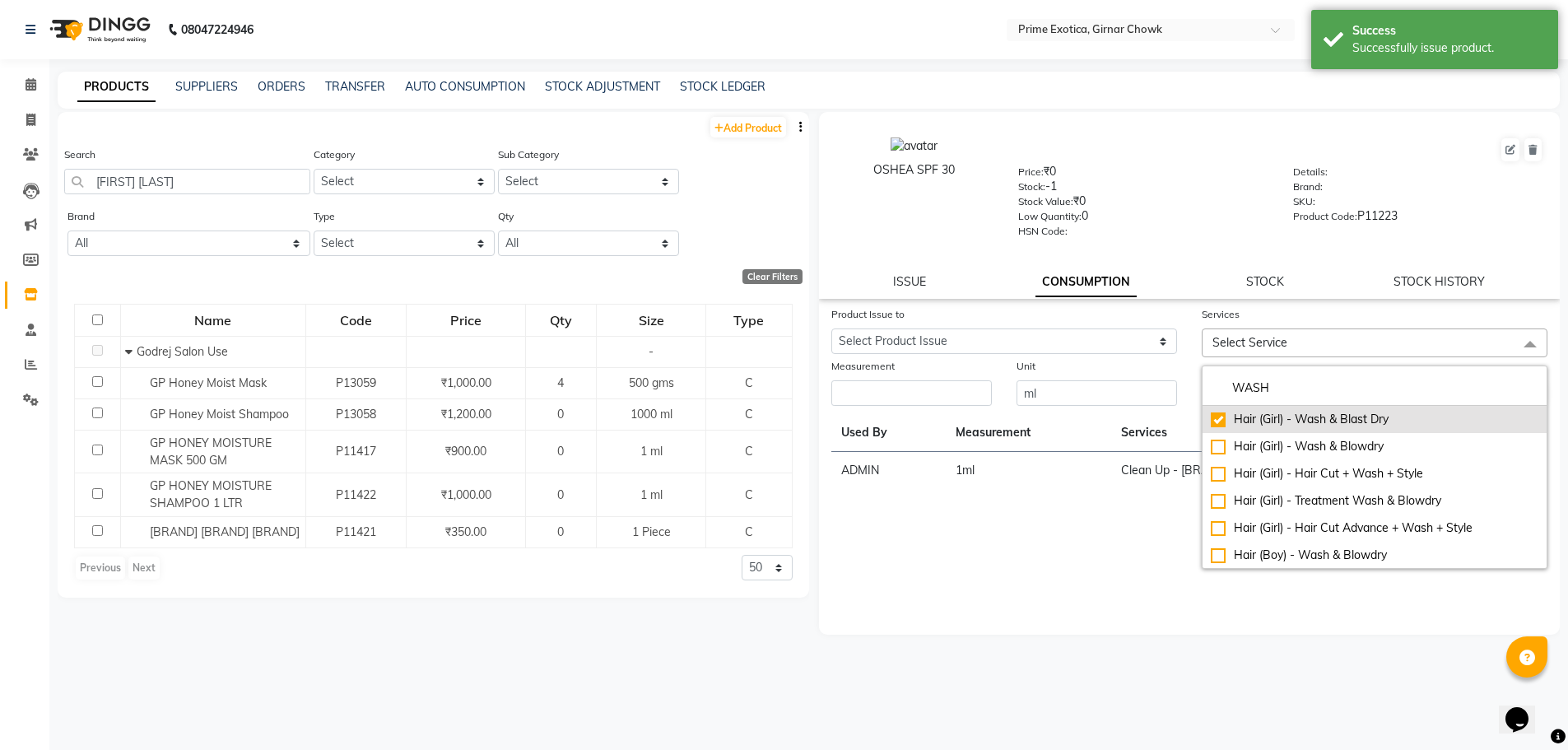checkbox on "true" 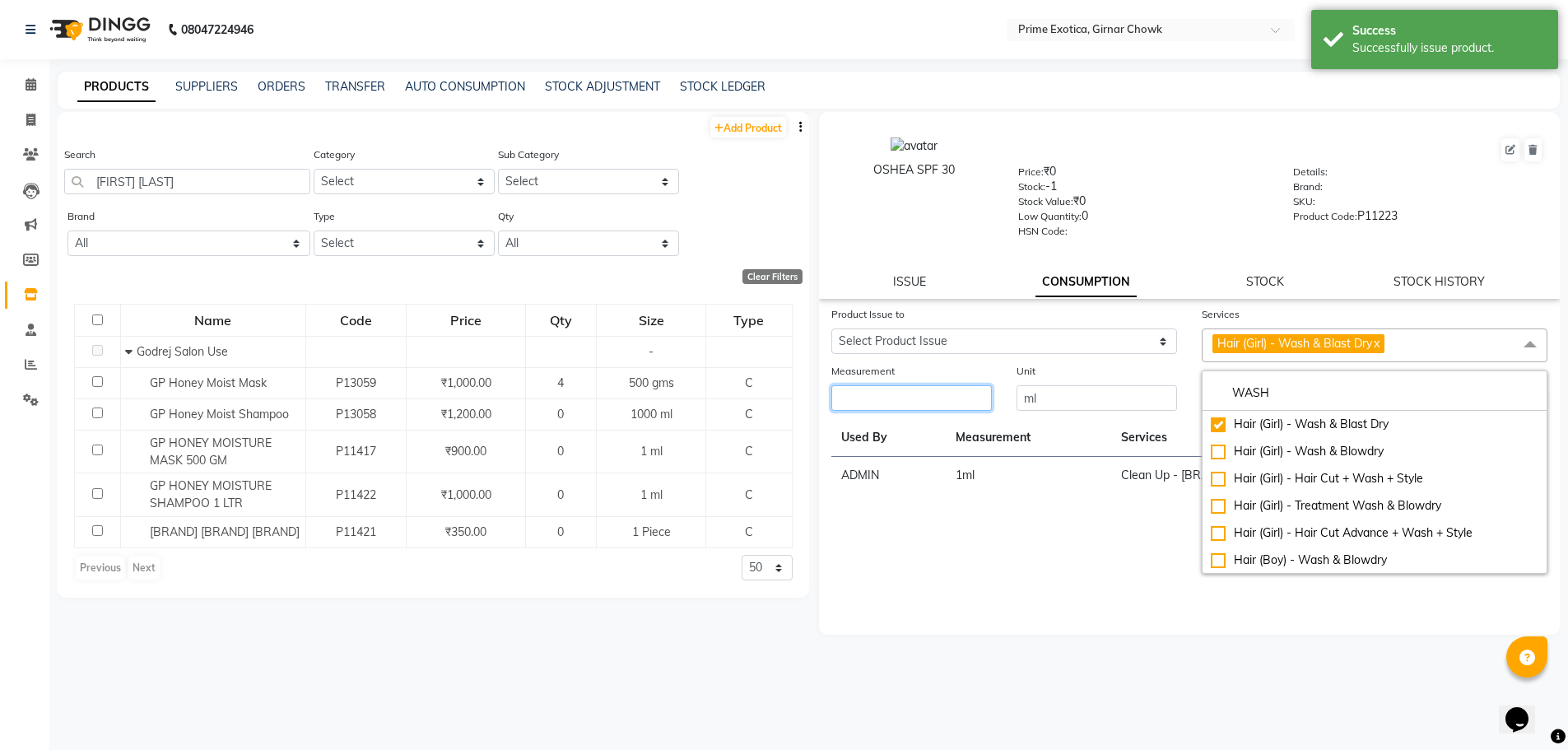 click 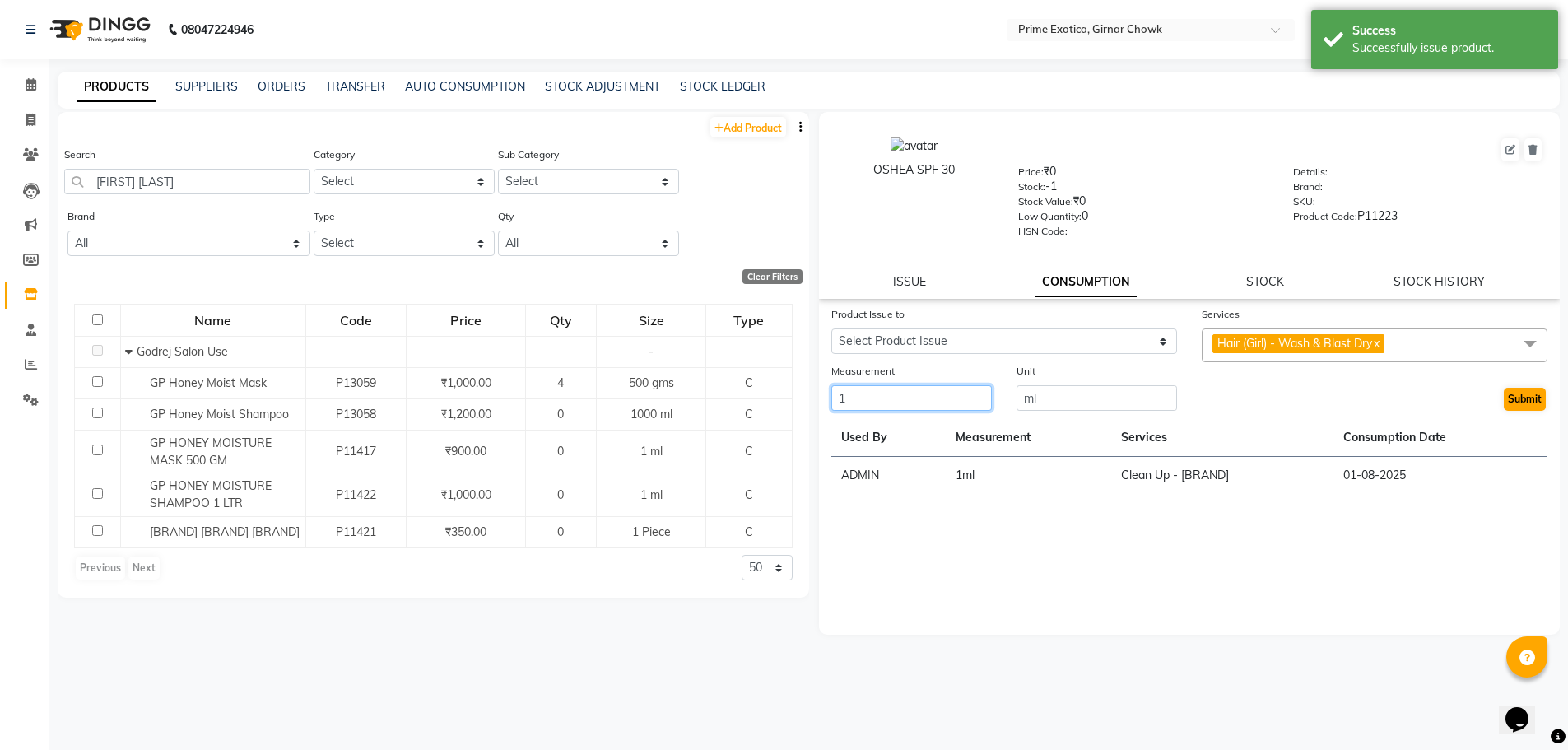 type on "1" 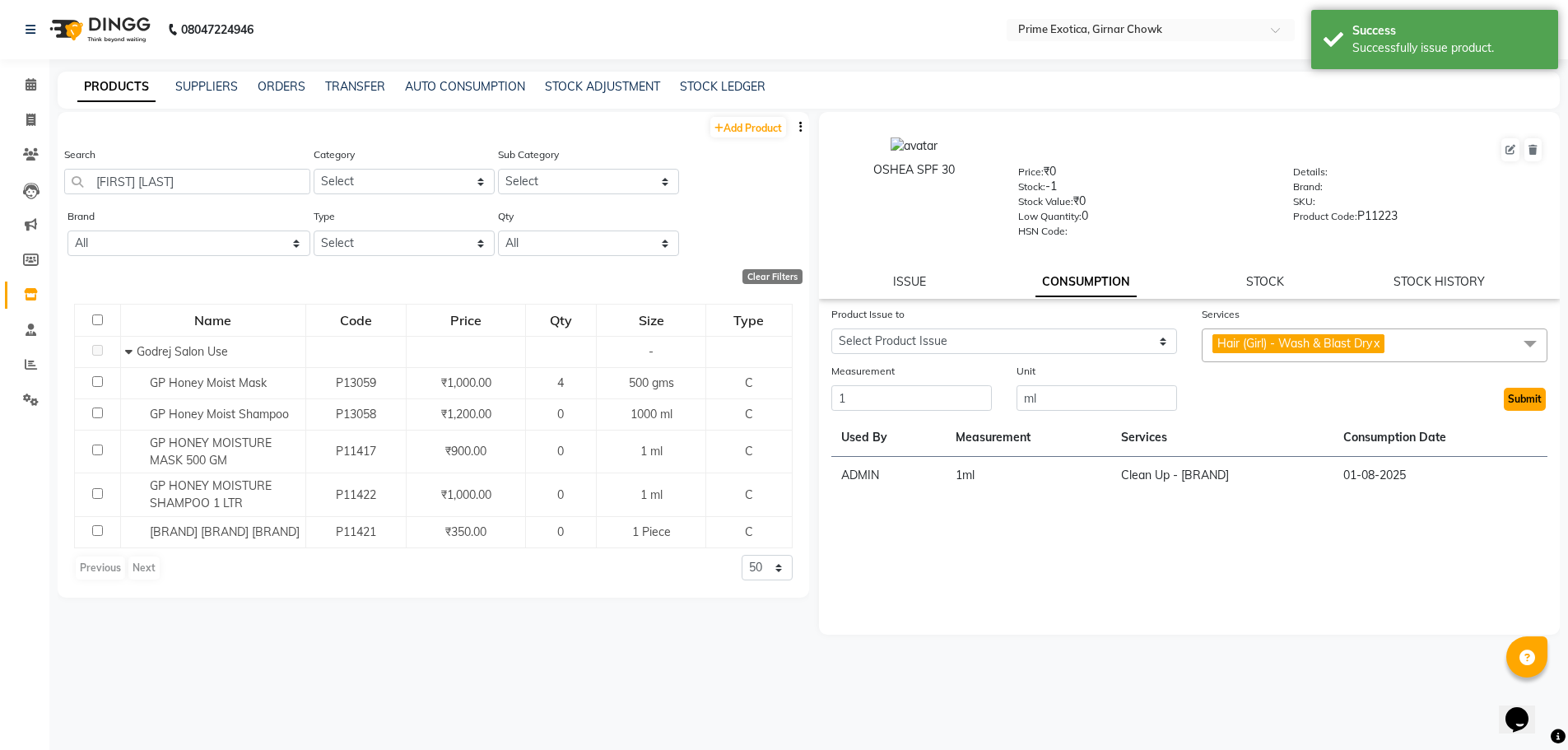 click on "Submit" 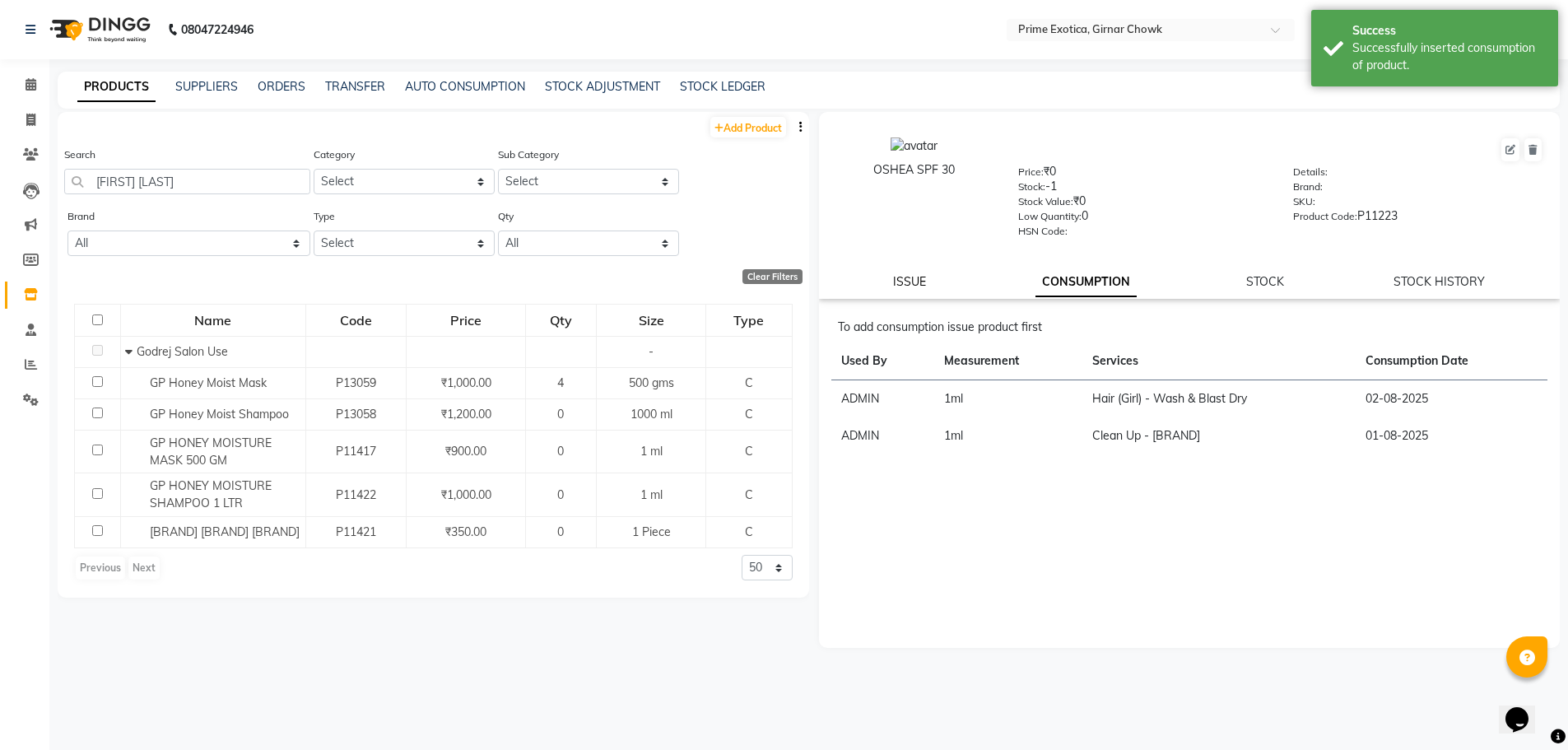 click on "ISSUE" 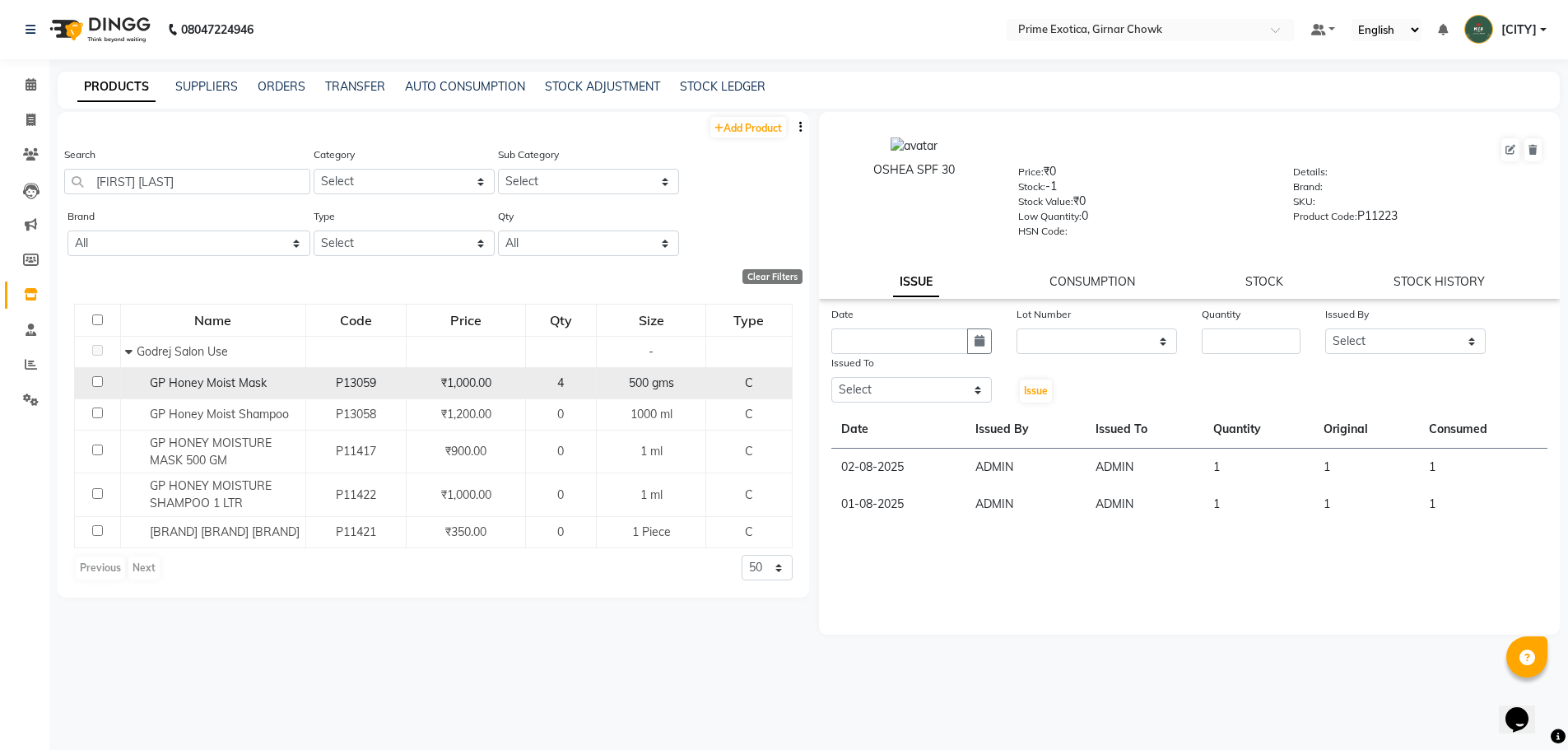 click 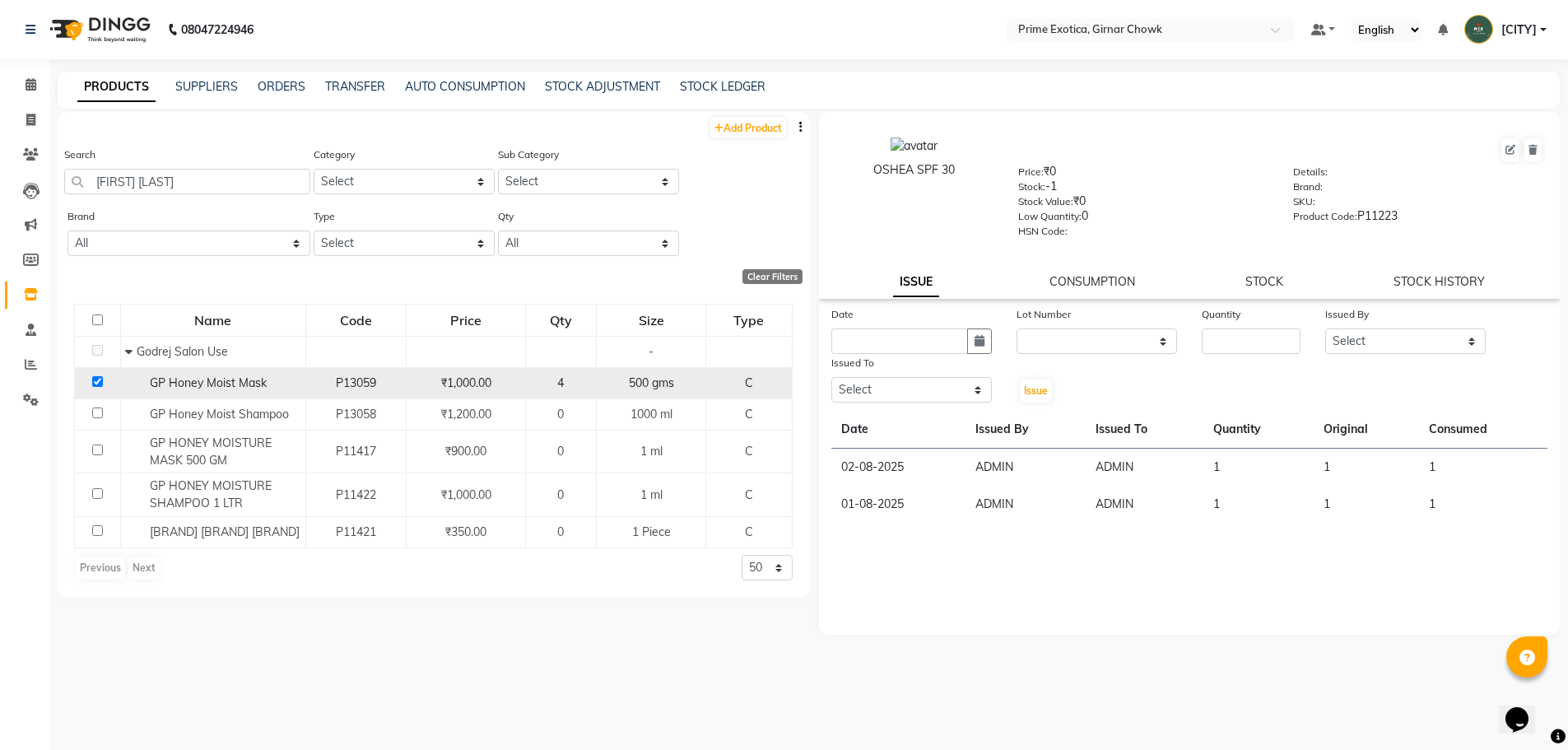 checkbox on "true" 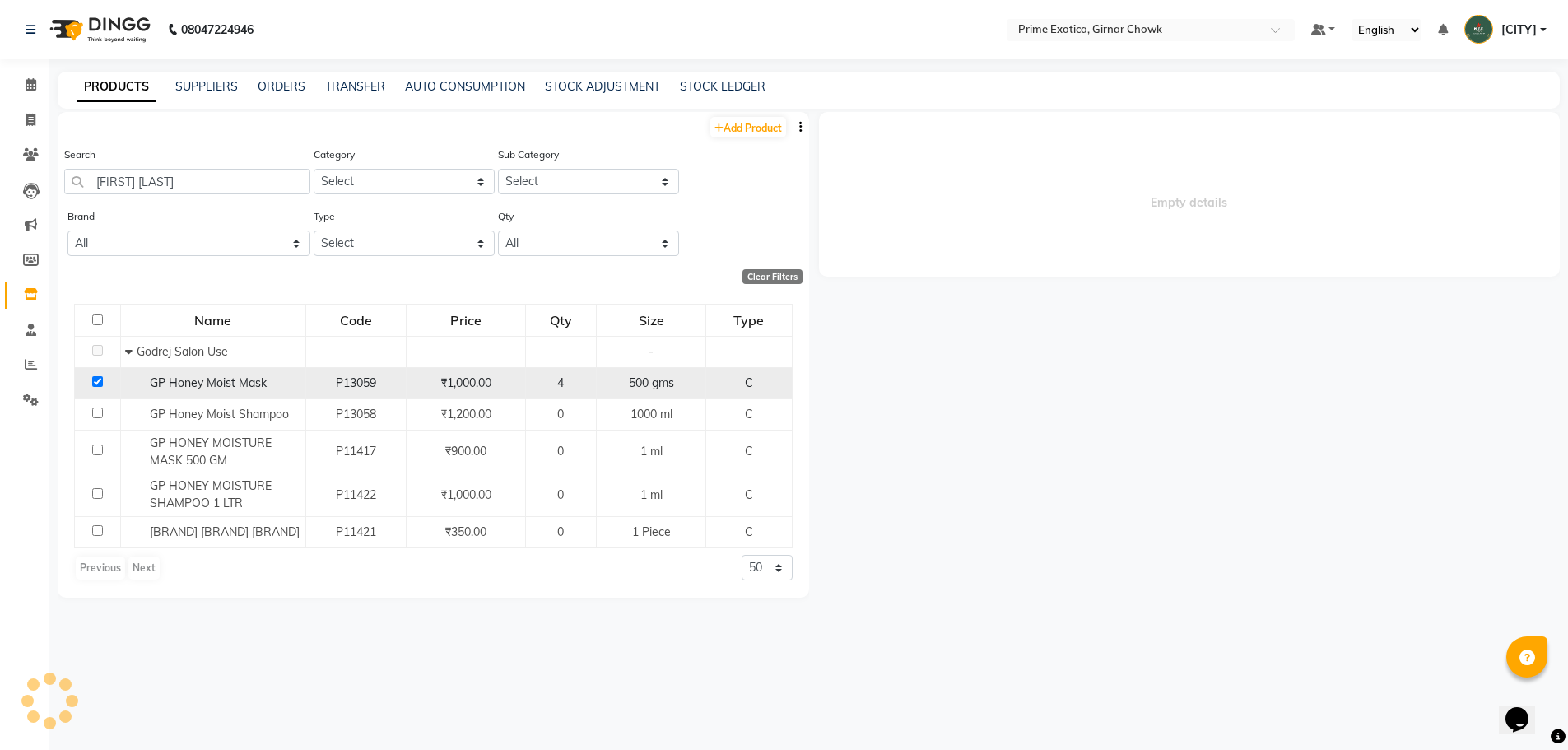 select 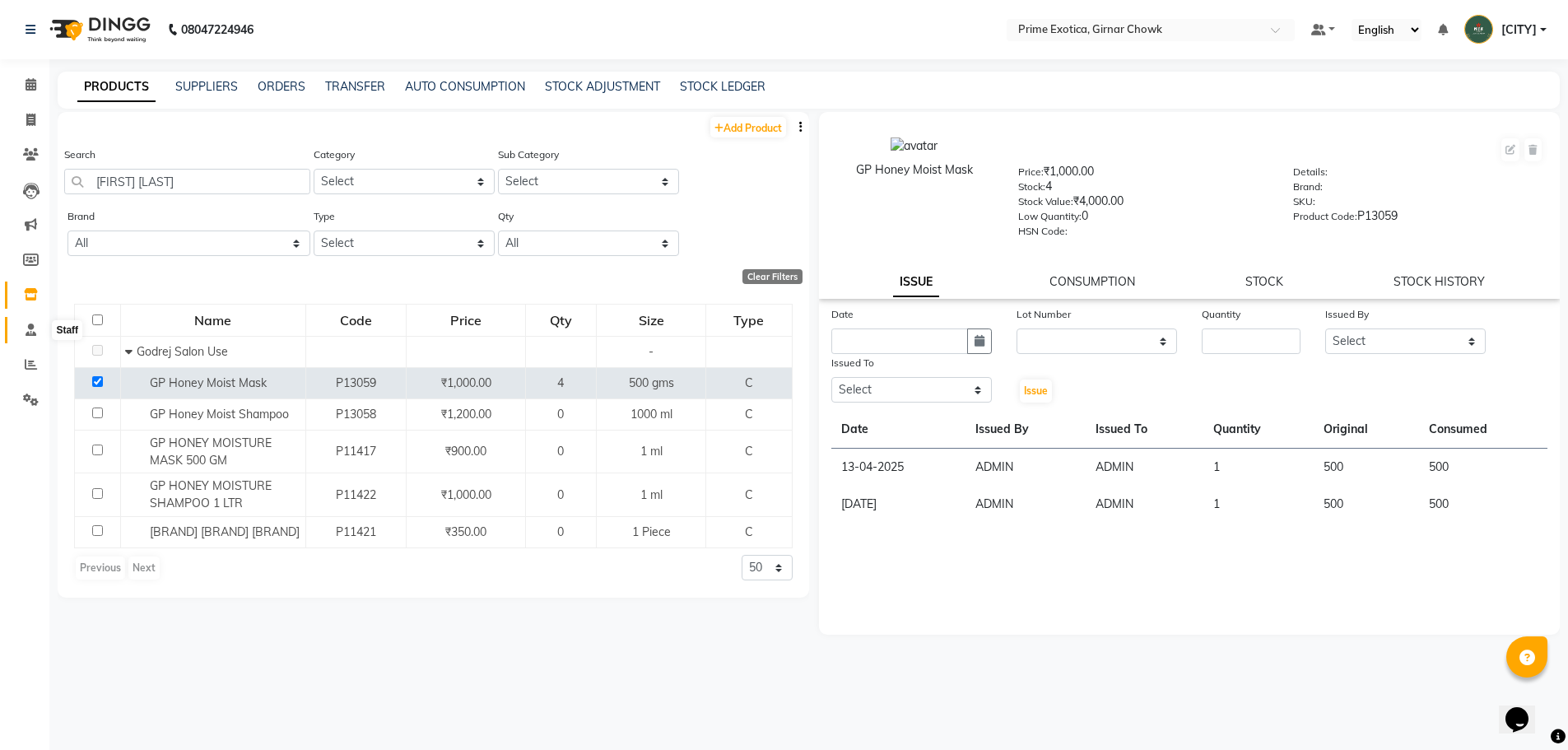 click 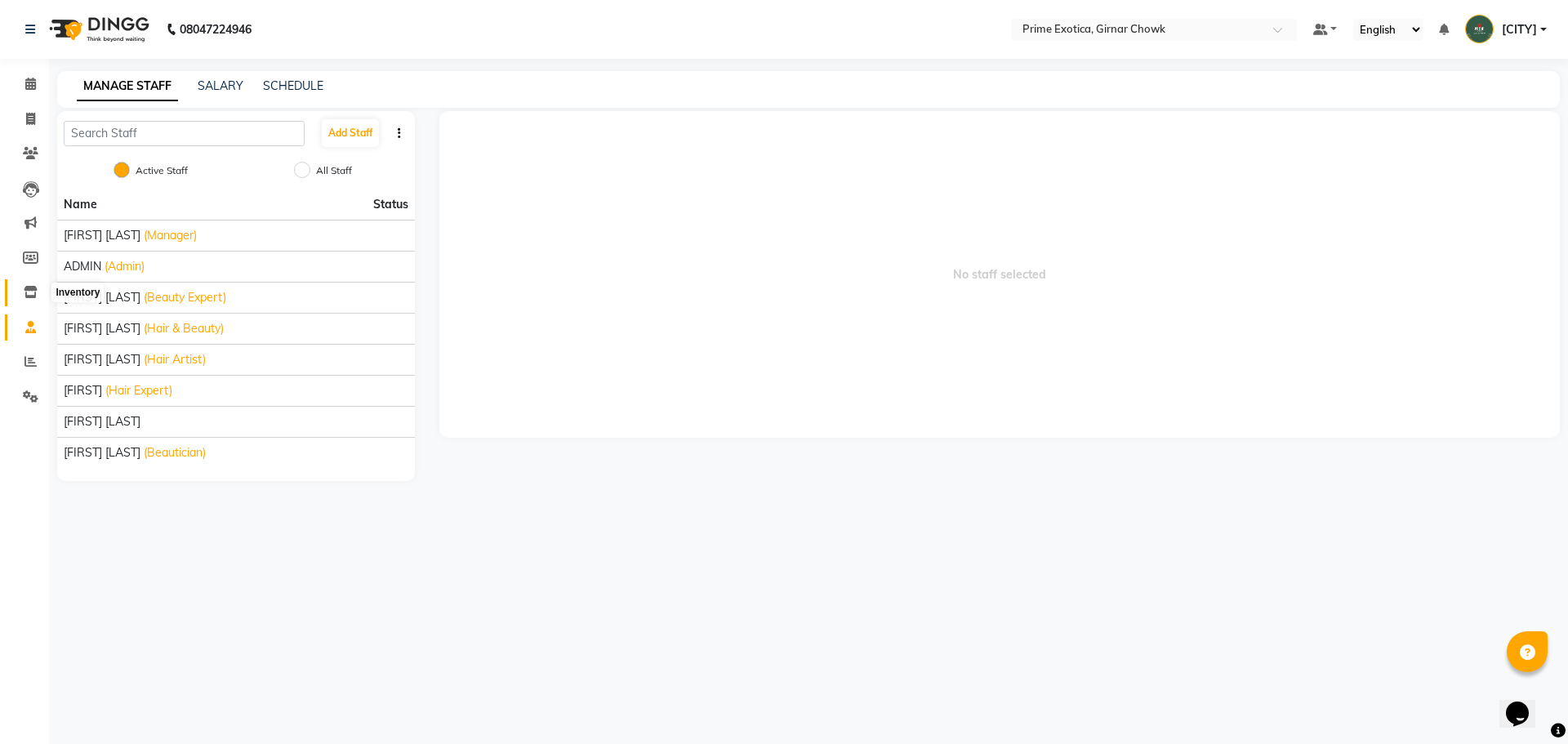 click 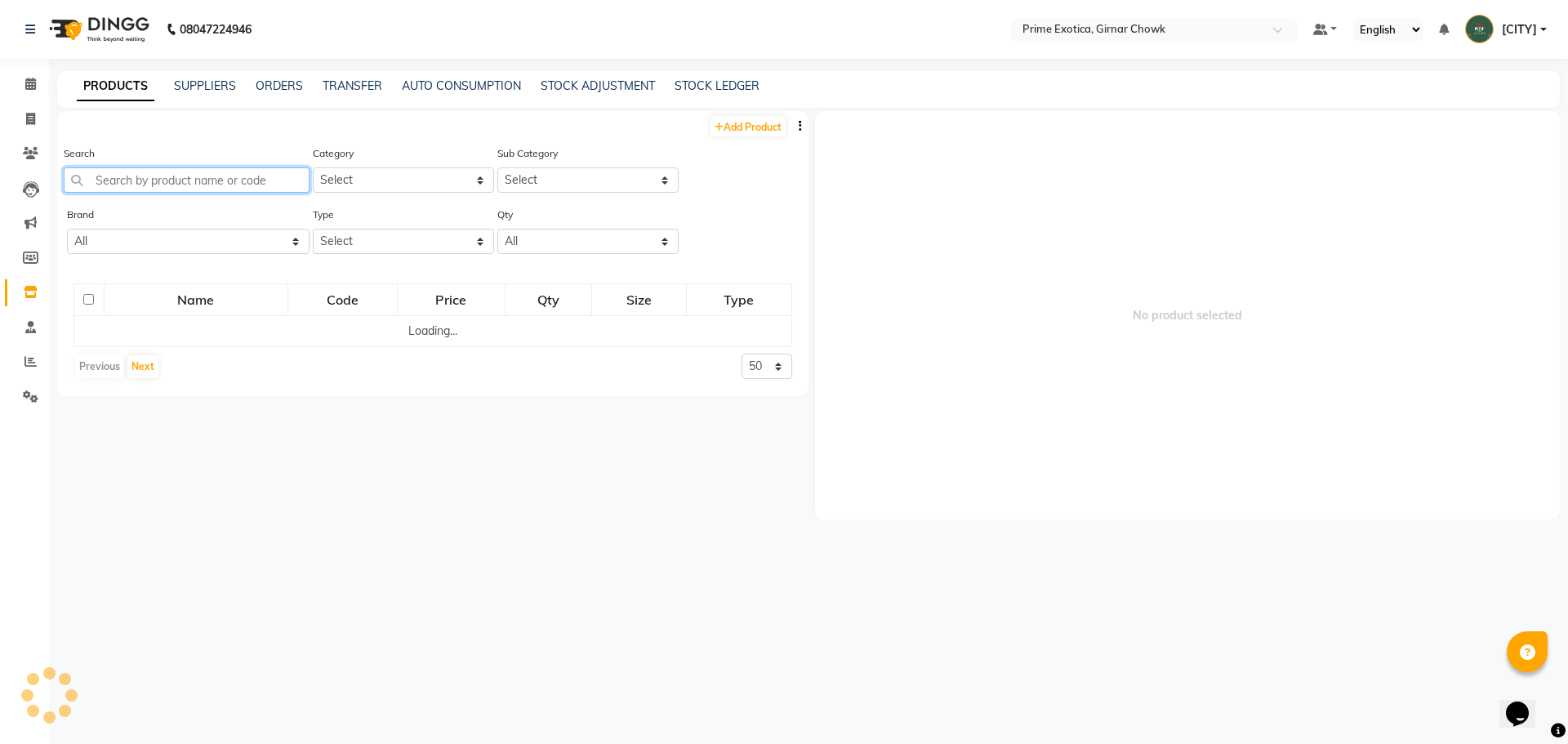 click 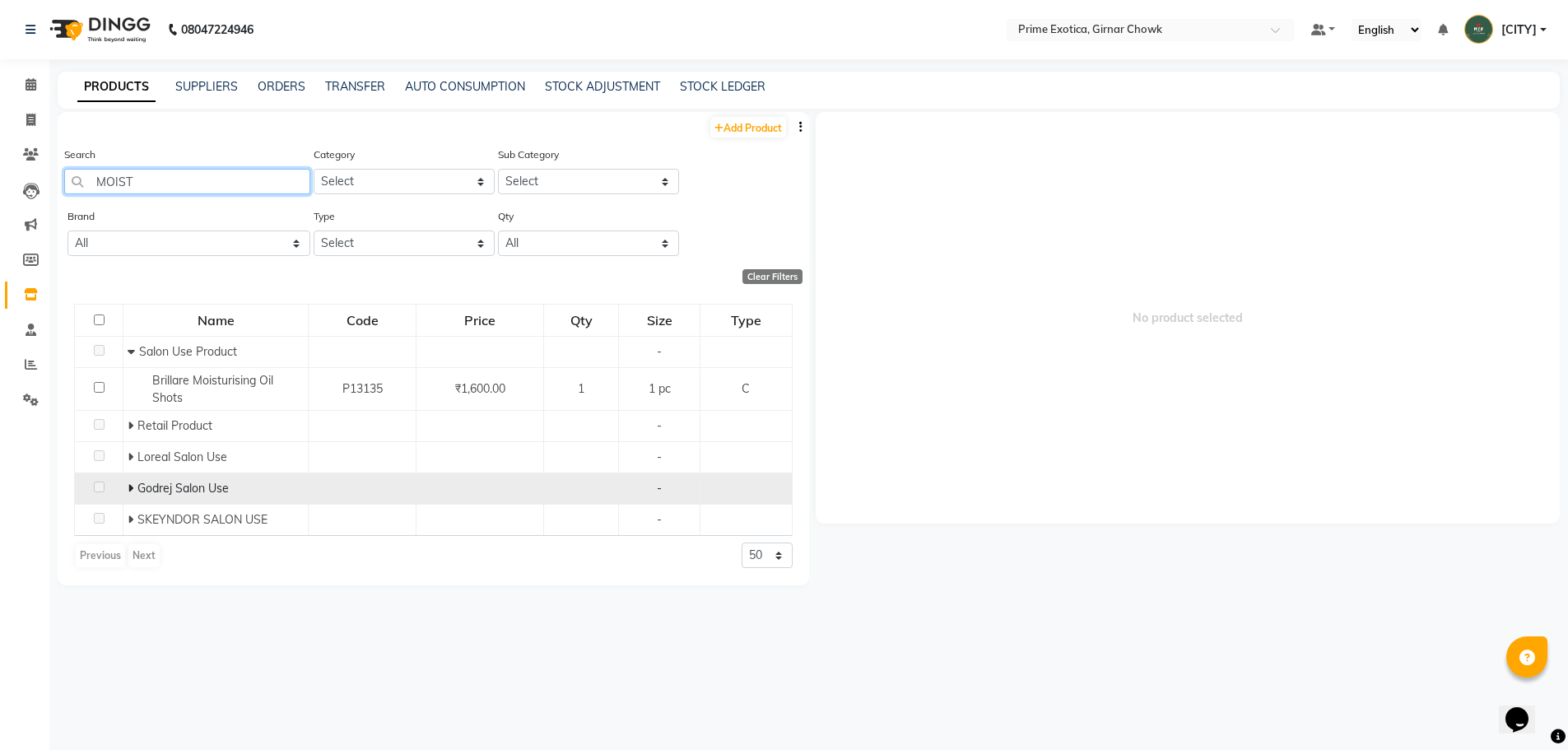 type on "MOIST" 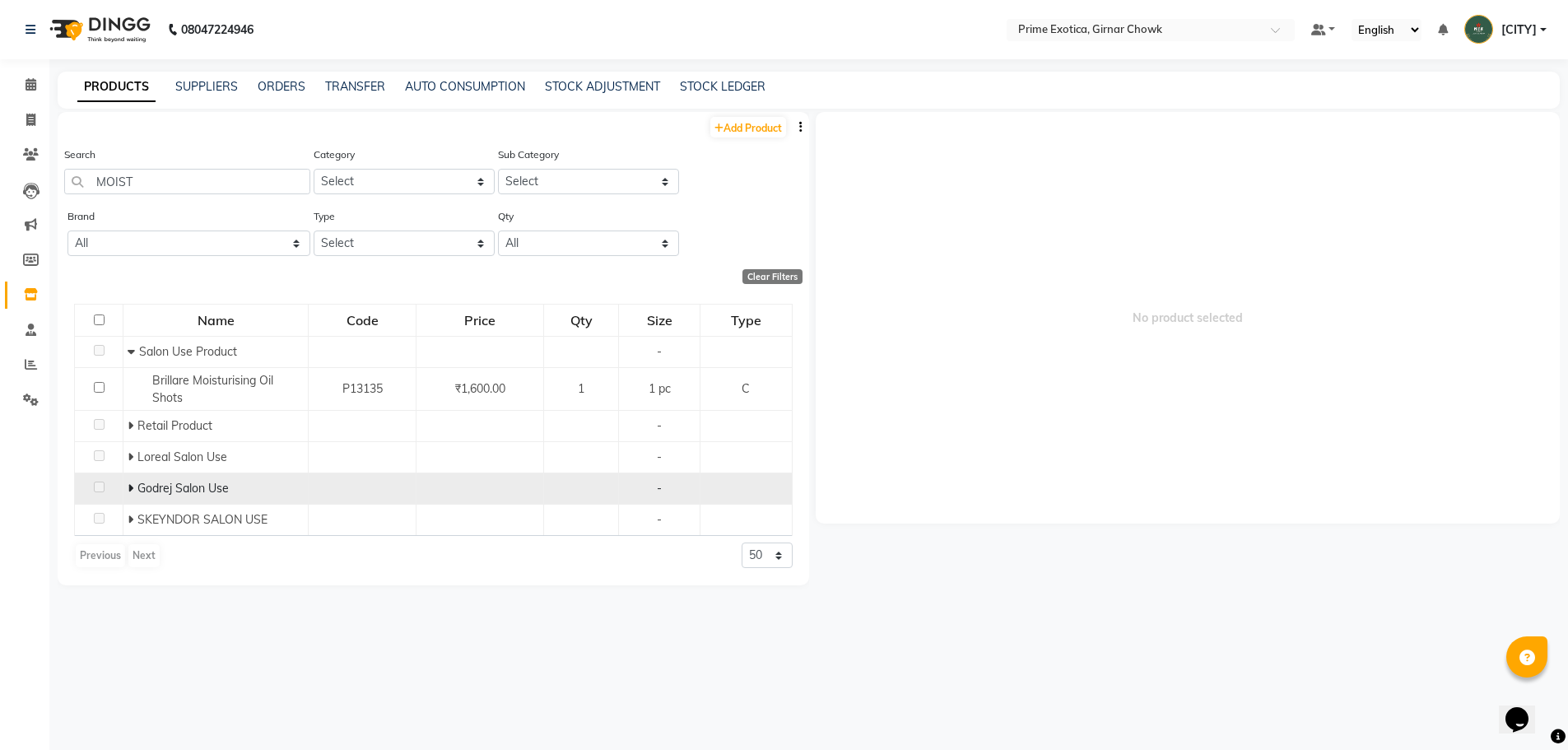 click 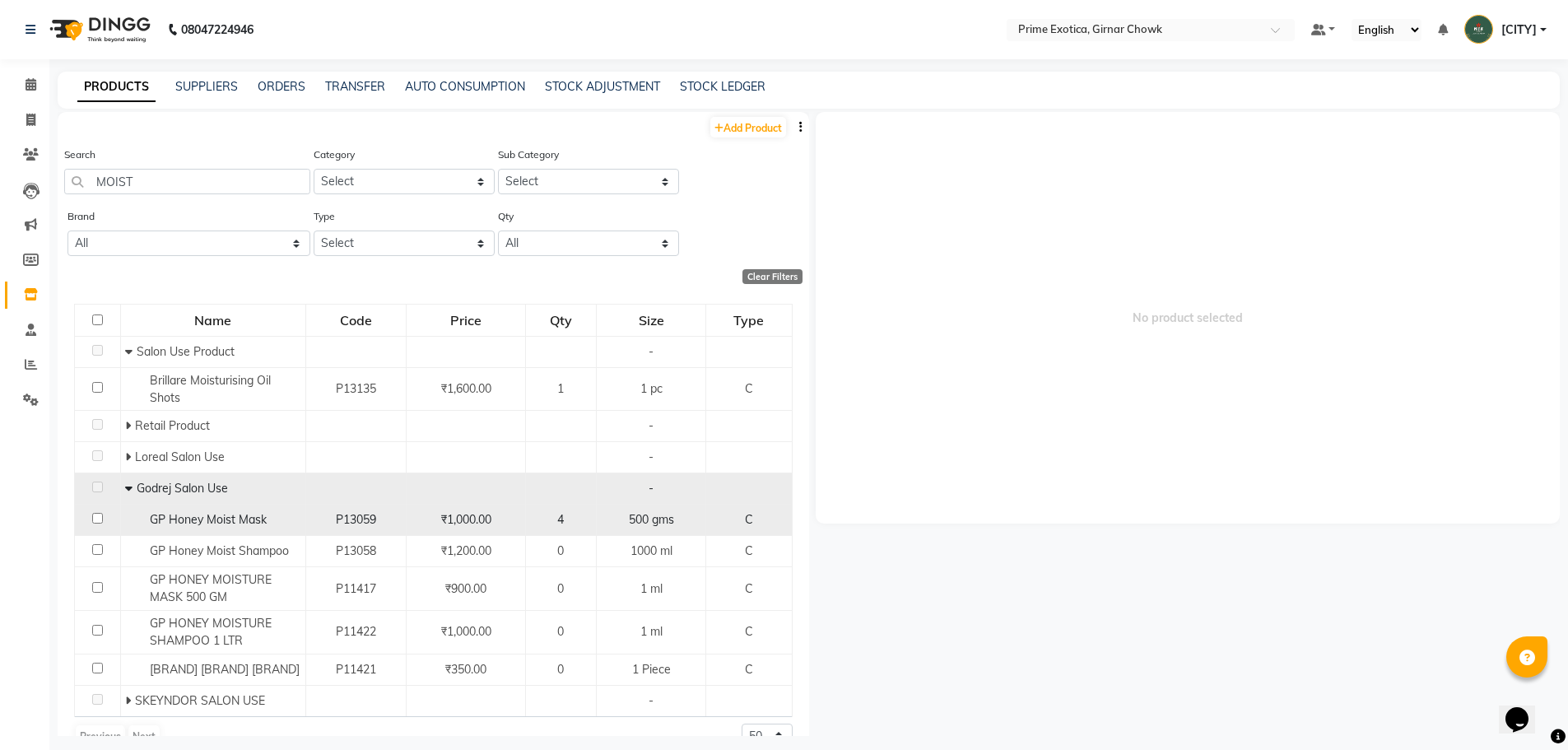 click 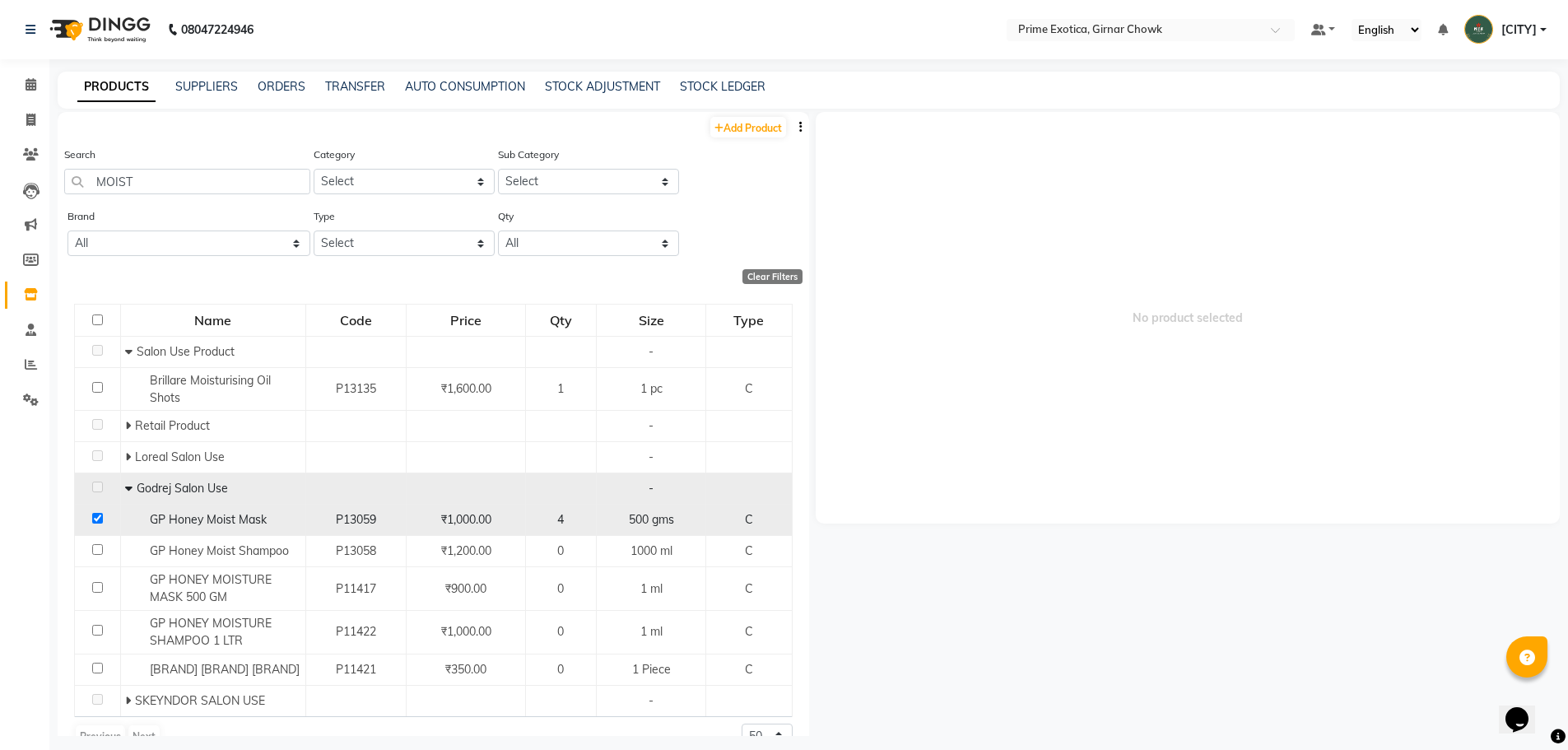 checkbox on "true" 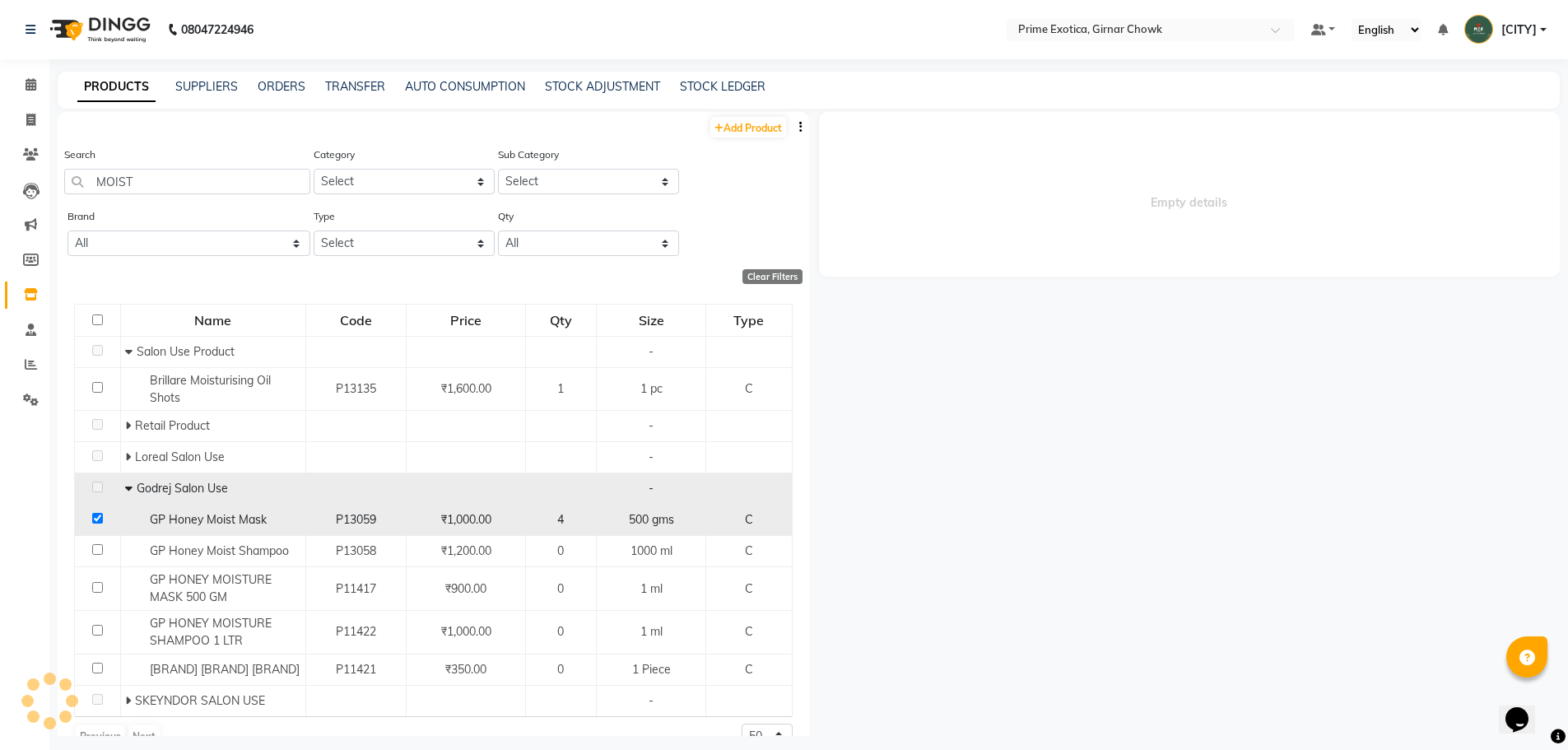 select 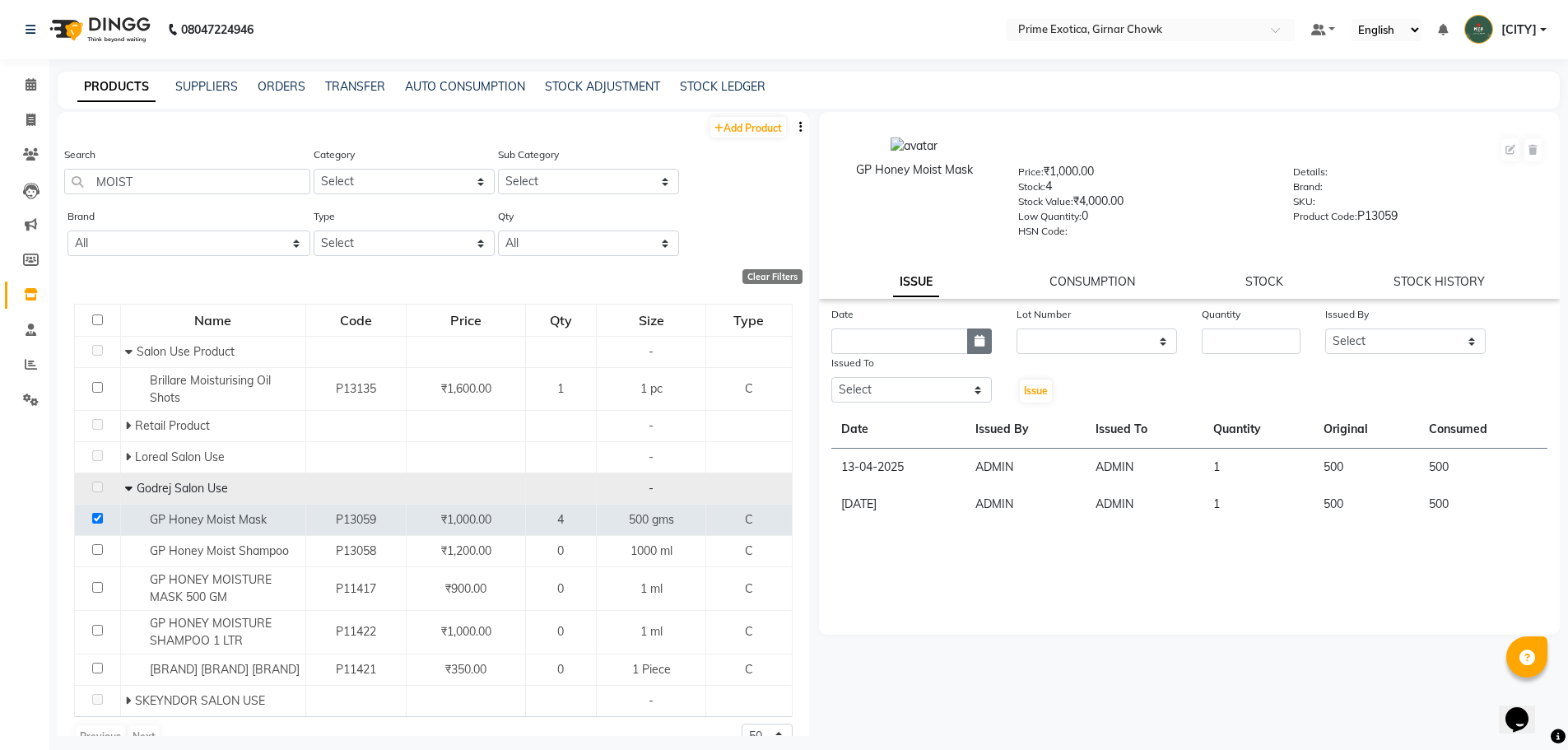 click 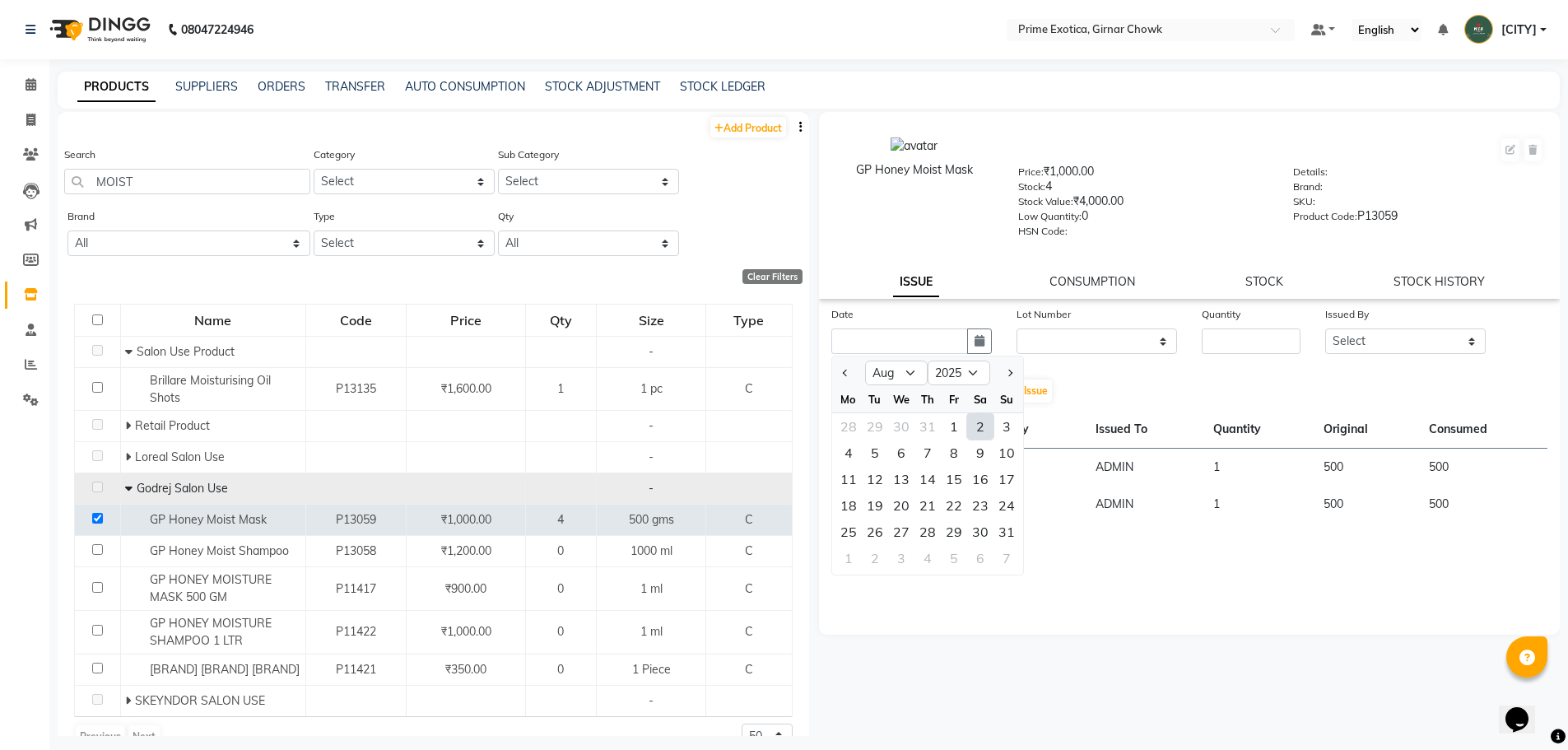 click on "2" 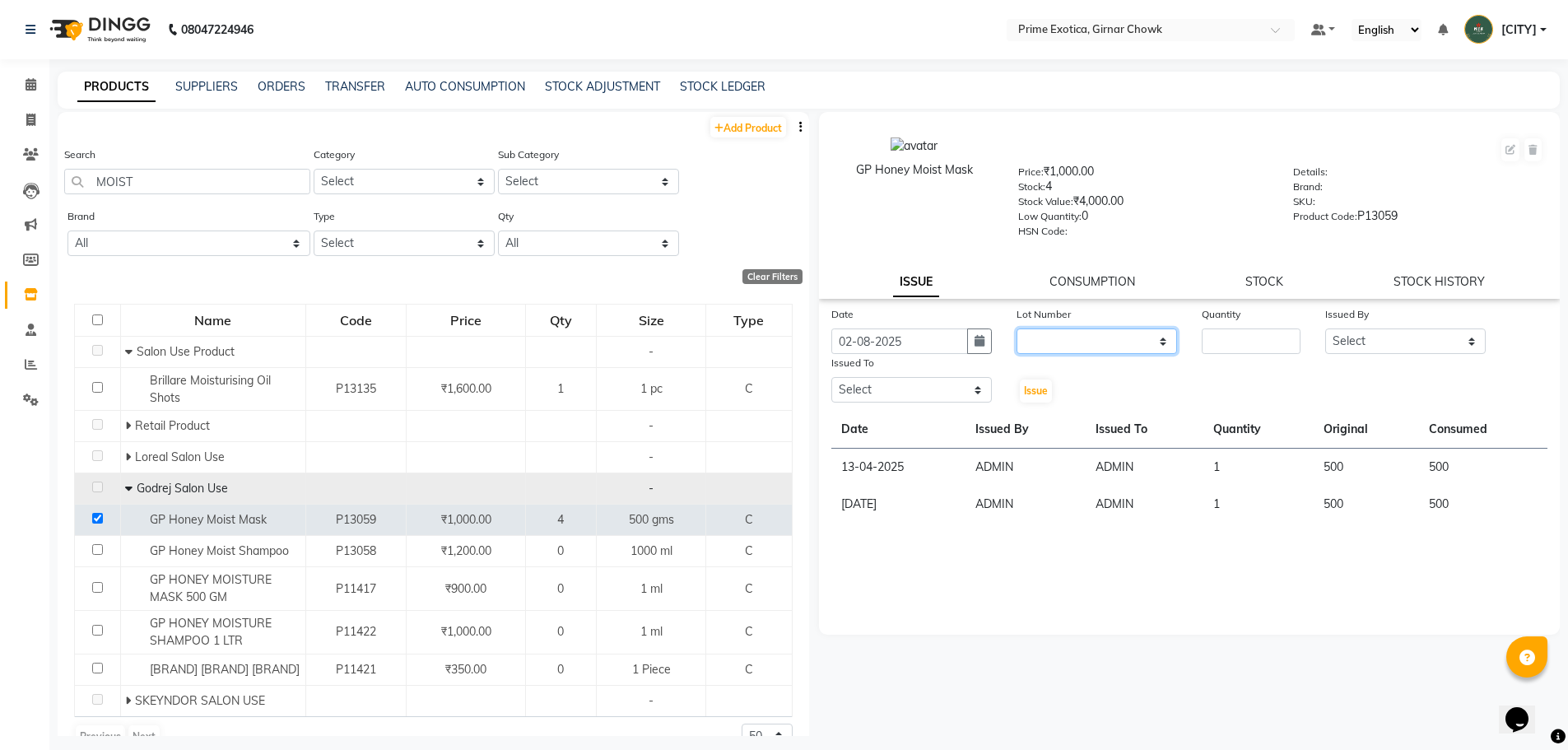 click on "None" 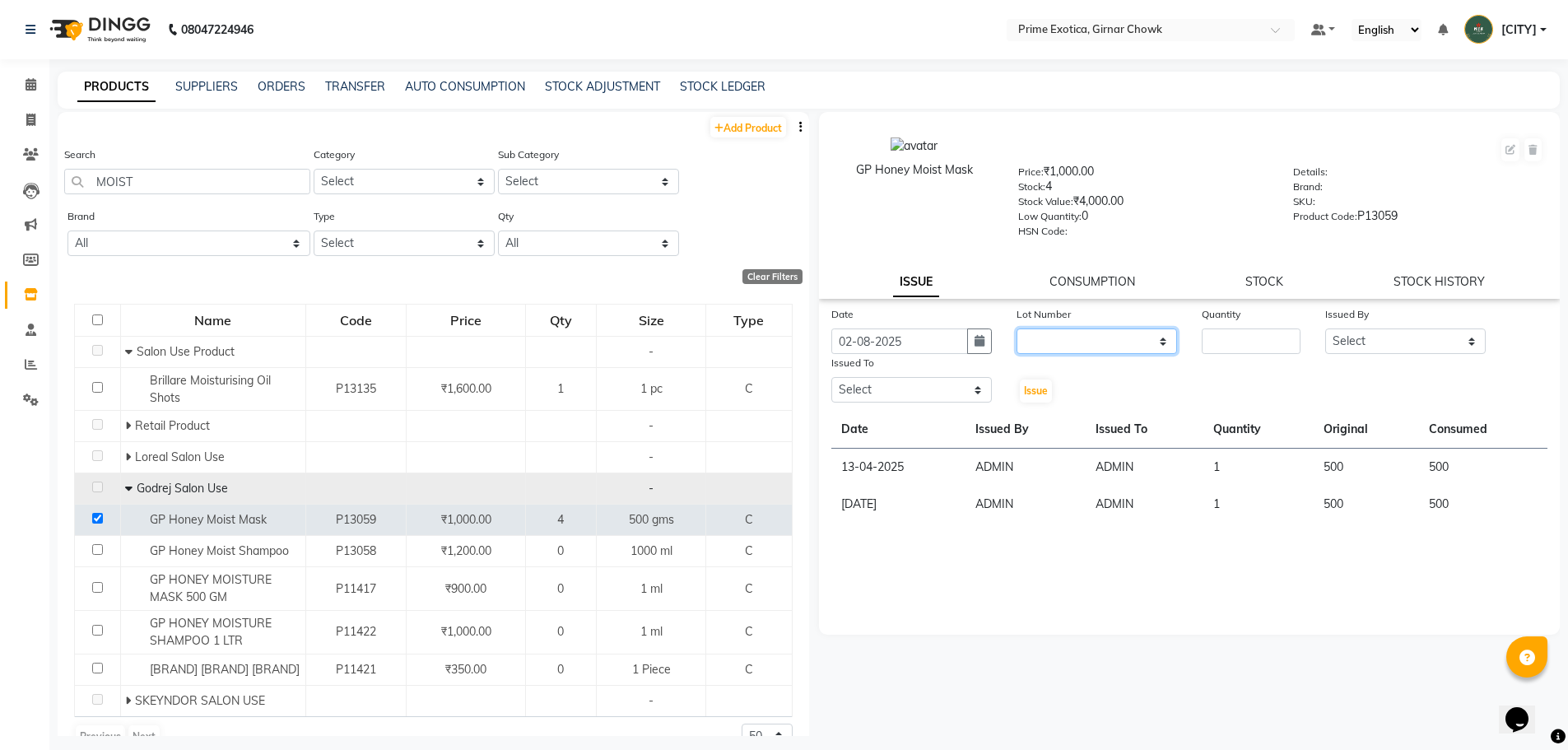 select on "0: null" 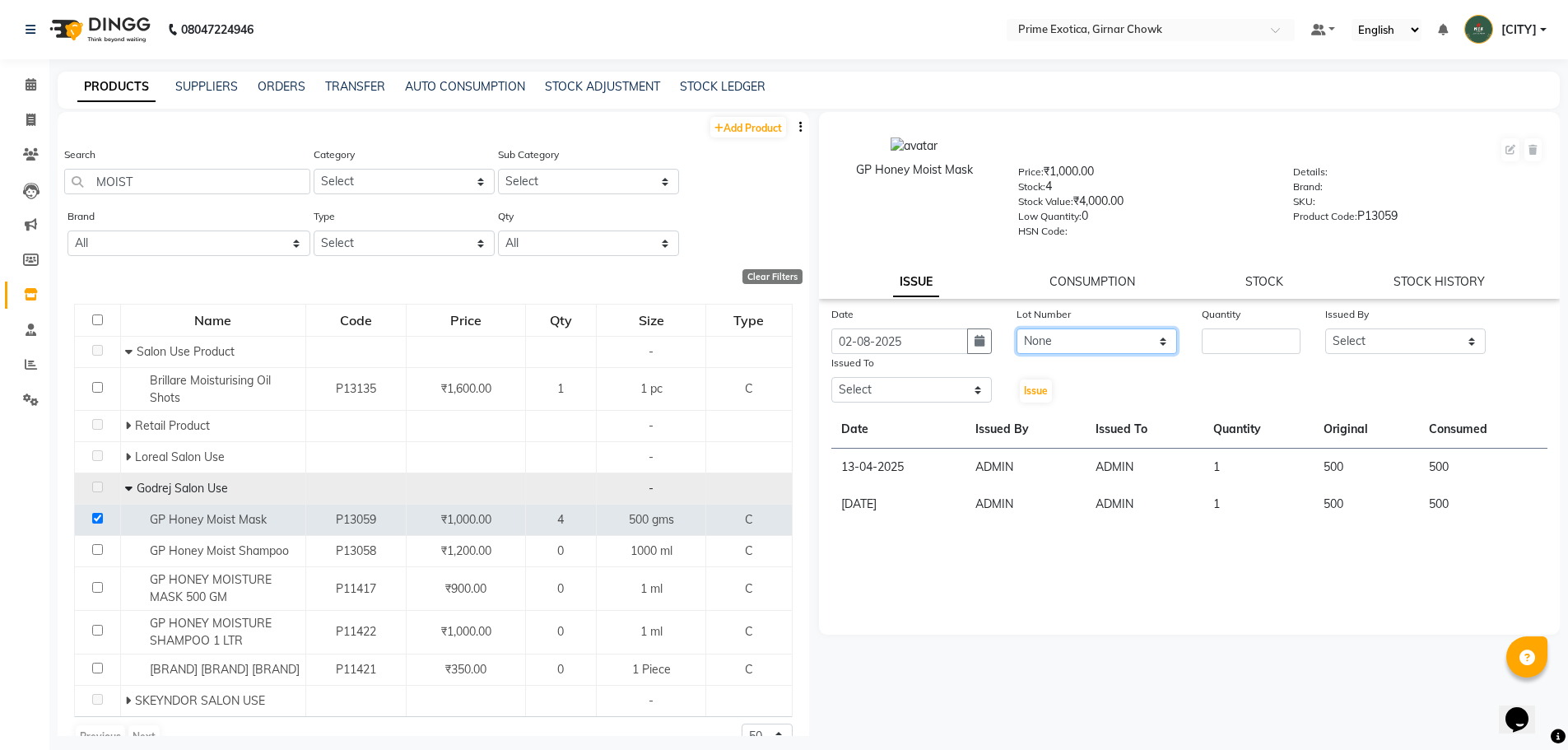 click on "None" 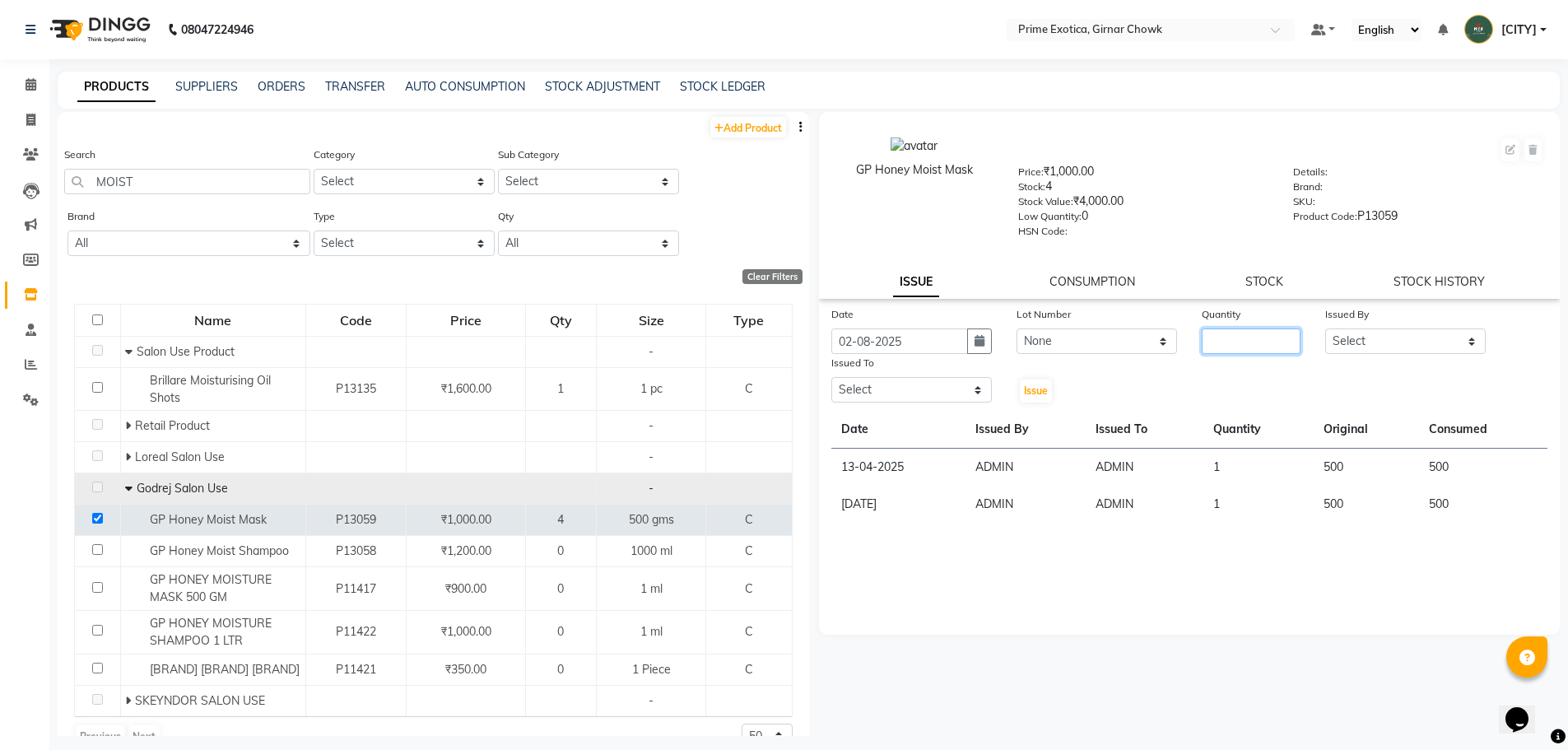 click 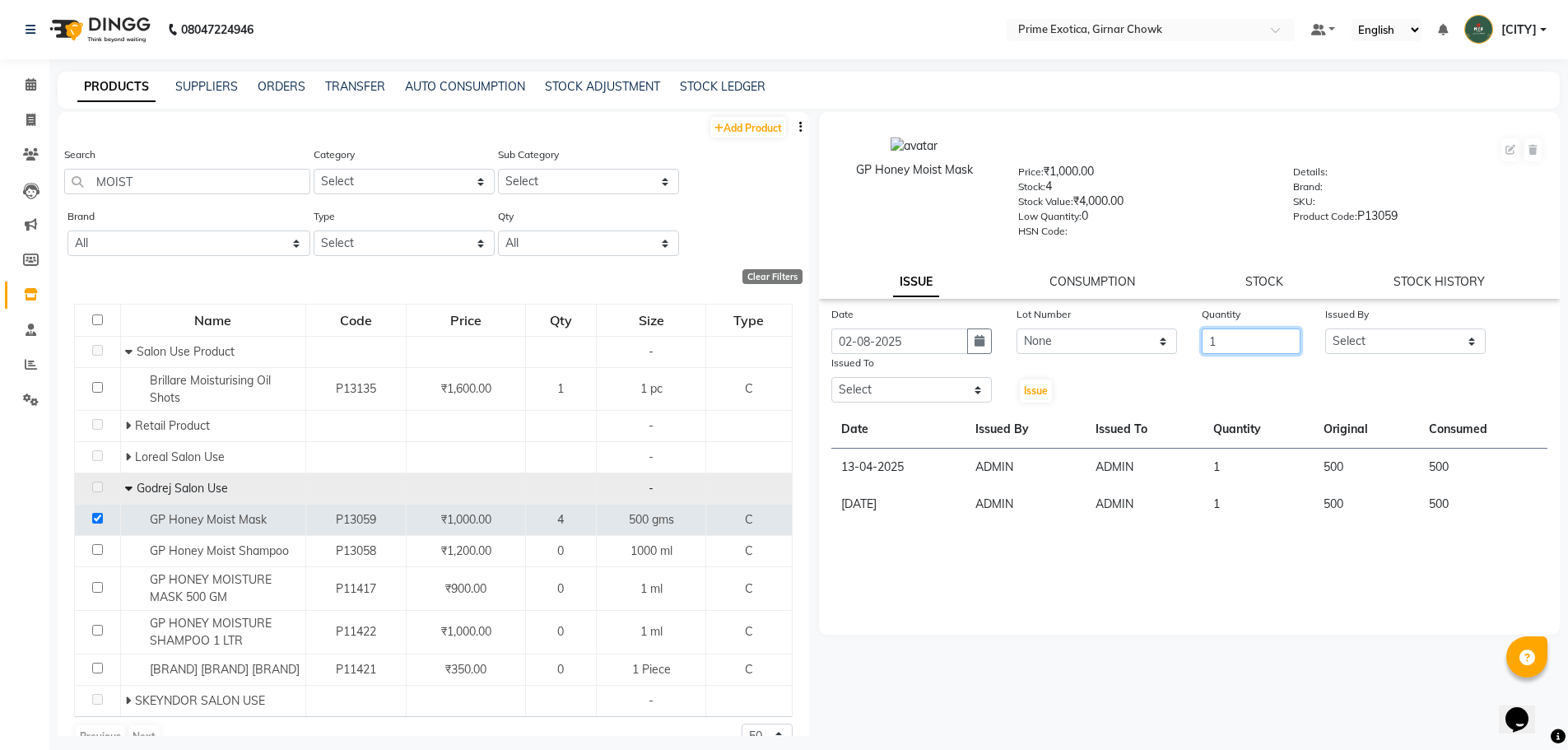type on "1" 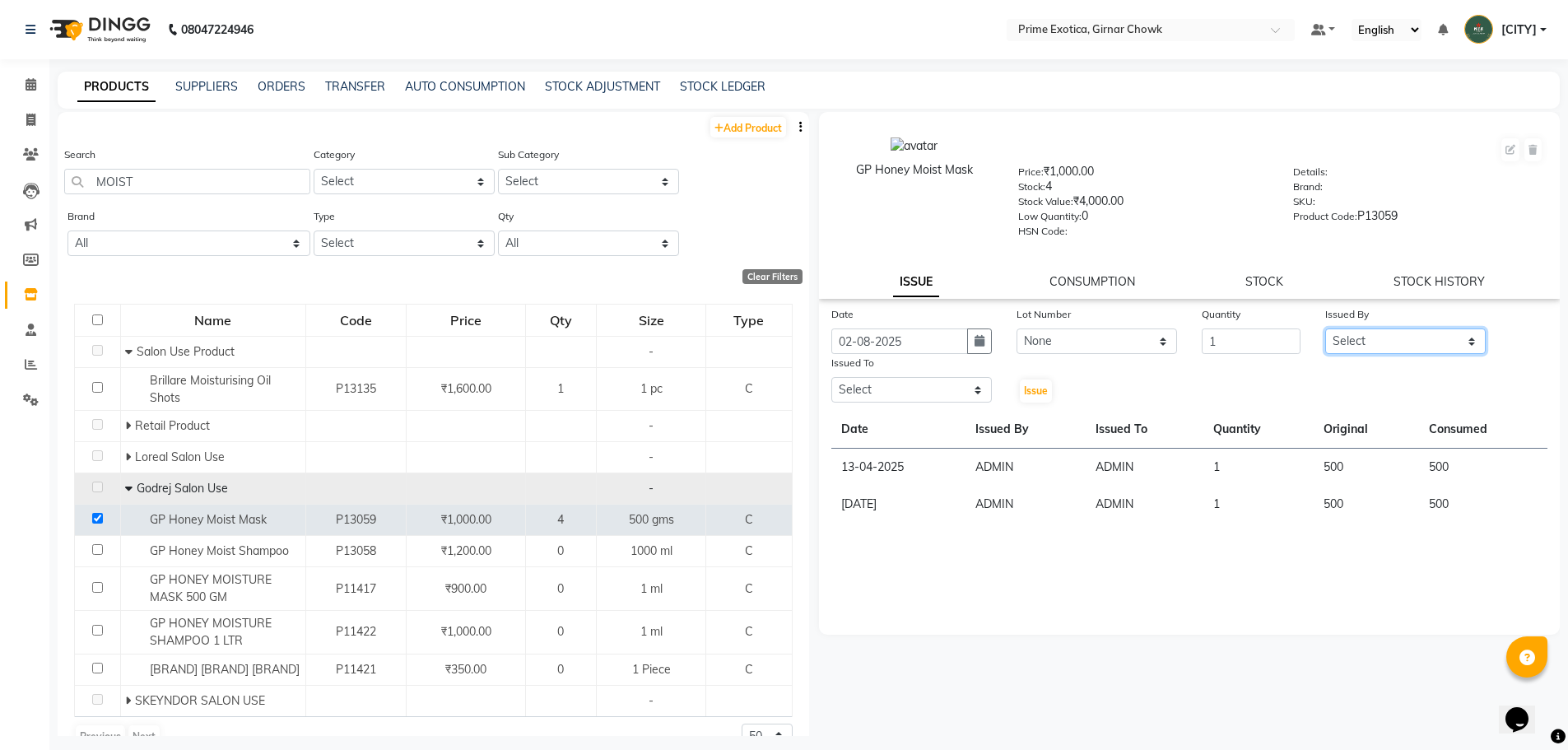 drag, startPoint x: 1346, startPoint y: 343, endPoint x: 1347, endPoint y: 352, distance: 9.05539 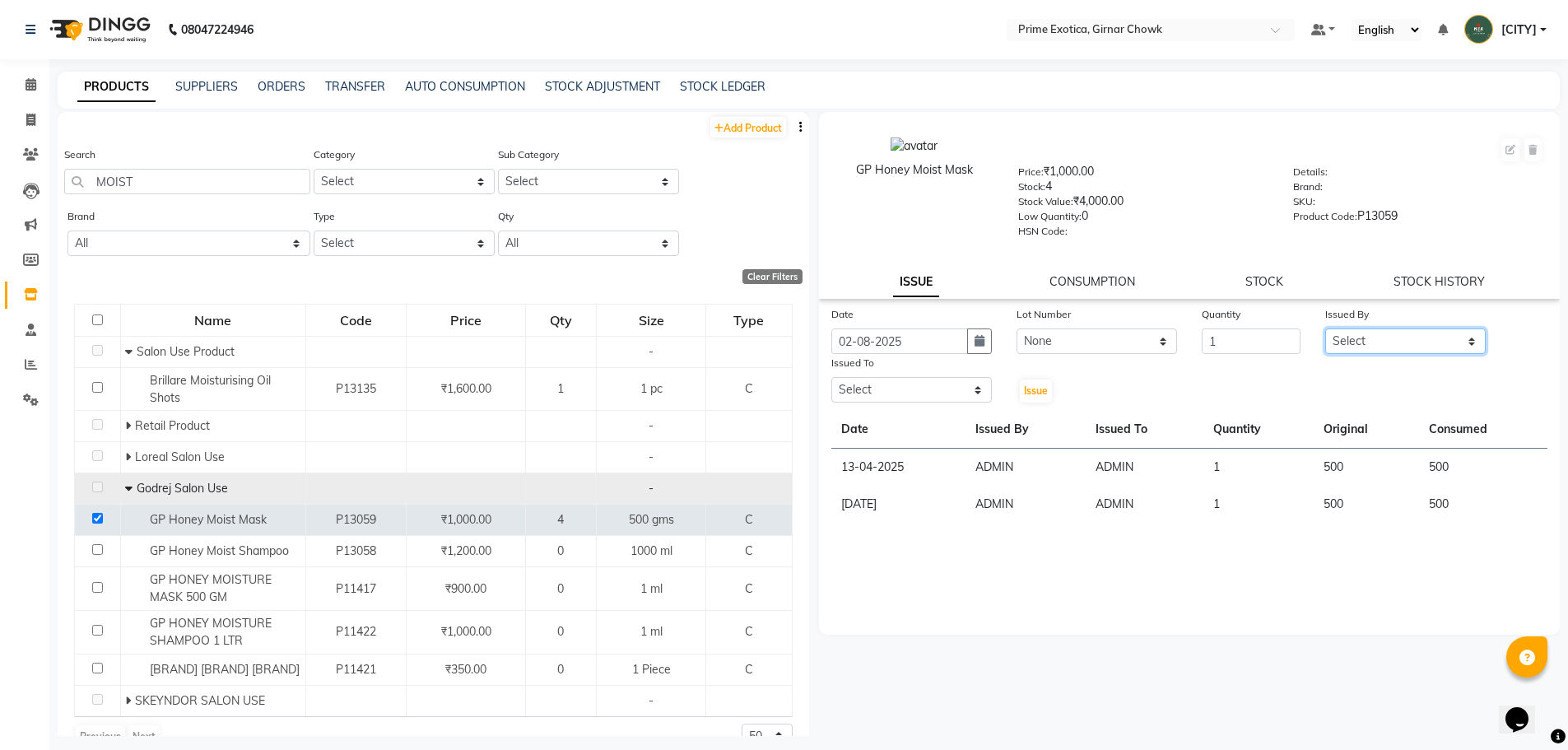 click on "Select [FIRST] [LAST] ADMIN [FIRST] [LAST] [FIRST] [LAST] [FIRST] [LAST] [FIRST] [LAST] [FIRST] [LAST]" 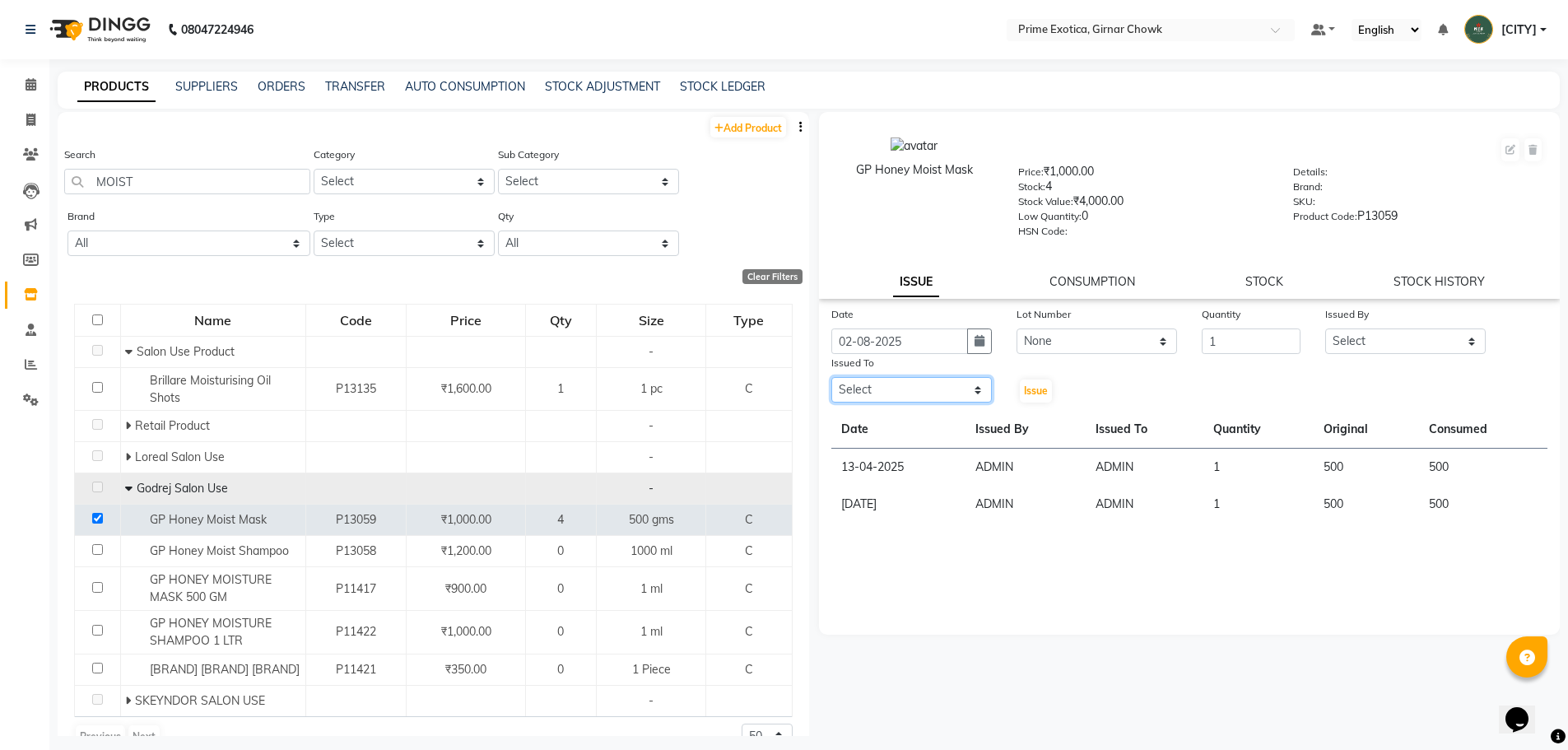 click on "Select [FIRST] [LAST] ADMIN [FIRST] [LAST] [FIRST] [LAST] [FIRST] [LAST] [FIRST] [LAST] [FIRST] [LAST]" 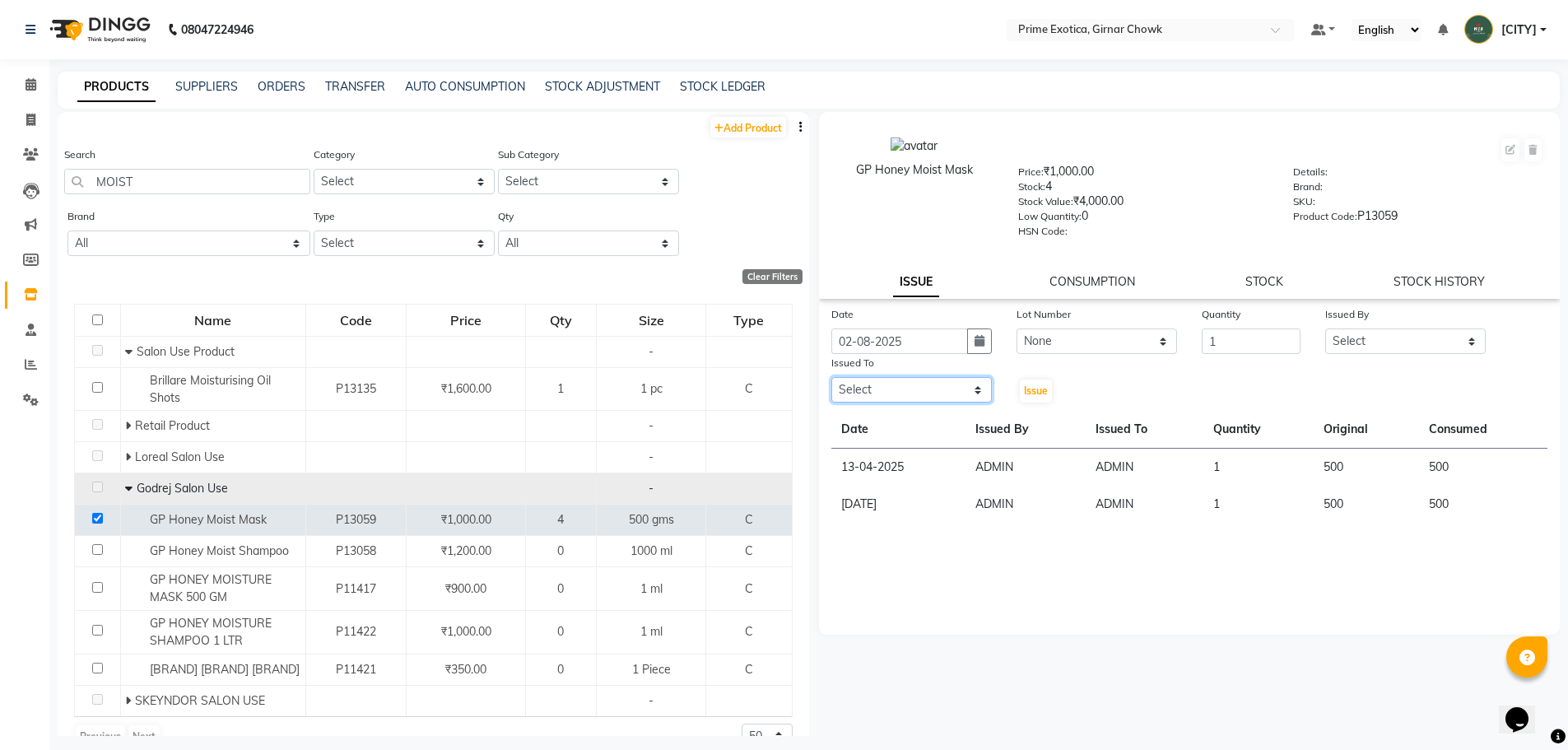 select on "[NUMBER]" 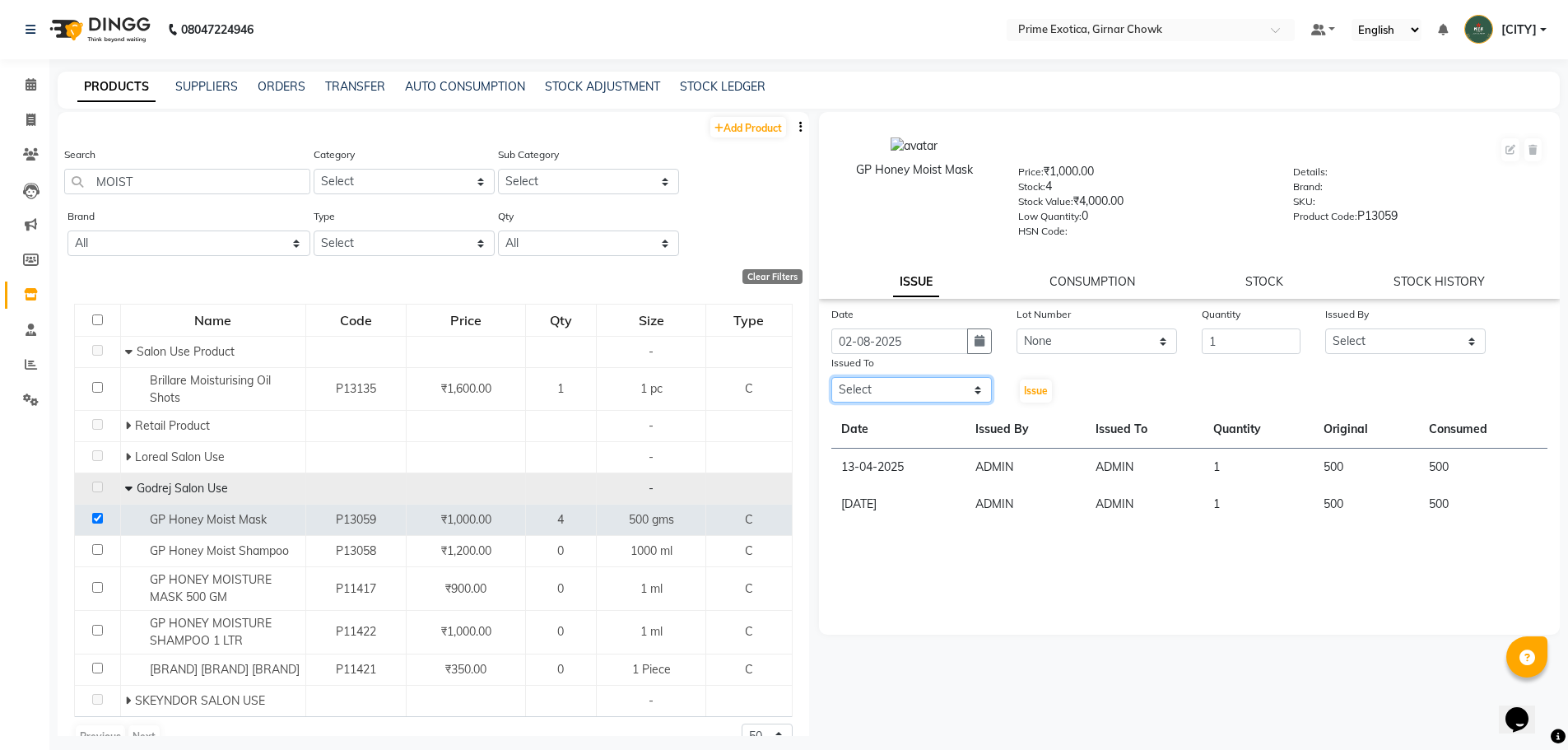 click on "Select [FIRST] [LAST] ADMIN [FIRST] [LAST] [FIRST] [LAST] [FIRST] [LAST] [FIRST] [LAST] [FIRST] [LAST]" 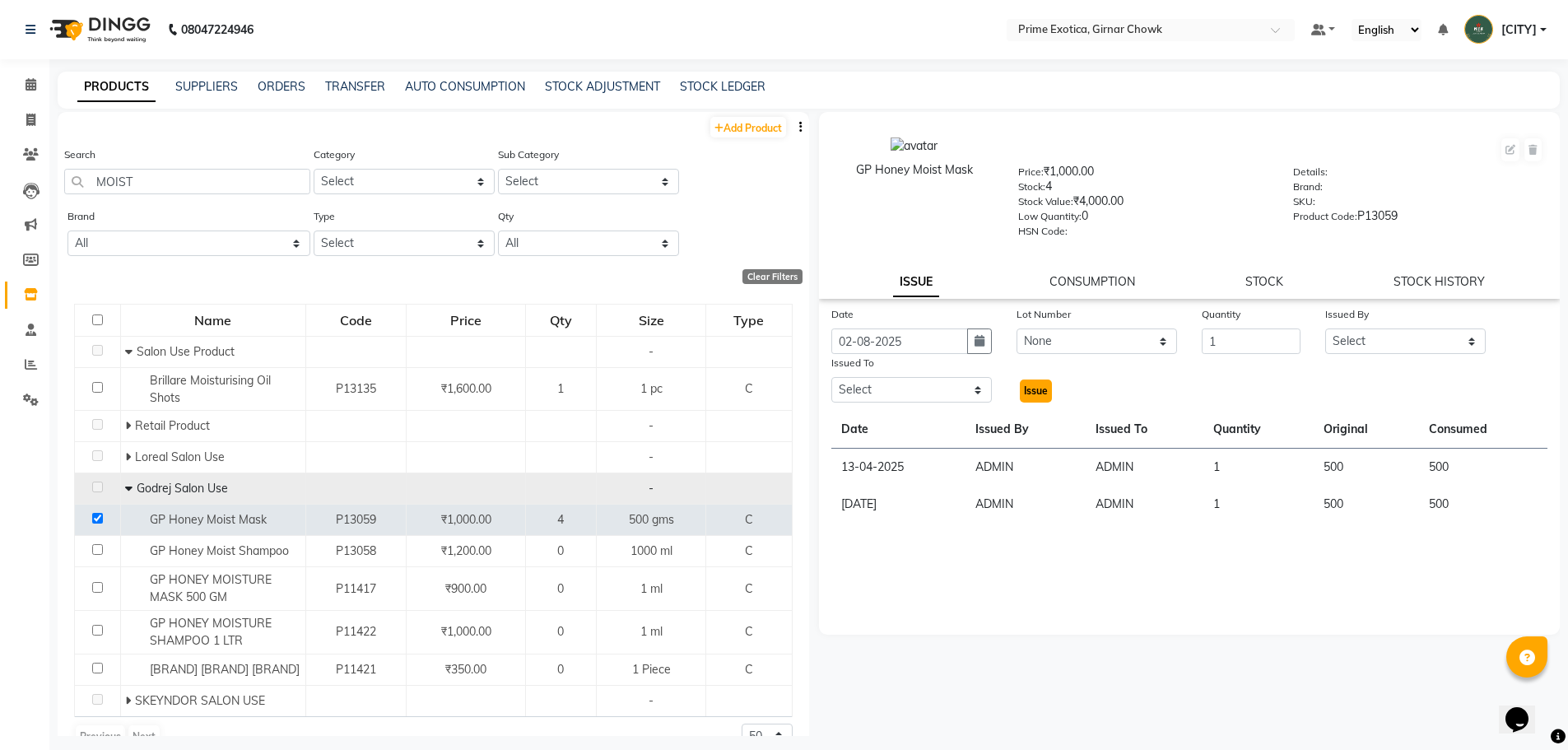 click on "Issue" 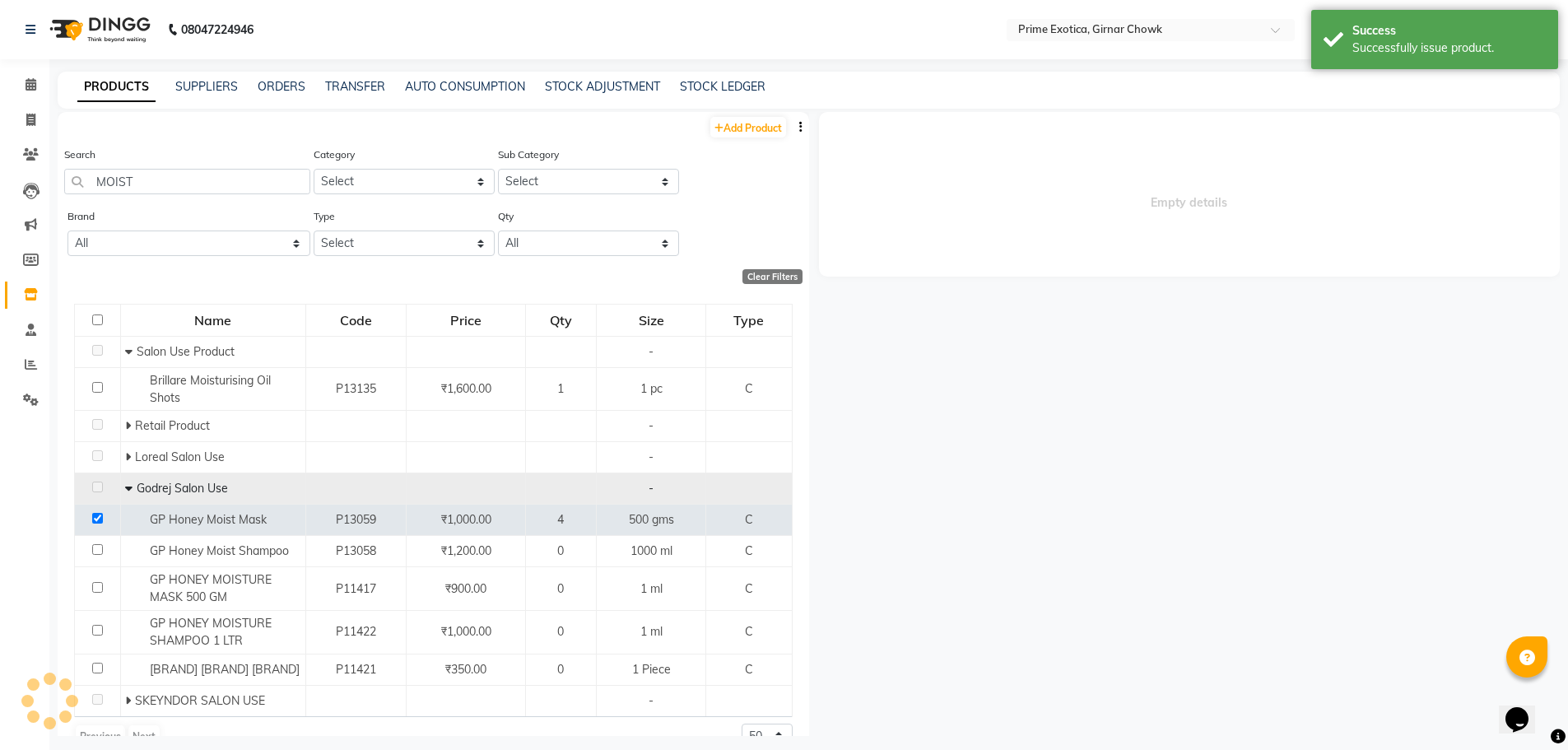 select 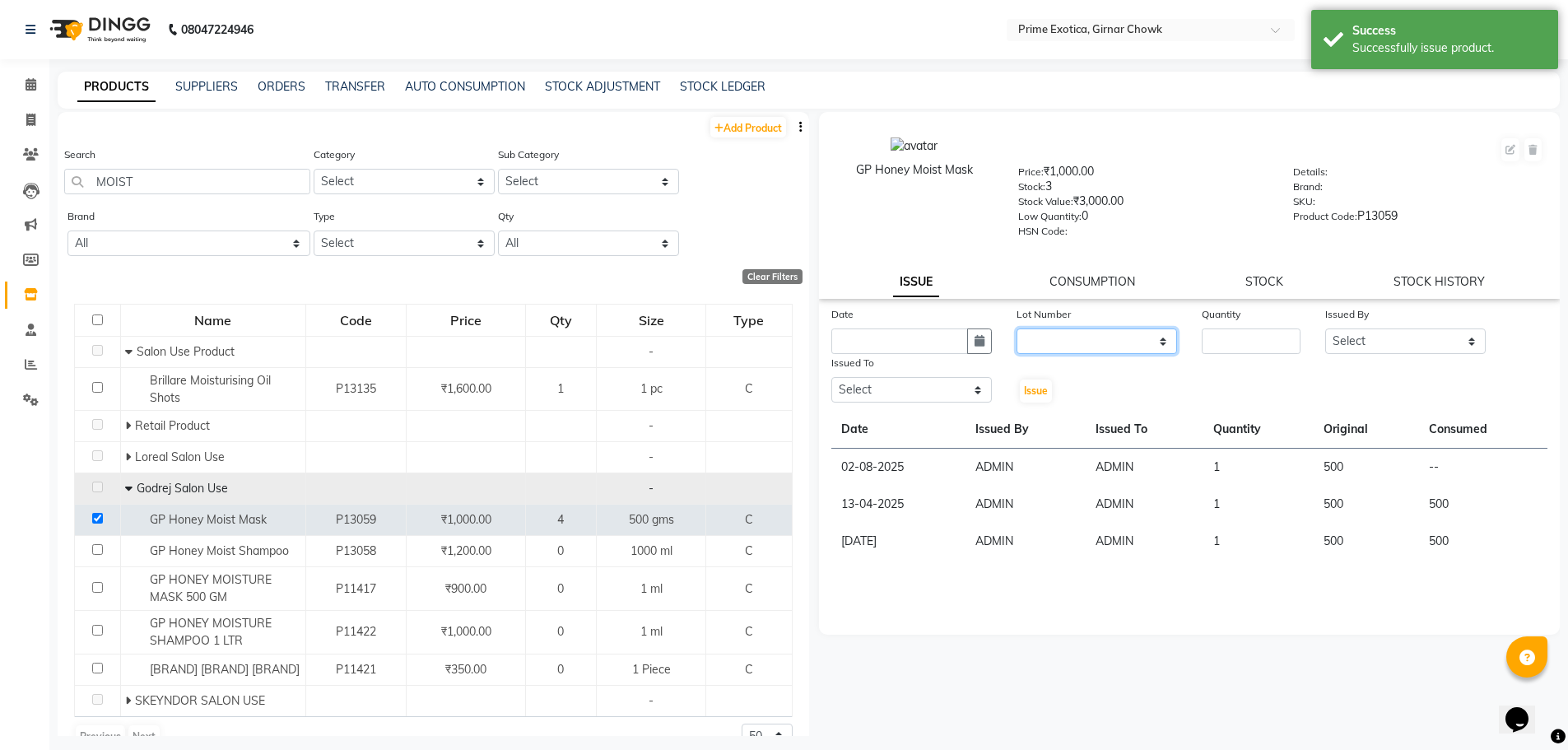 click on "None" 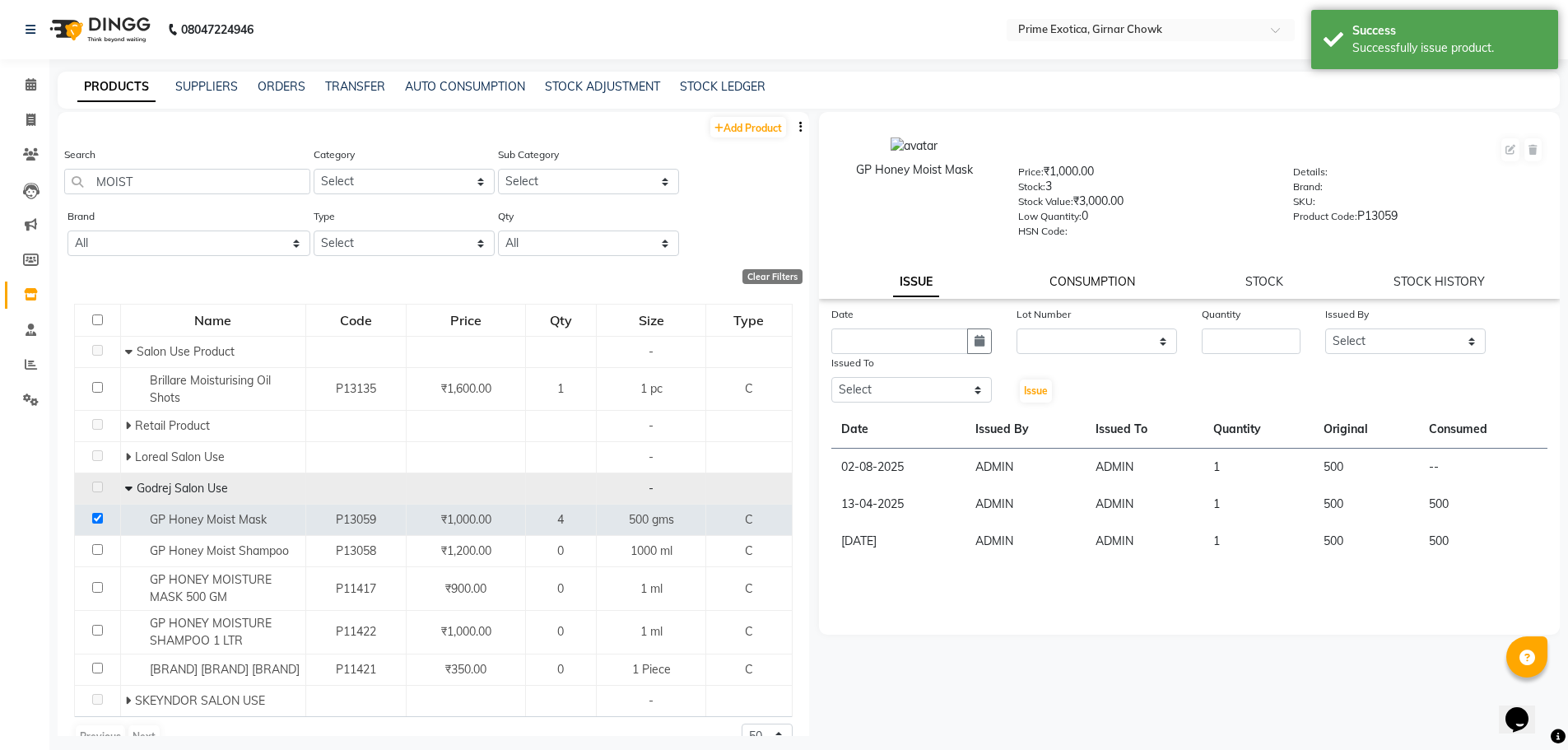 click on "CONSUMPTION" 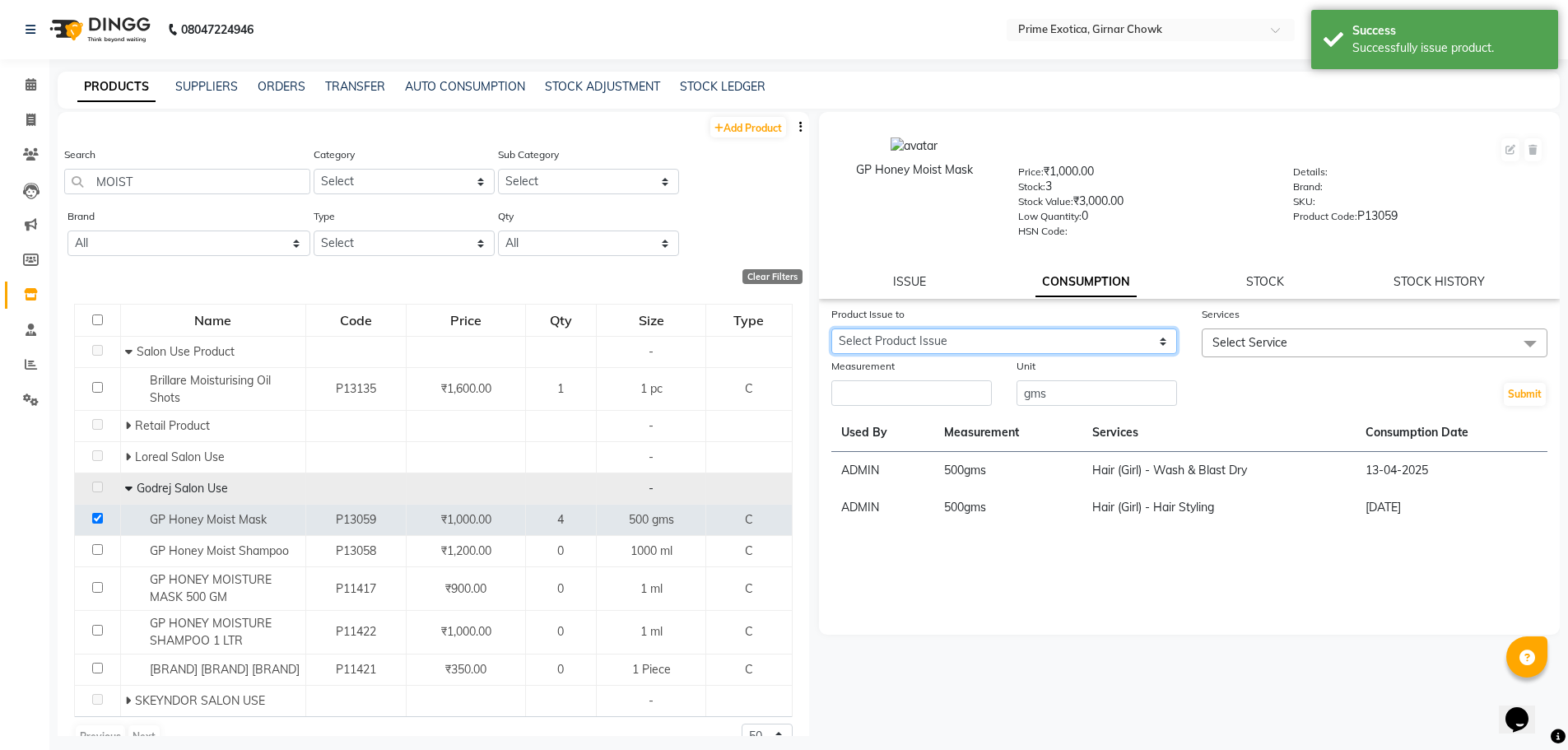 click on "Select Product Issue [DATE], Issued to: ADMIN, Balance: 500" 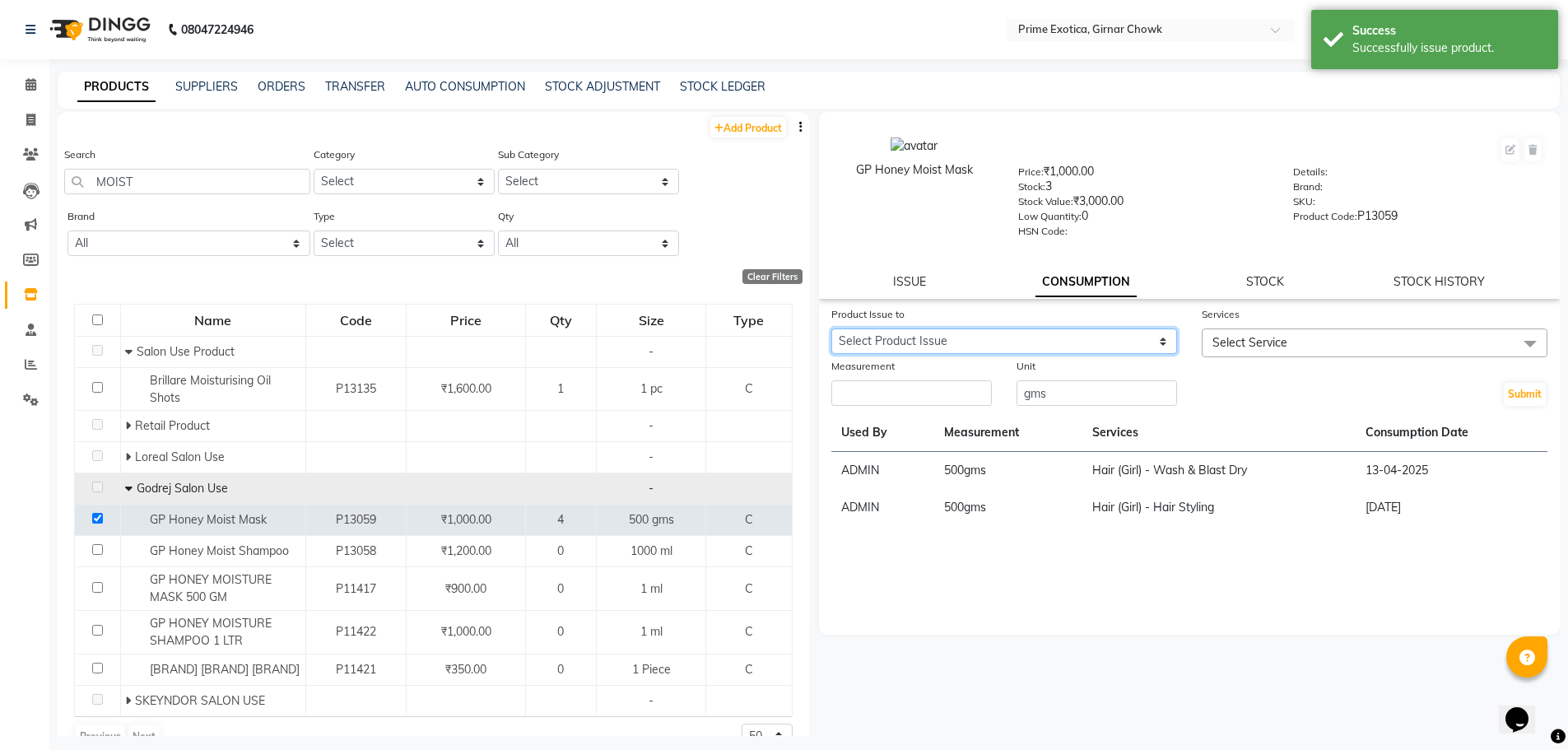 click on "Select Product Issue [DATE], Issued to: ADMIN, Balance: 500" 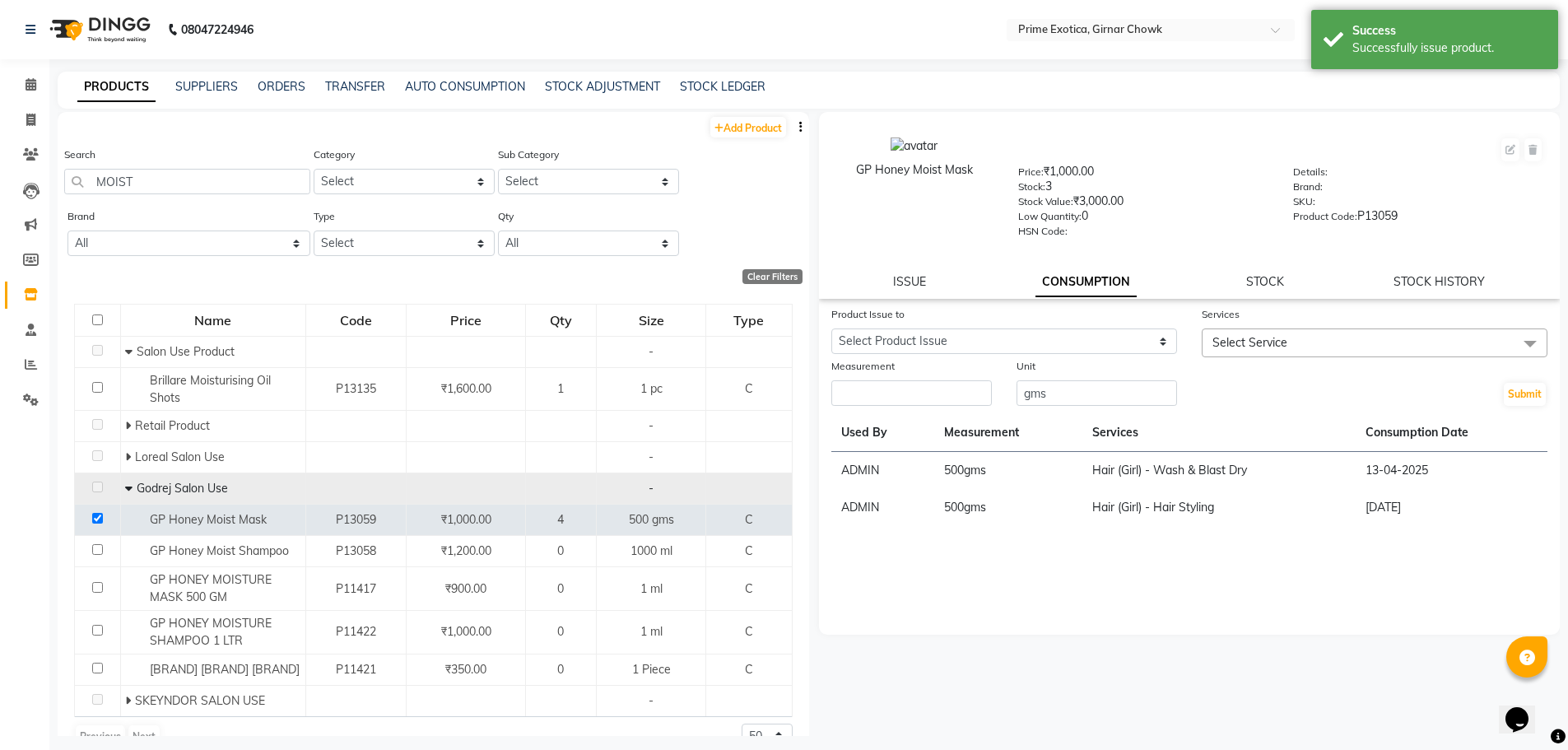 click on "Select Service" 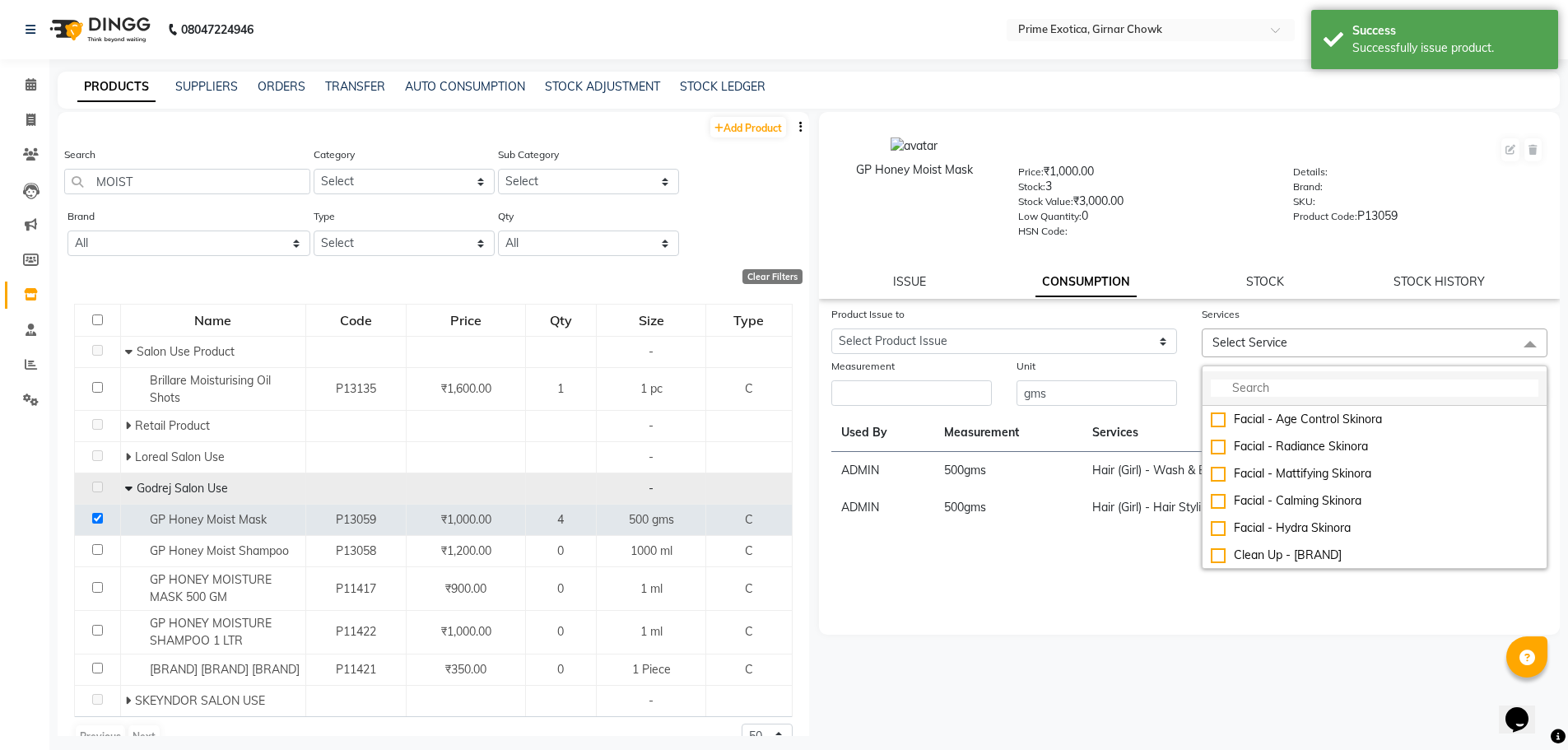 click 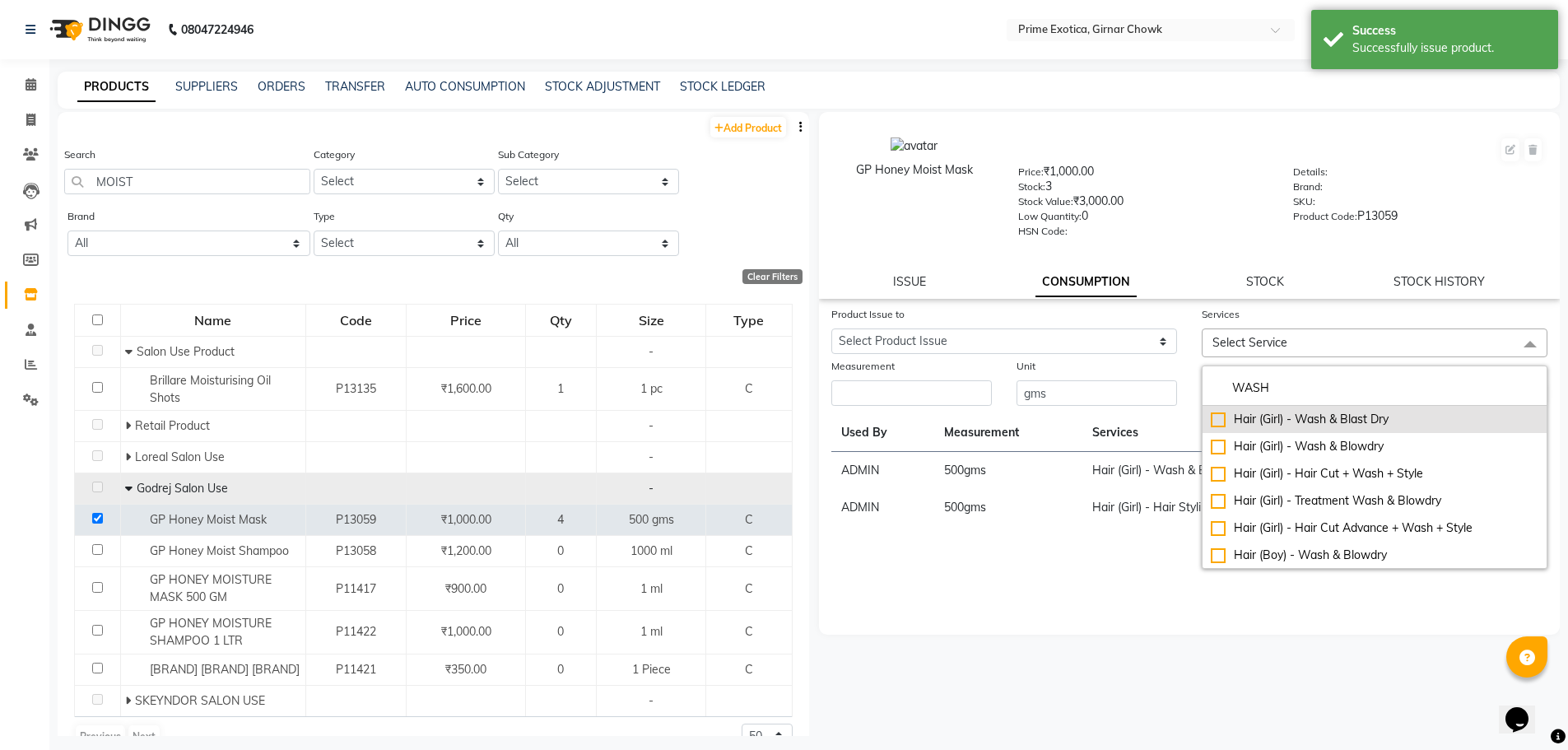 type on "WASH" 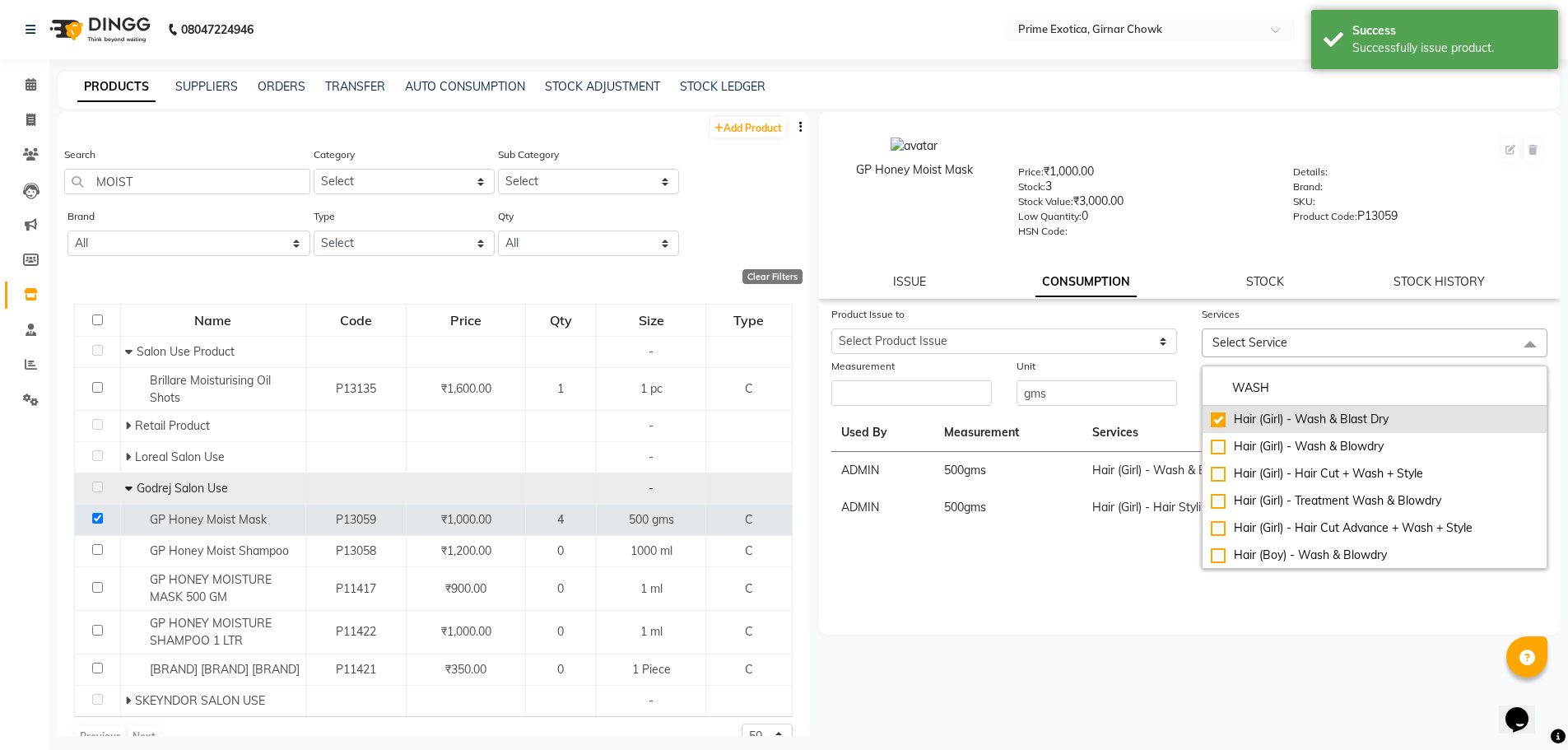 checkbox on "true" 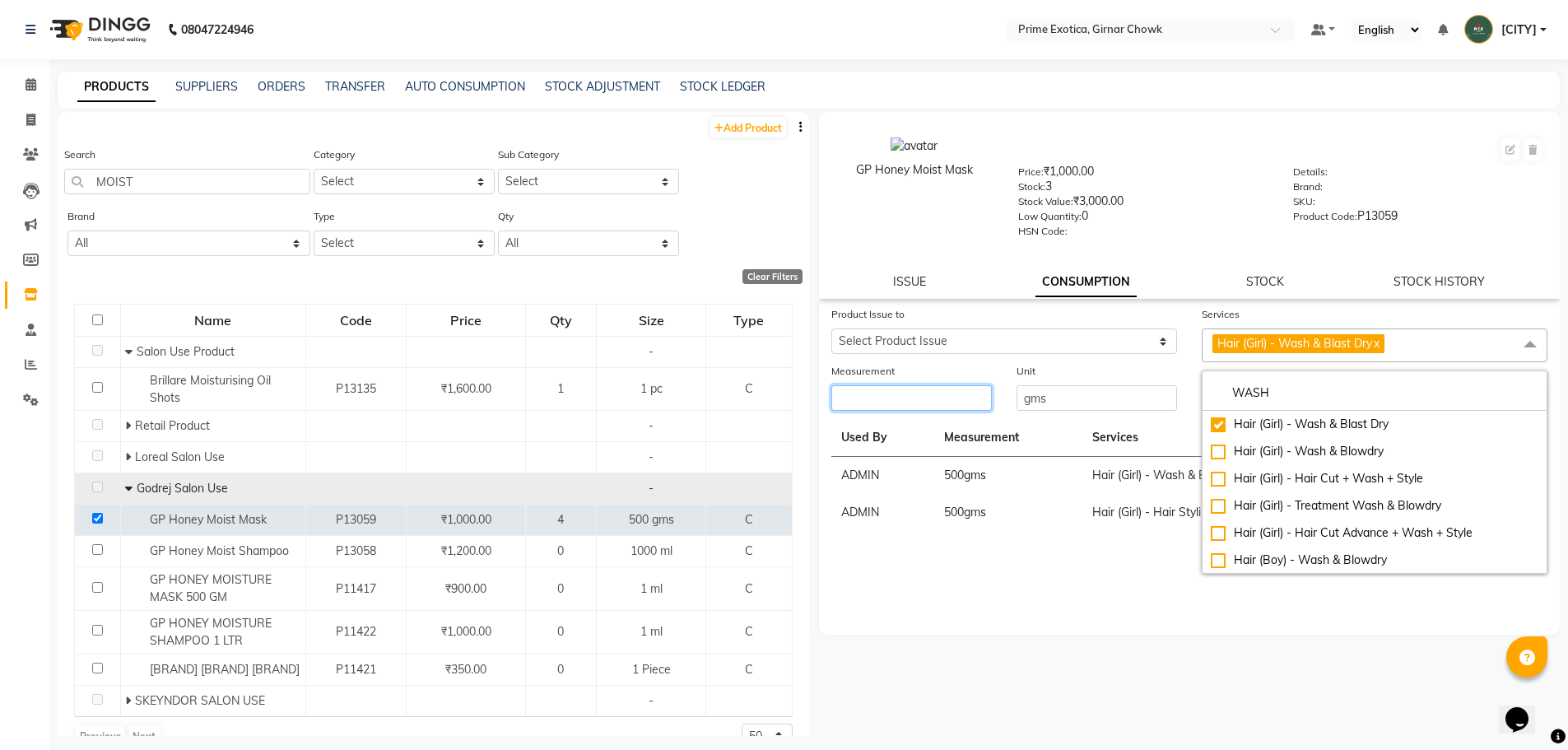 click 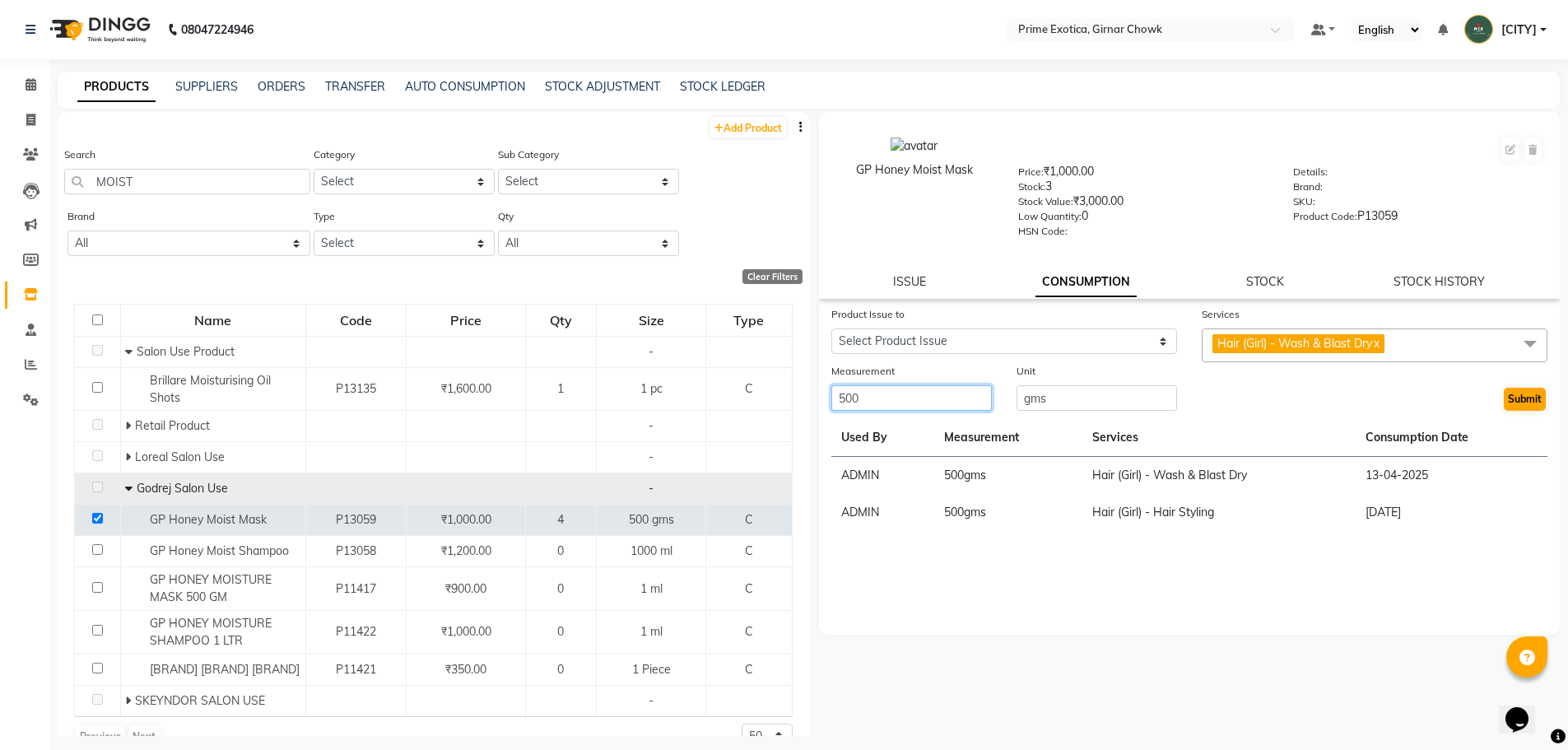type on "500" 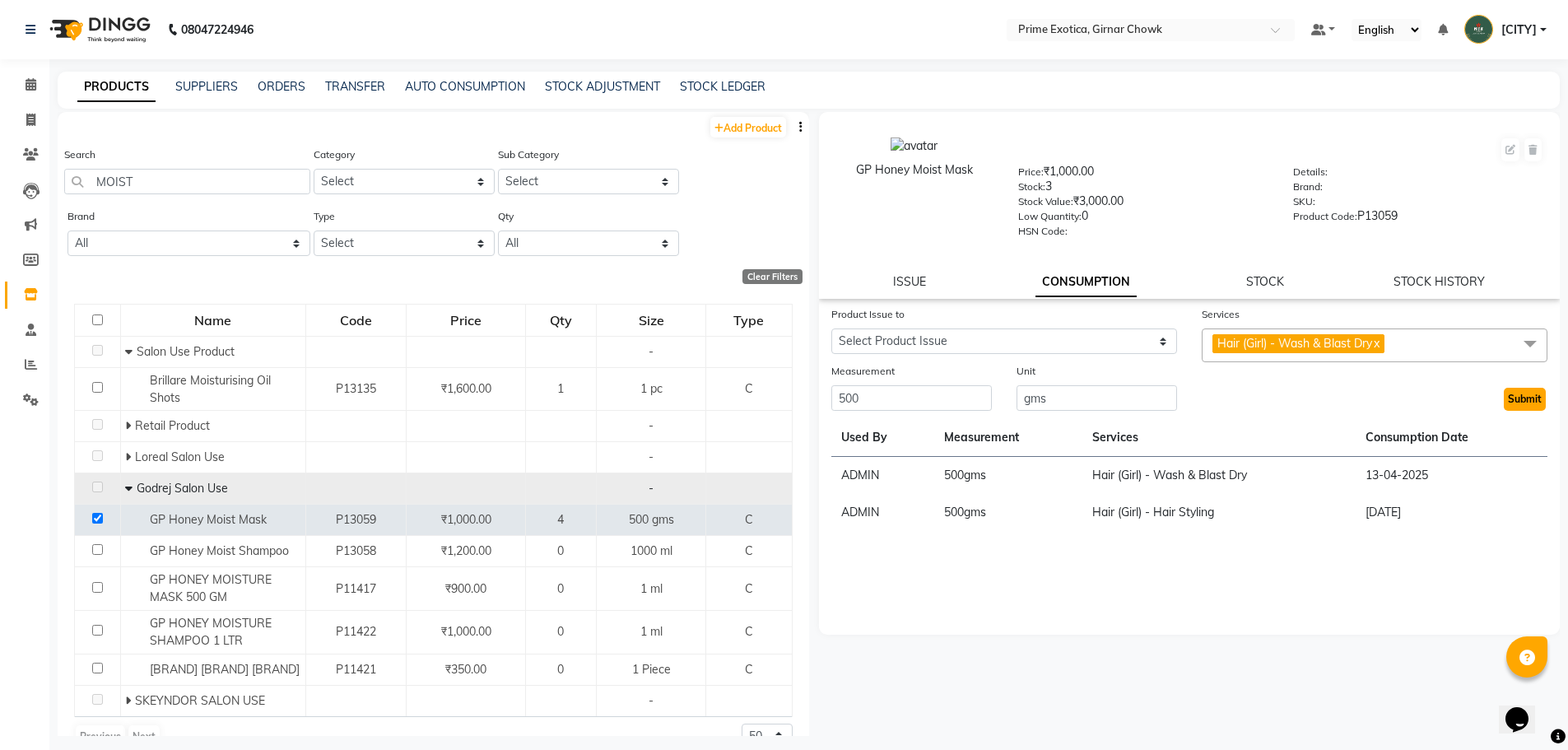 click on "Submit" 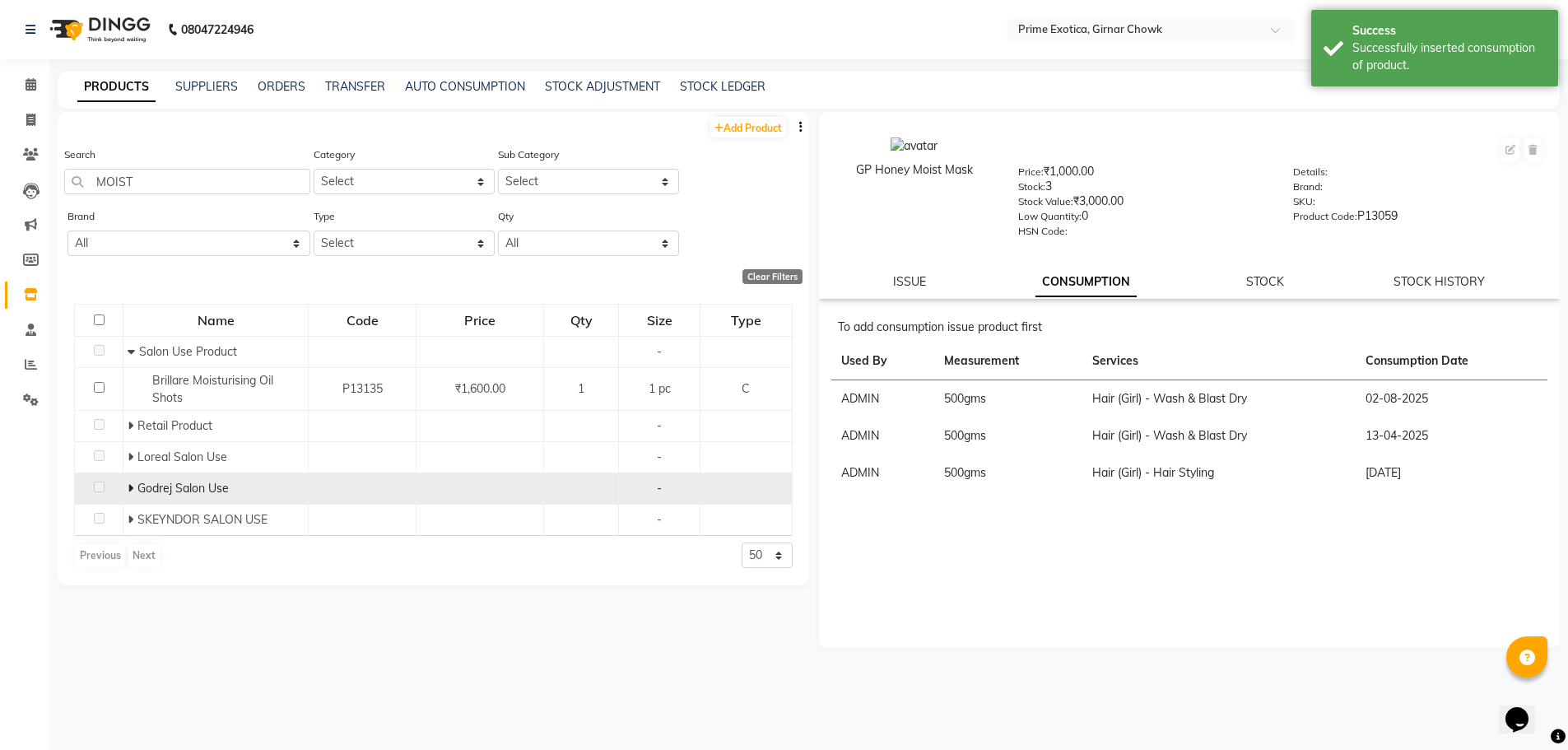 click 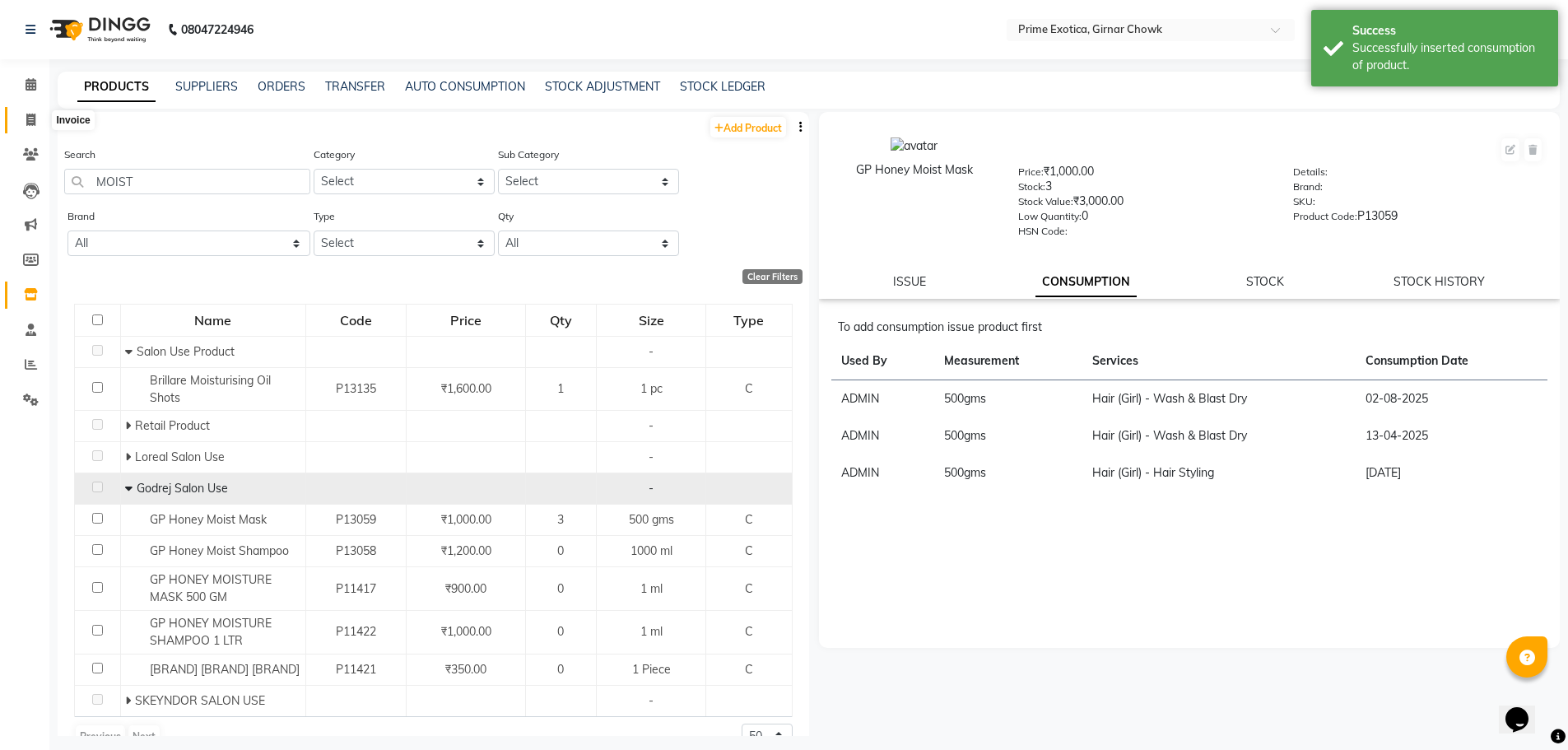 click 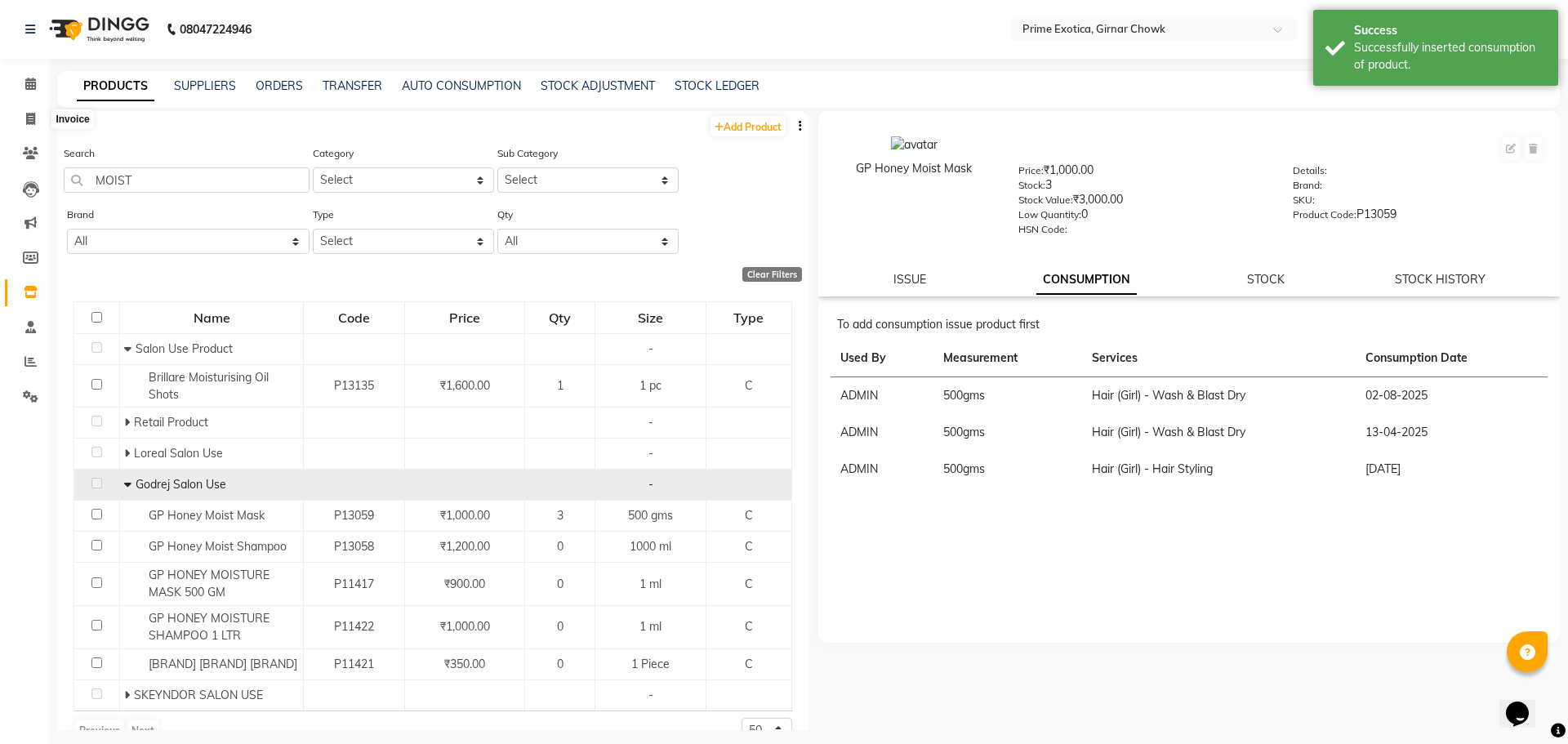 select on "service" 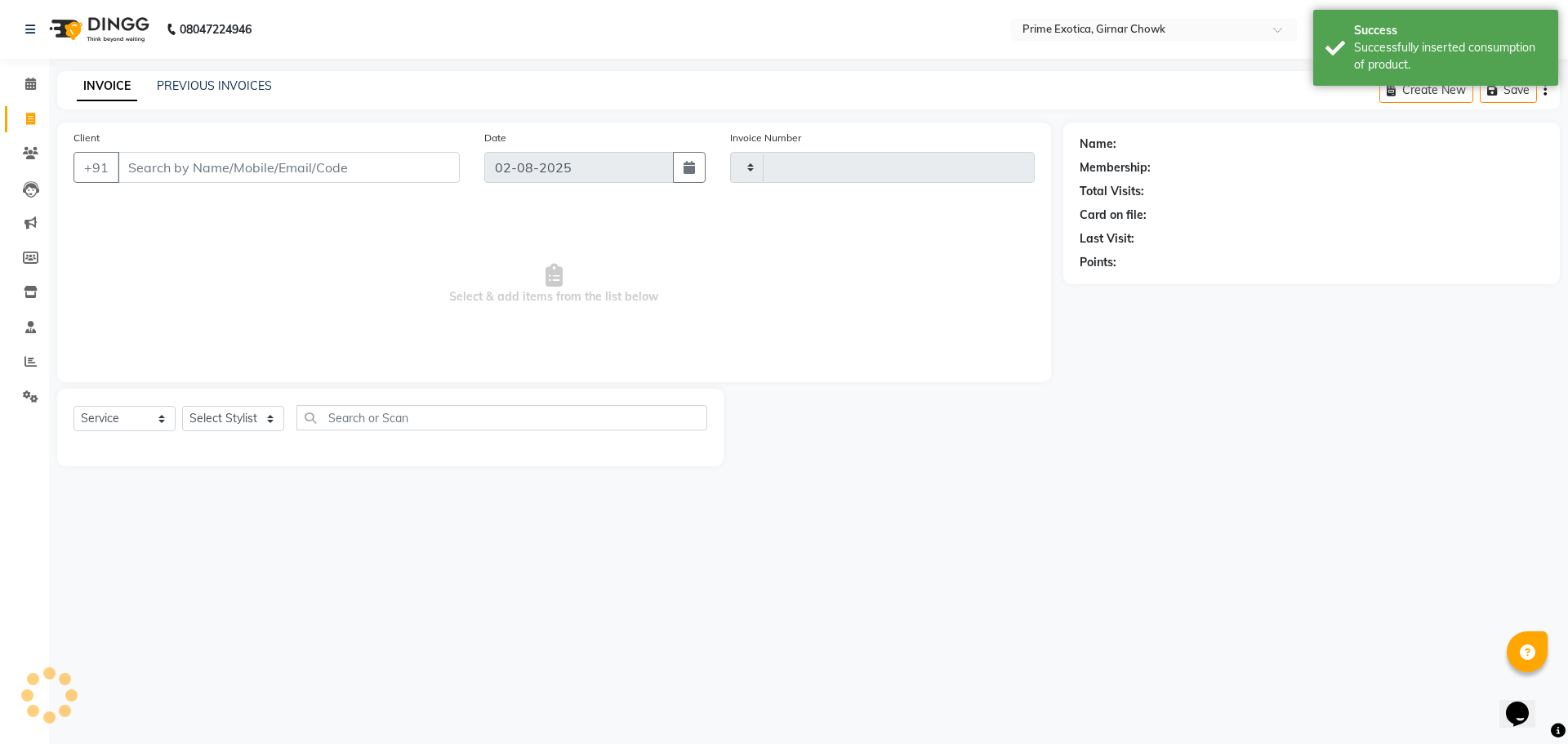 type on "0745" 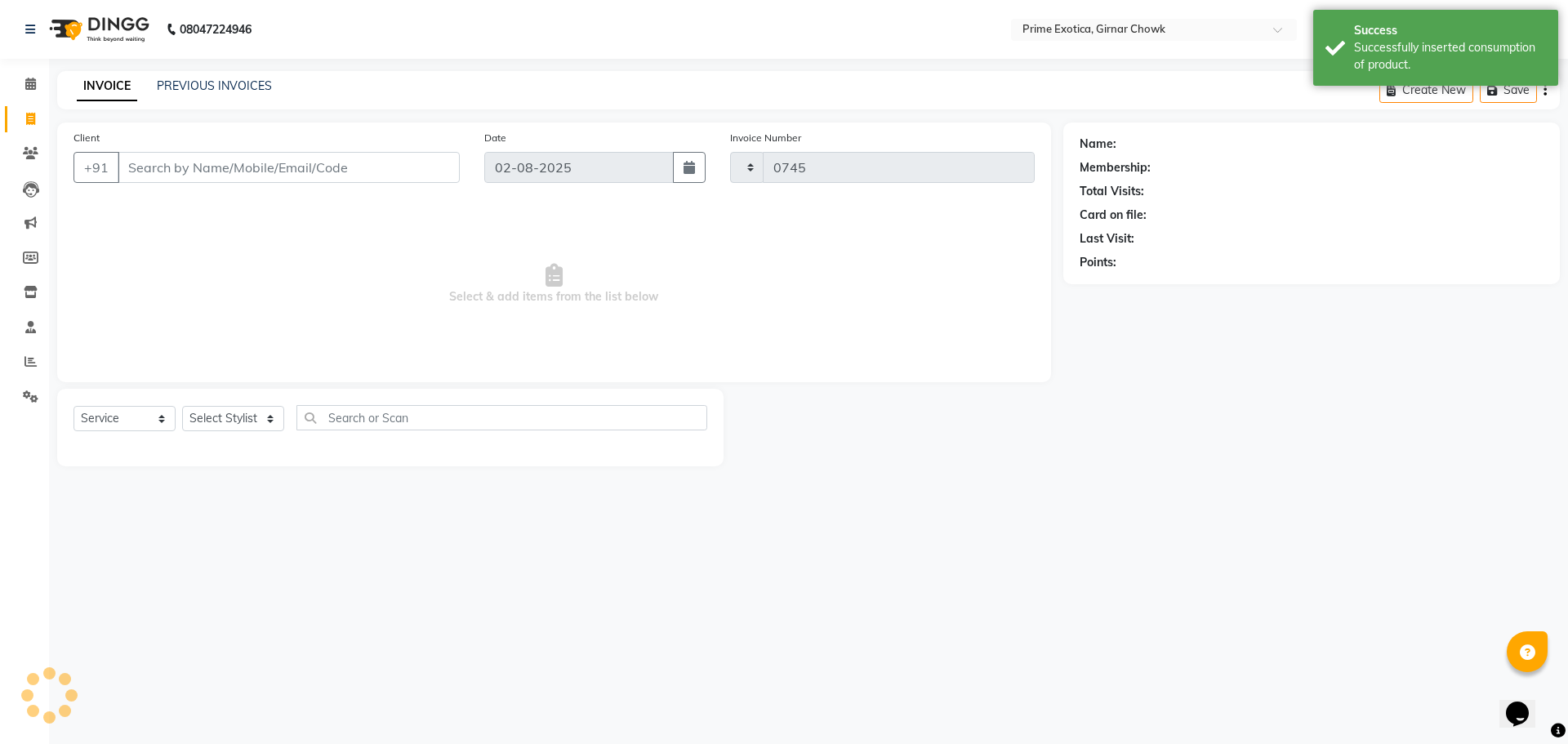 select on "5796" 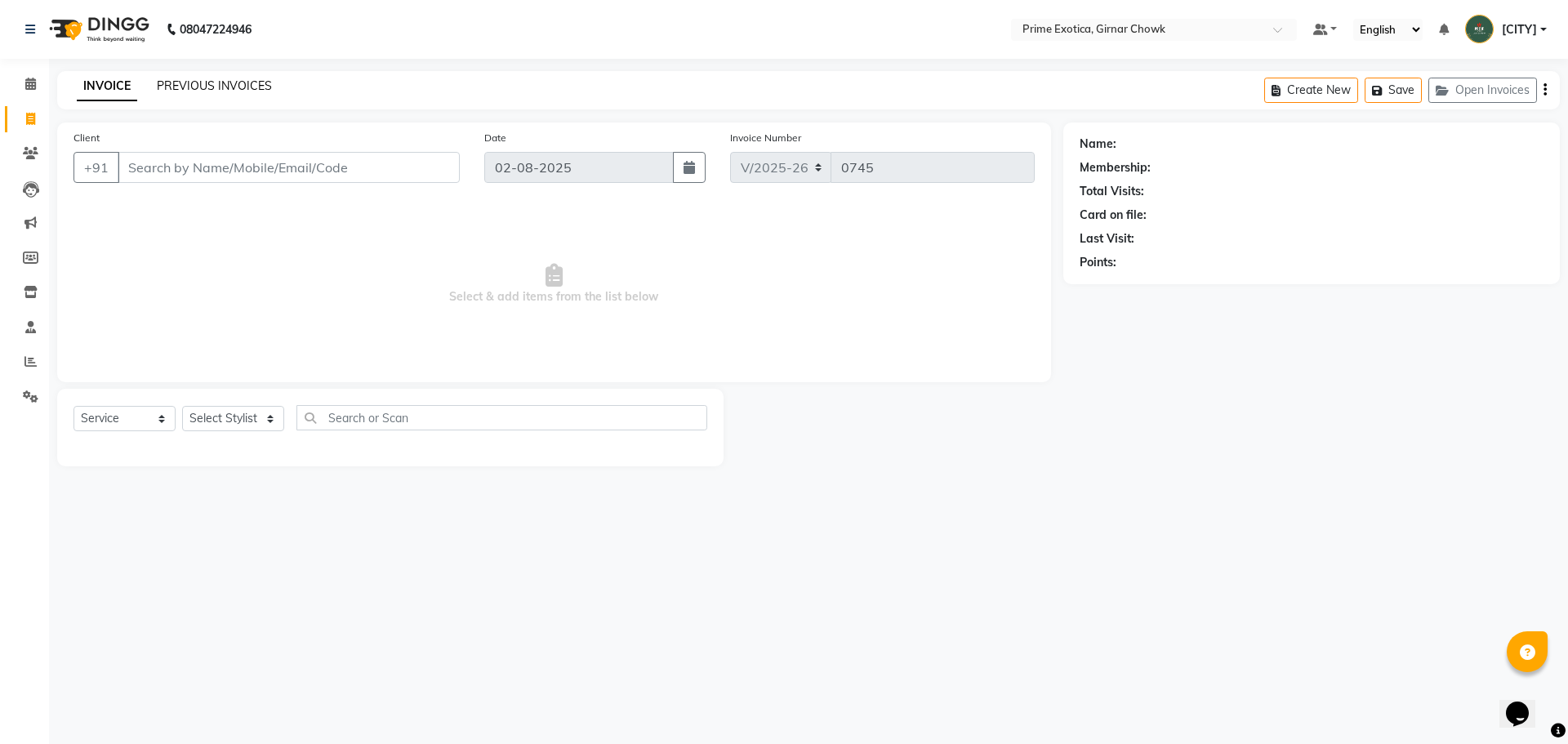 click on "PREVIOUS INVOICES" 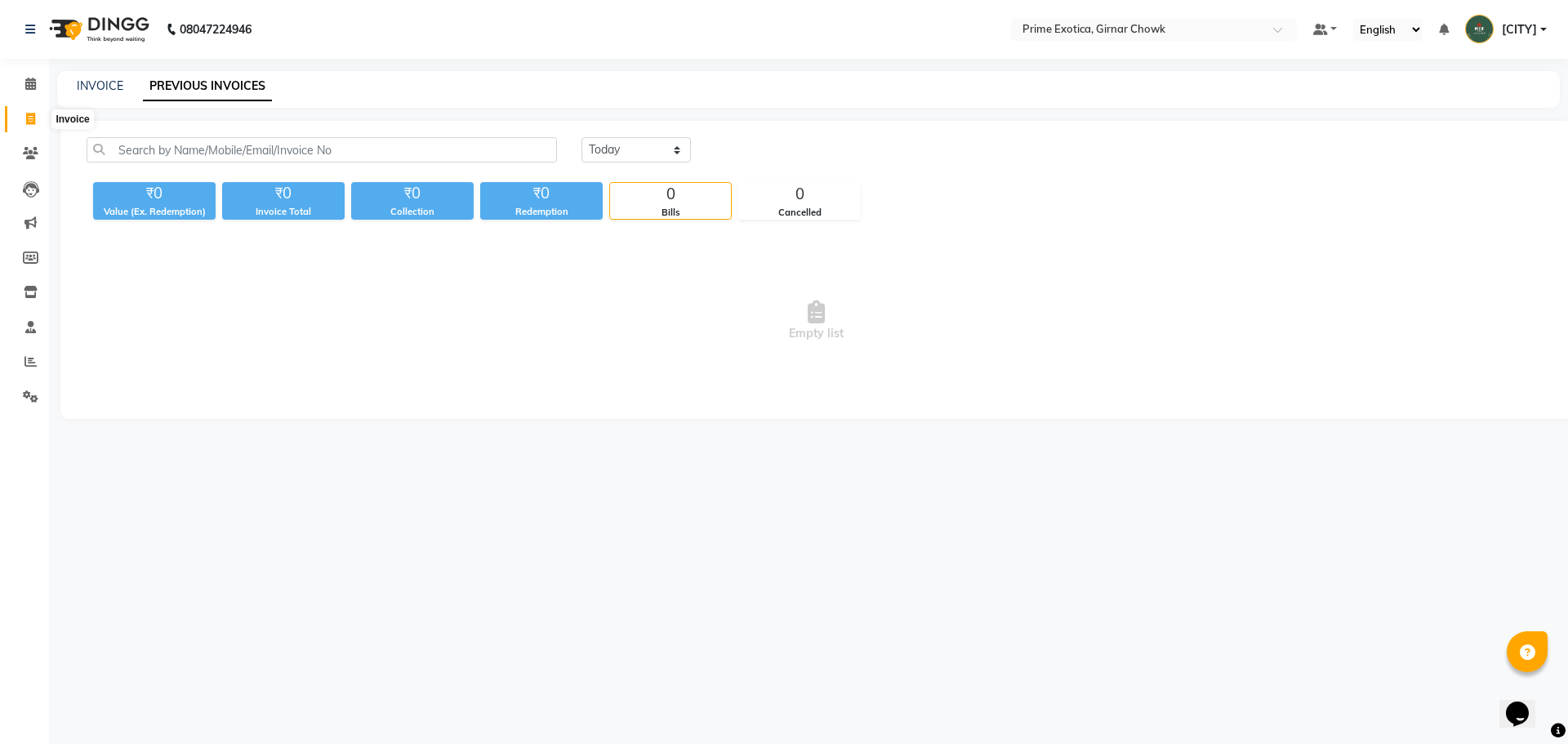 click 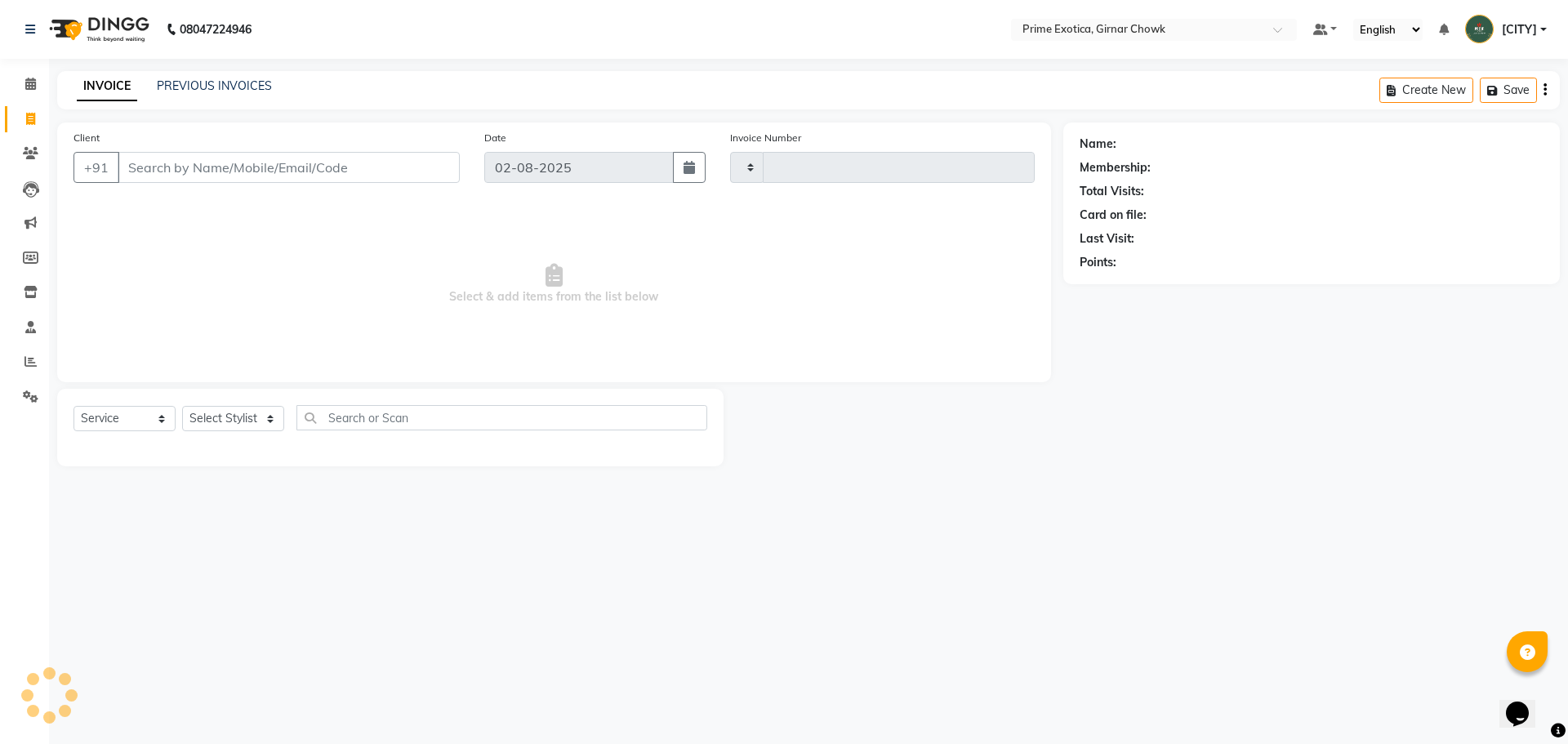 type on "0745" 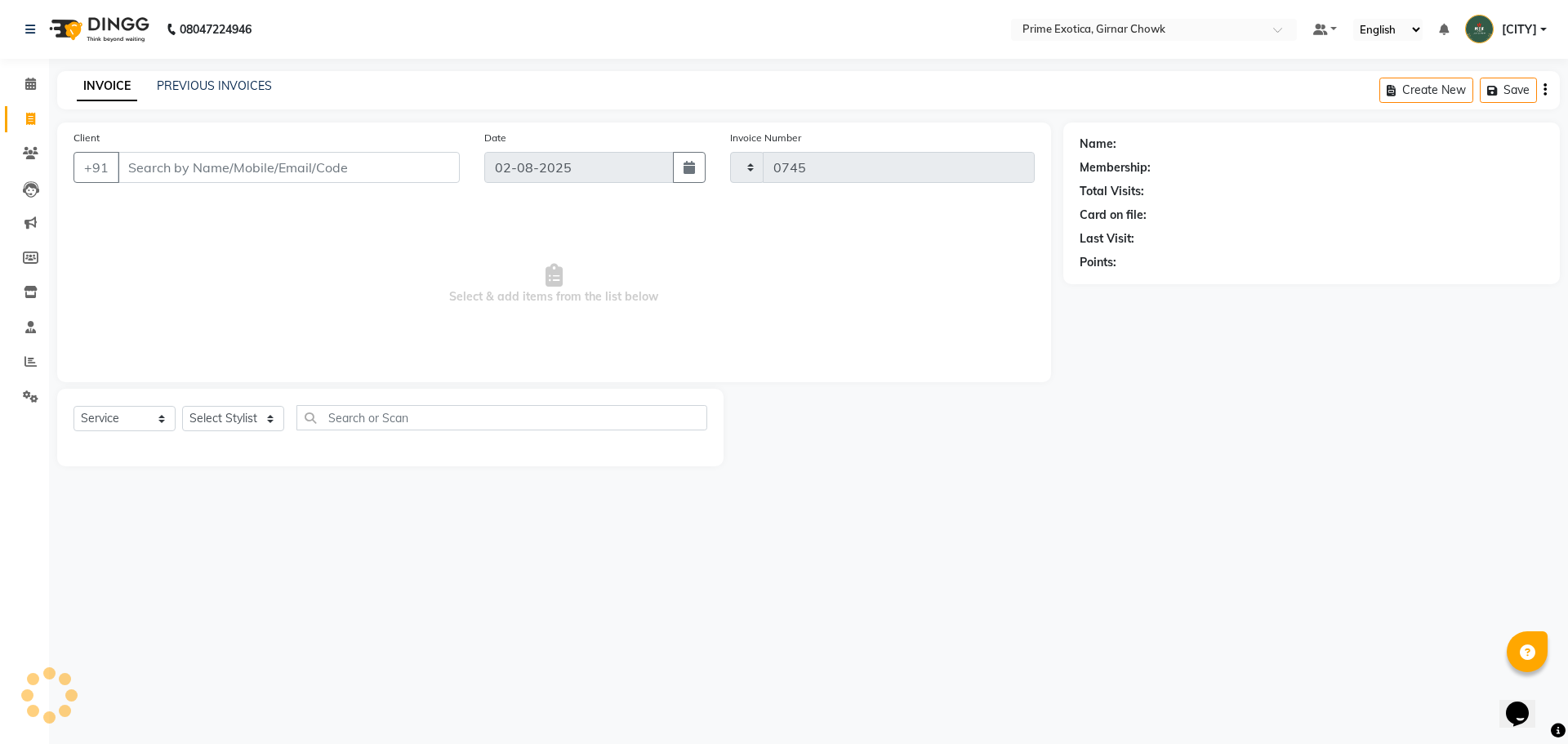 select on "5796" 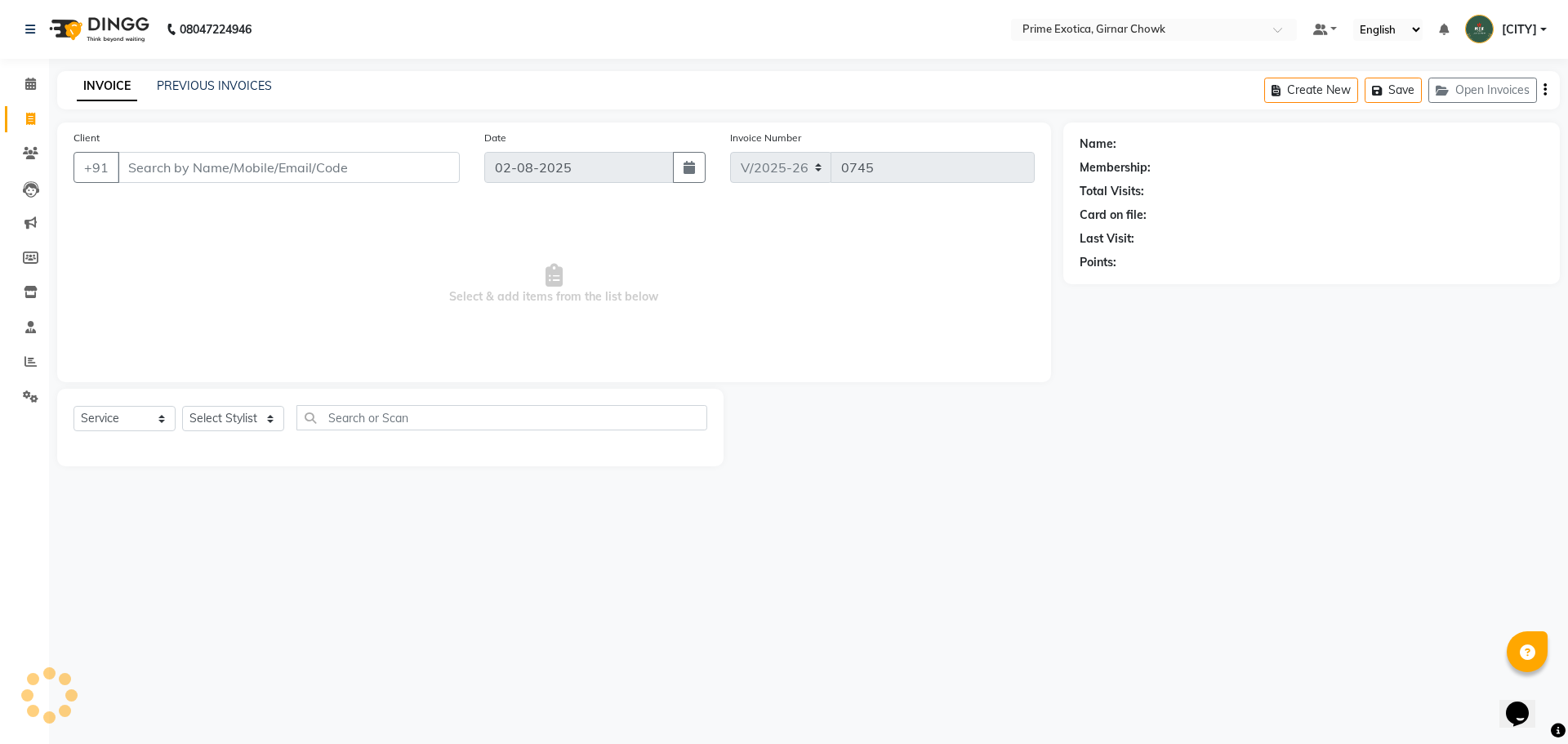 click on "Client" at bounding box center (288, 167) 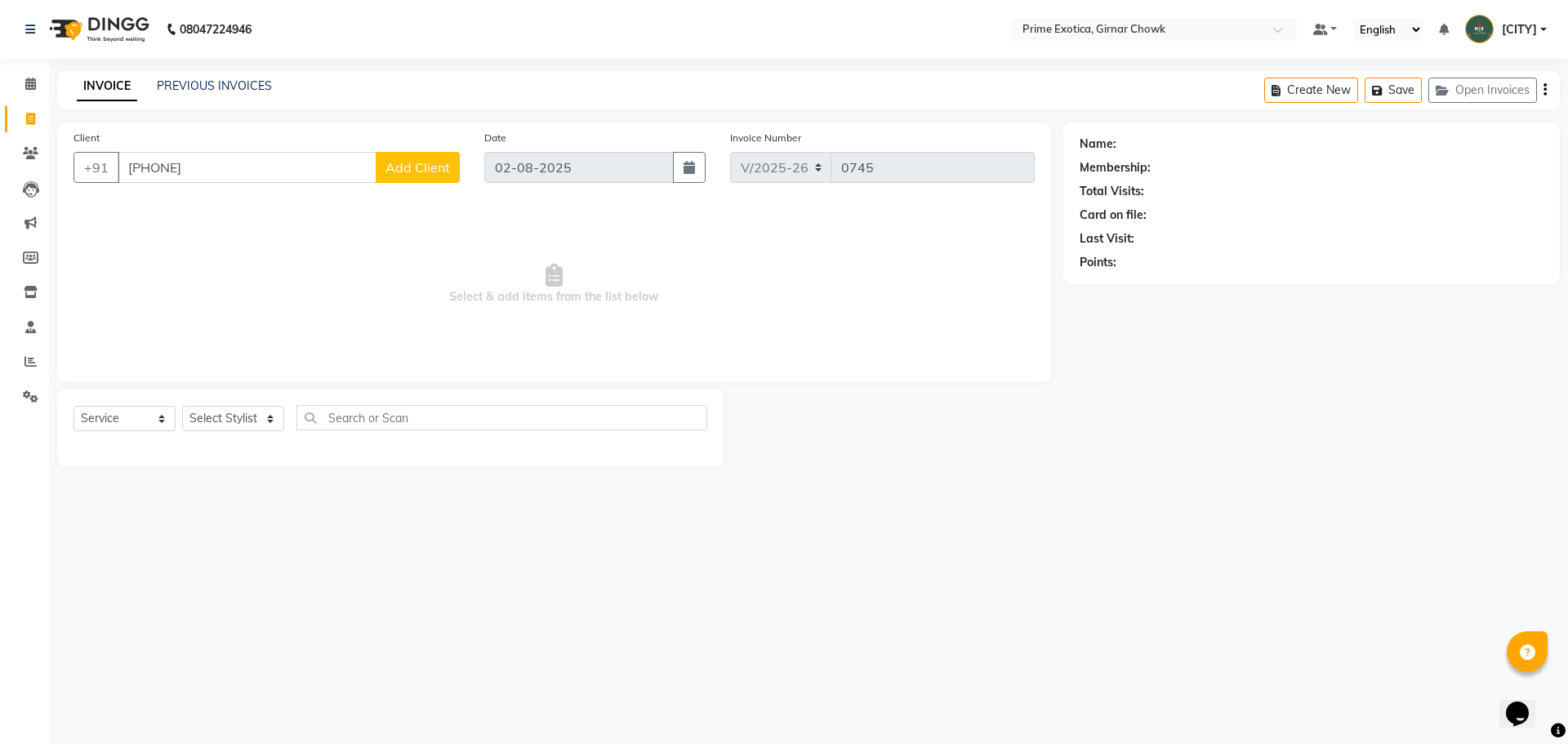 type on "[PHONE]" 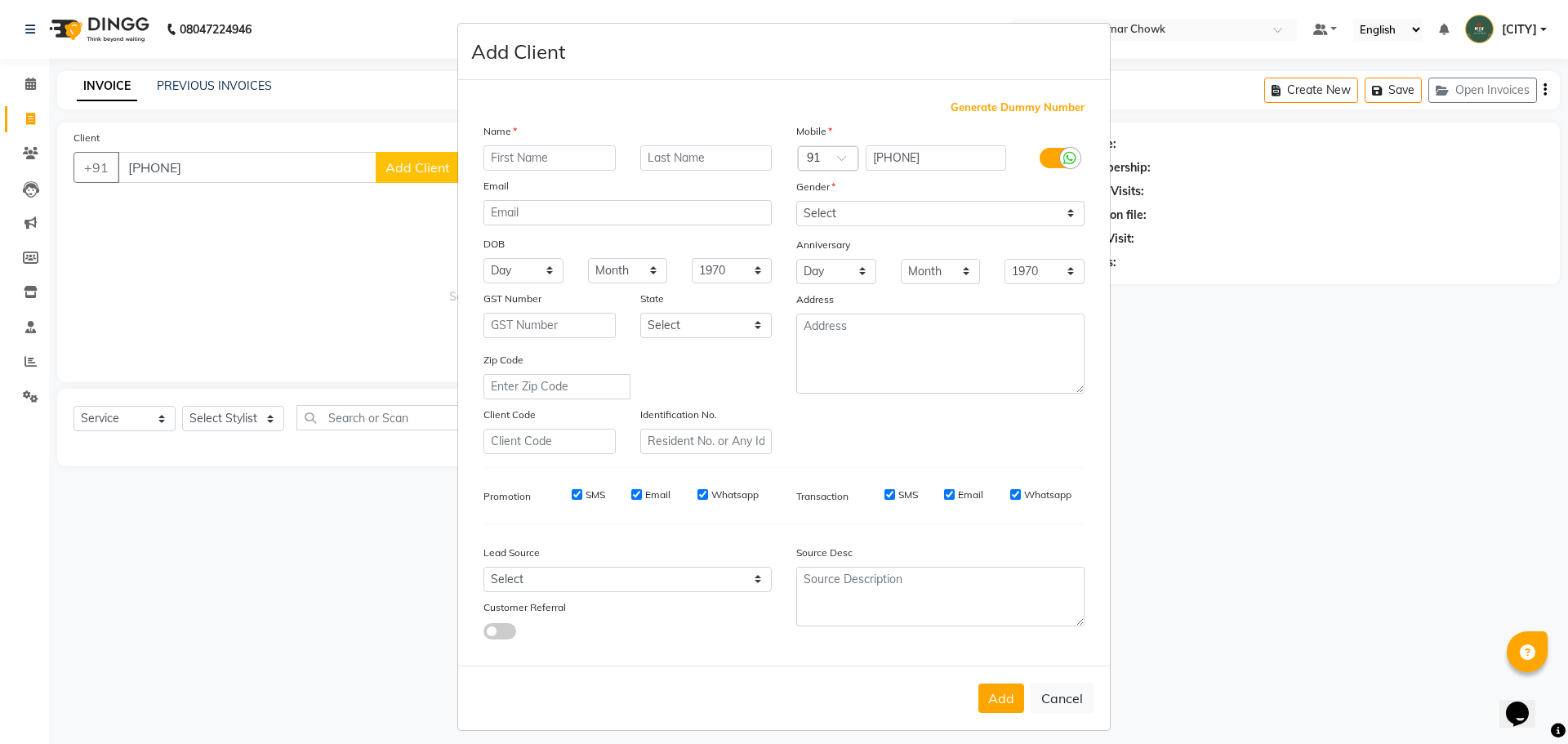 click at bounding box center (550, 158) 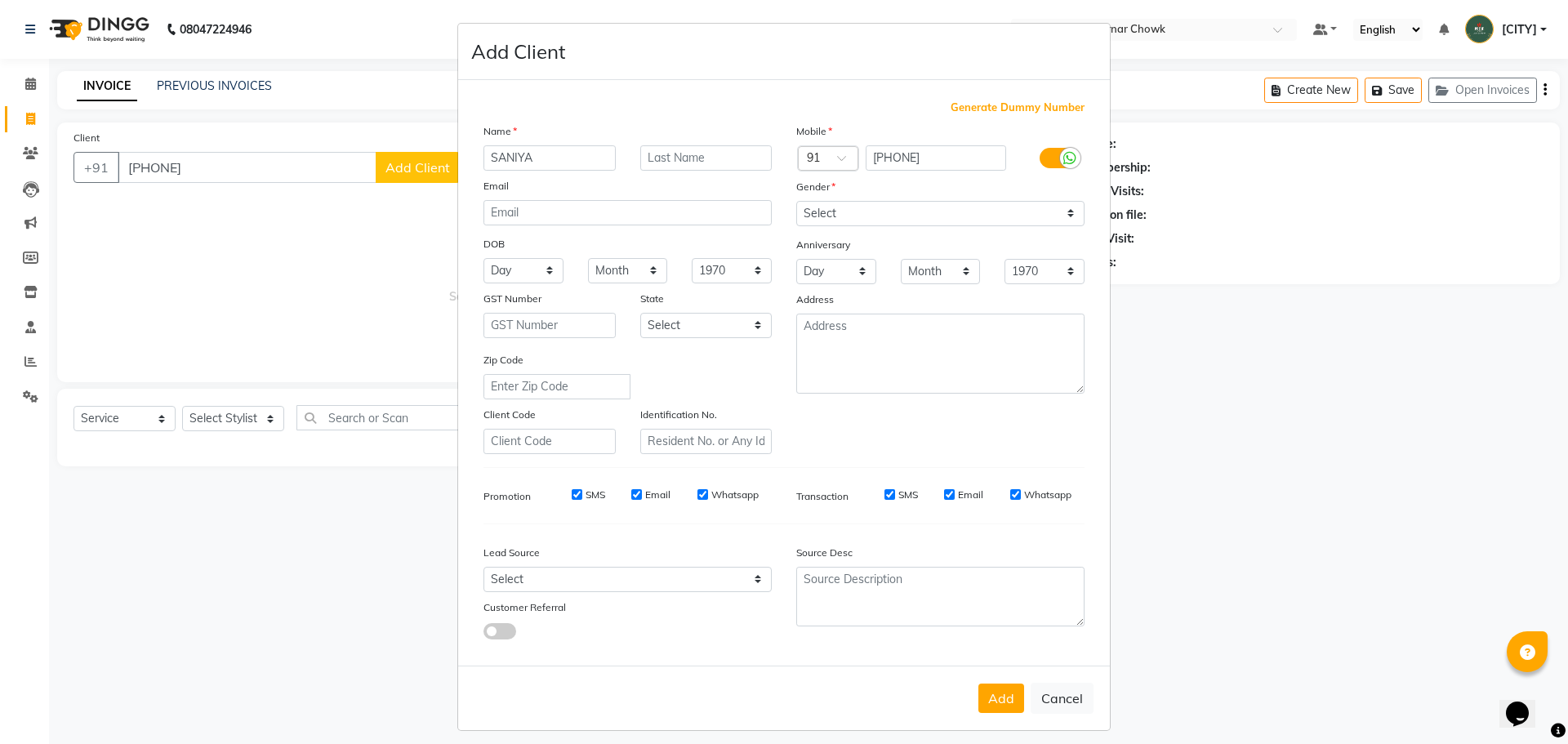 type on "SANIYA" 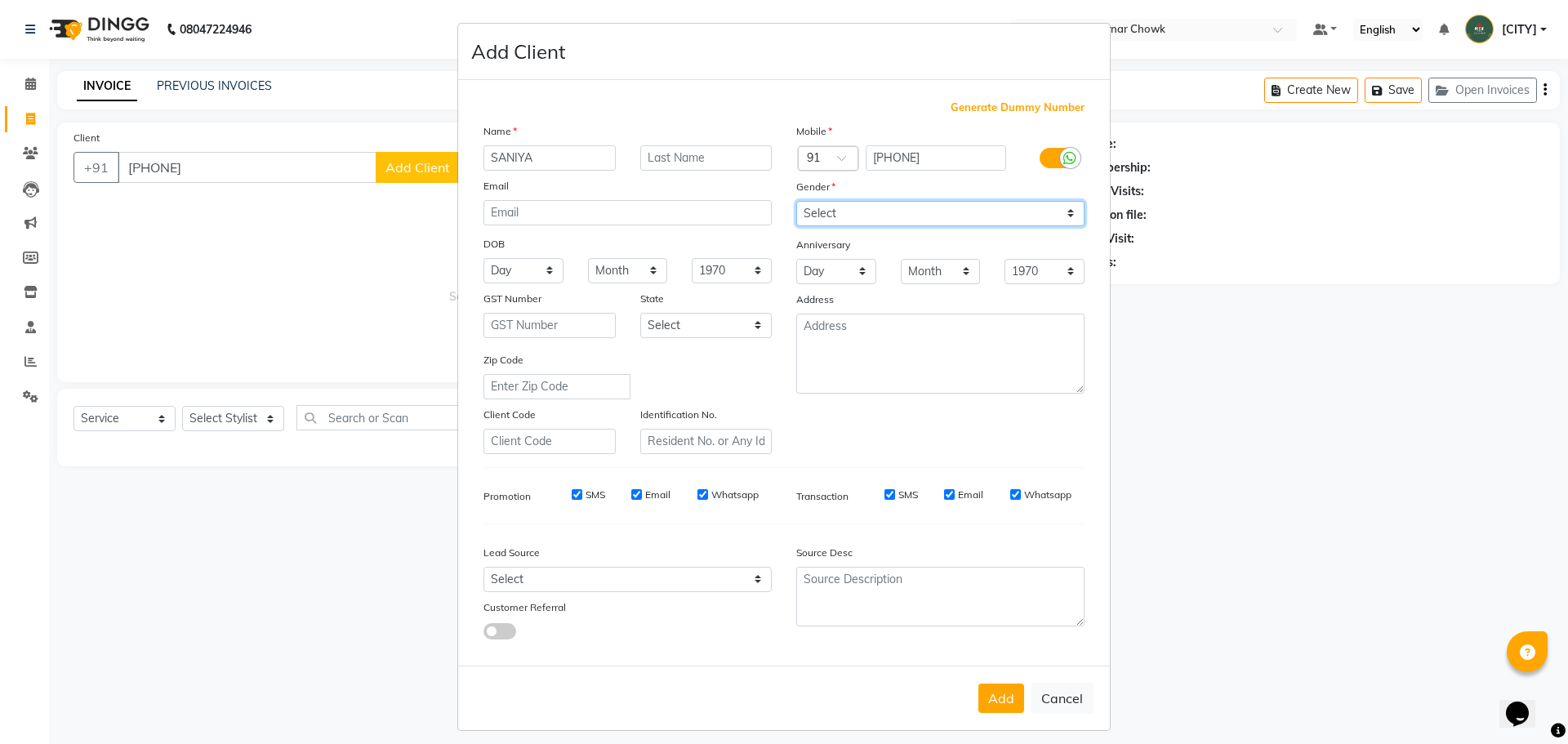 click on "Select Male Female Other Prefer Not To Say" at bounding box center (940, 213) 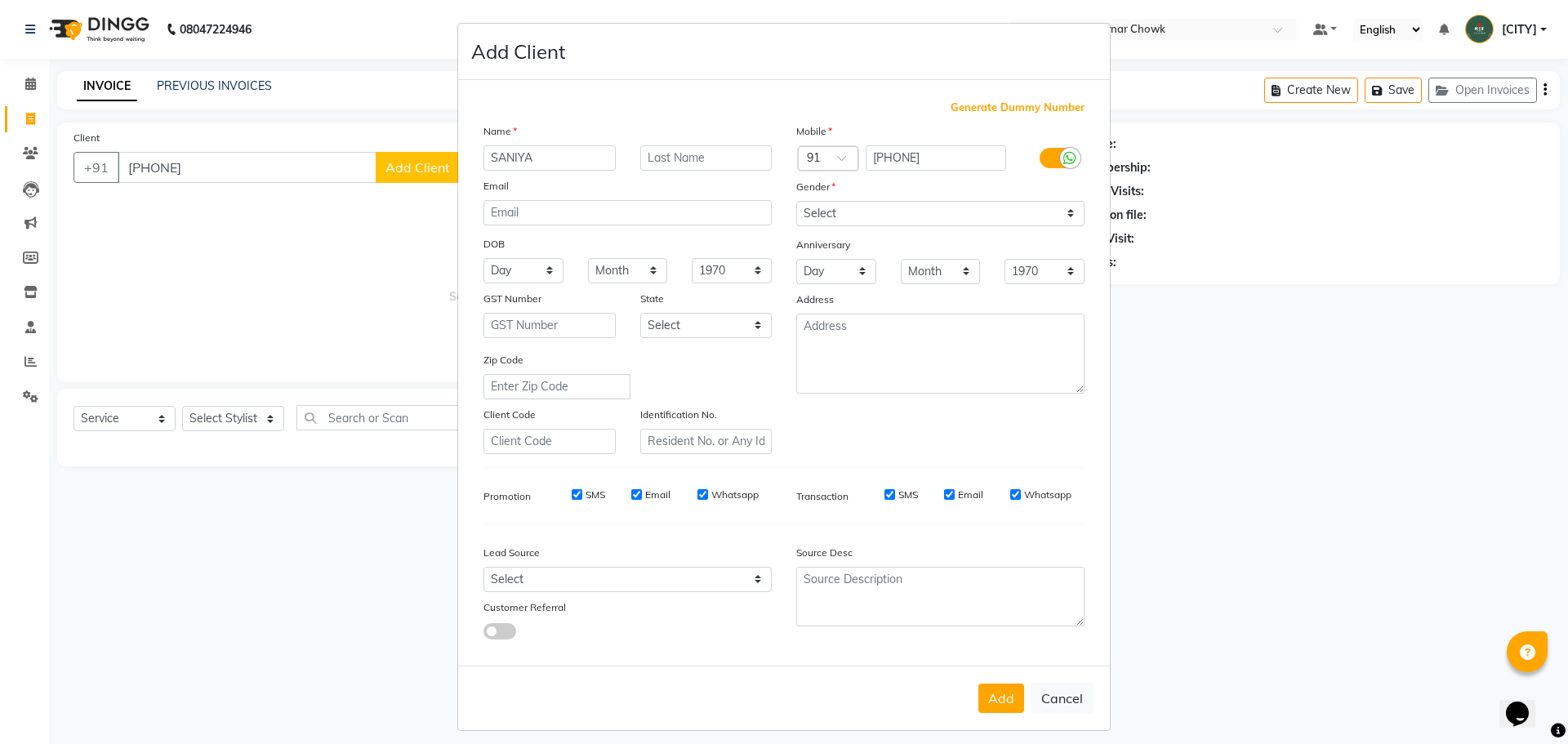 click on "Name" at bounding box center [627, 134] 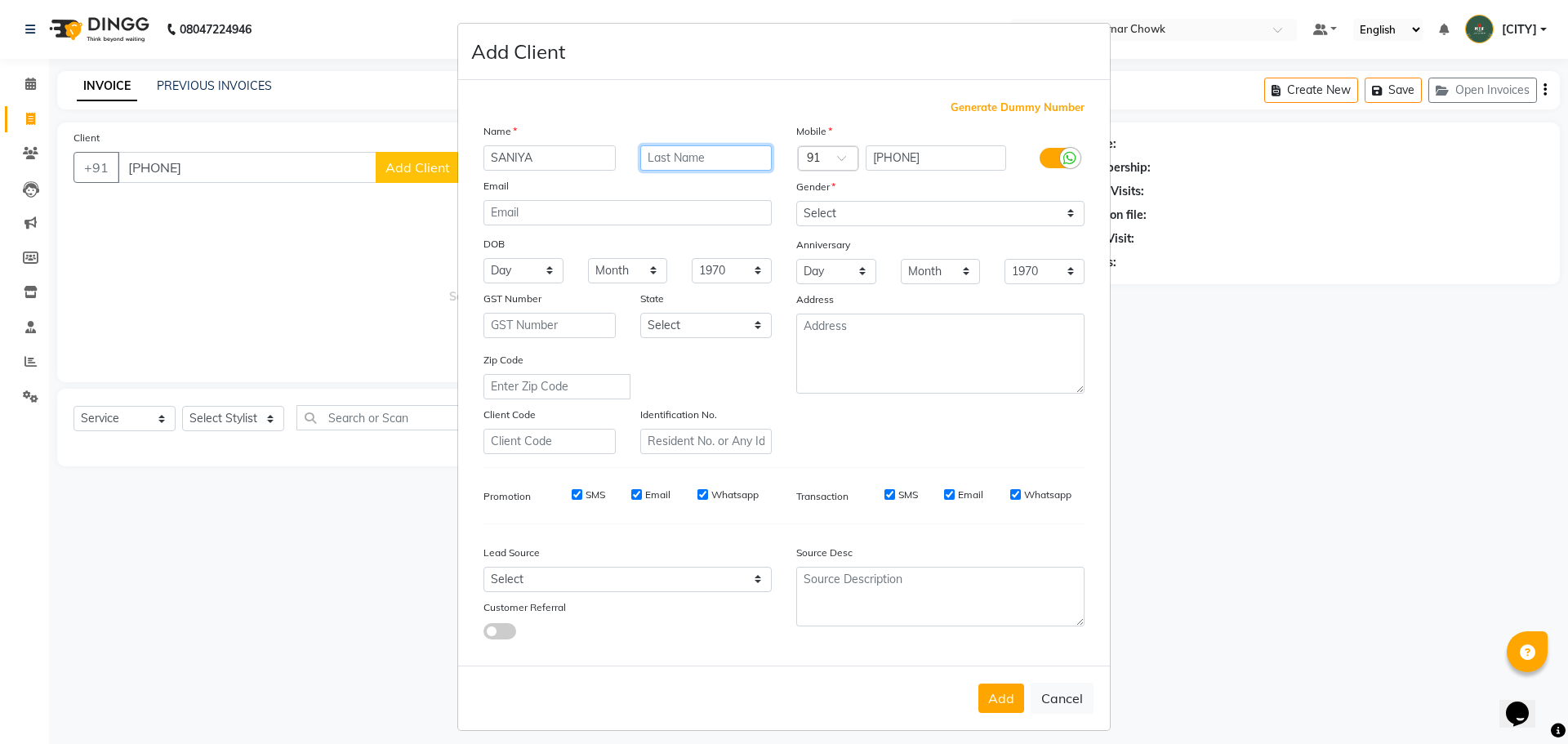 click at bounding box center [706, 158] 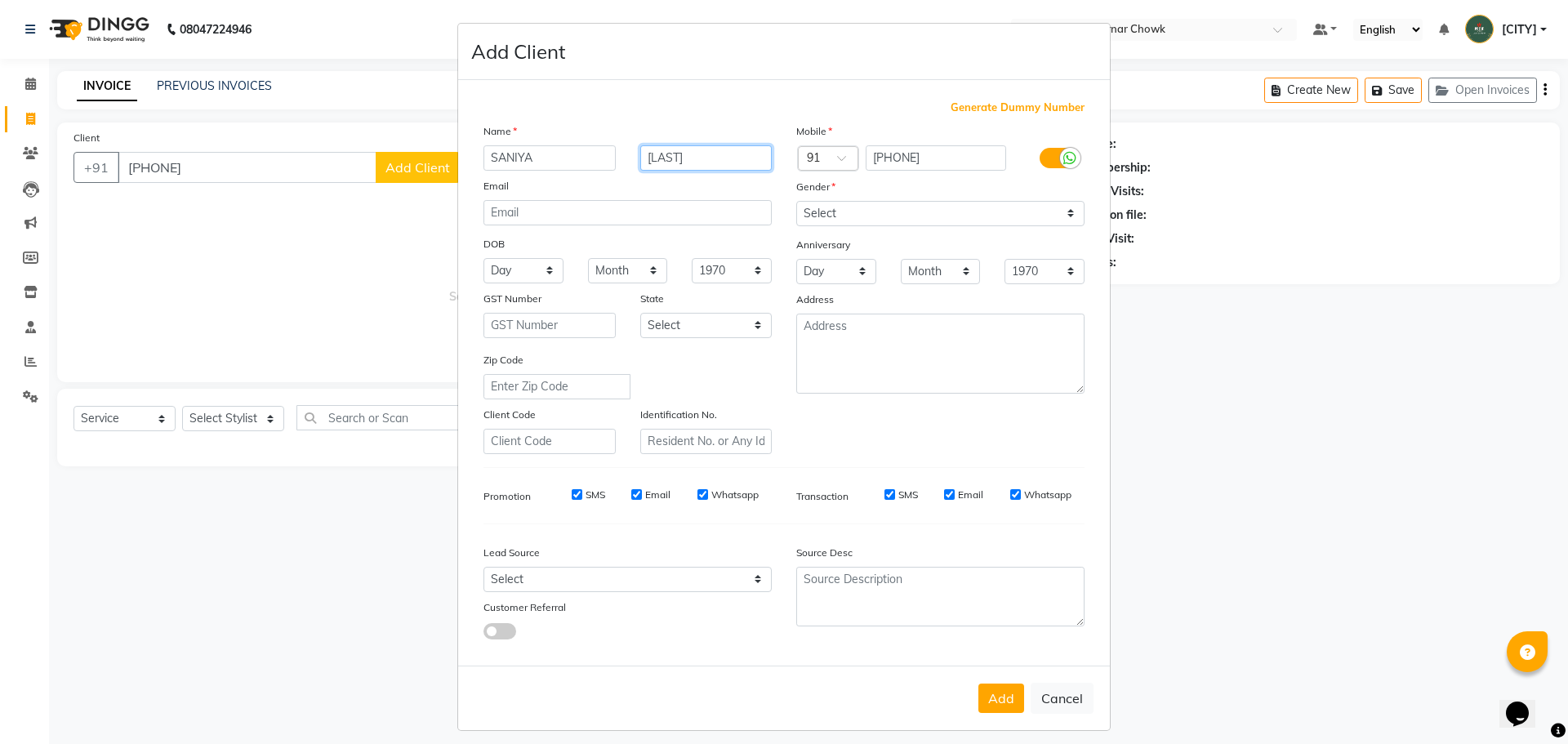 type on "[LAST]" 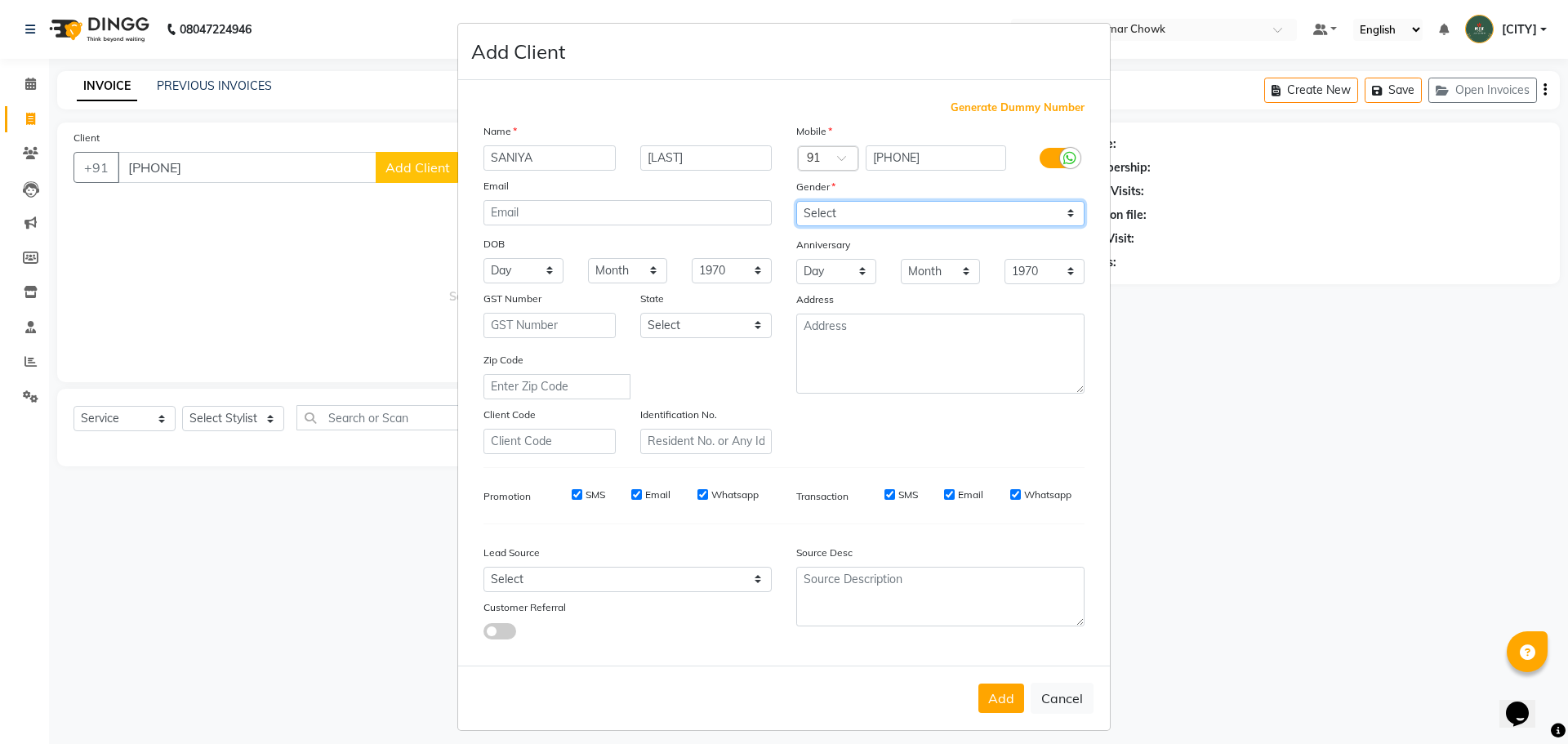 click on "Select Male Female Other Prefer Not To Say" at bounding box center [940, 213] 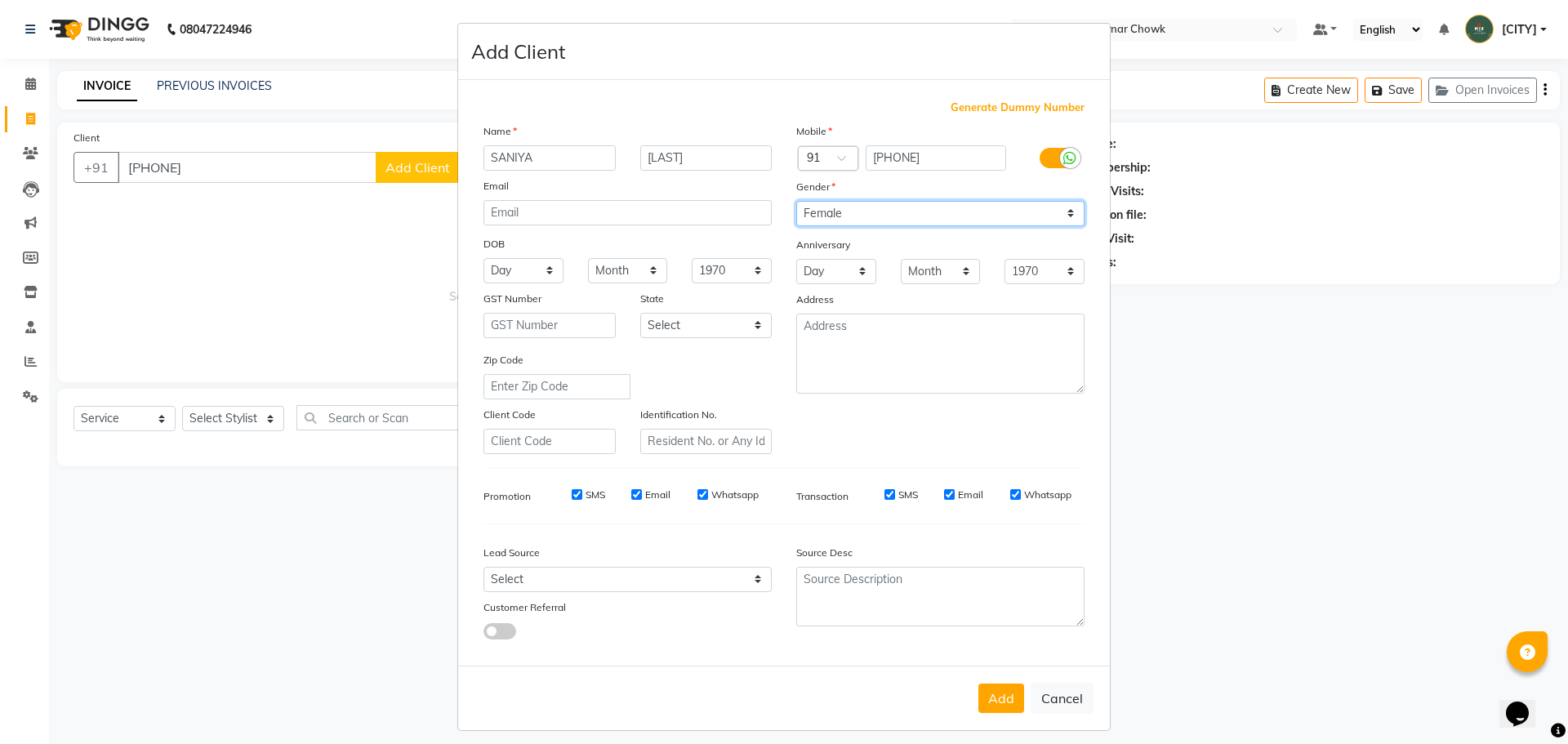 click on "Select Male Female Other Prefer Not To Say" at bounding box center [940, 213] 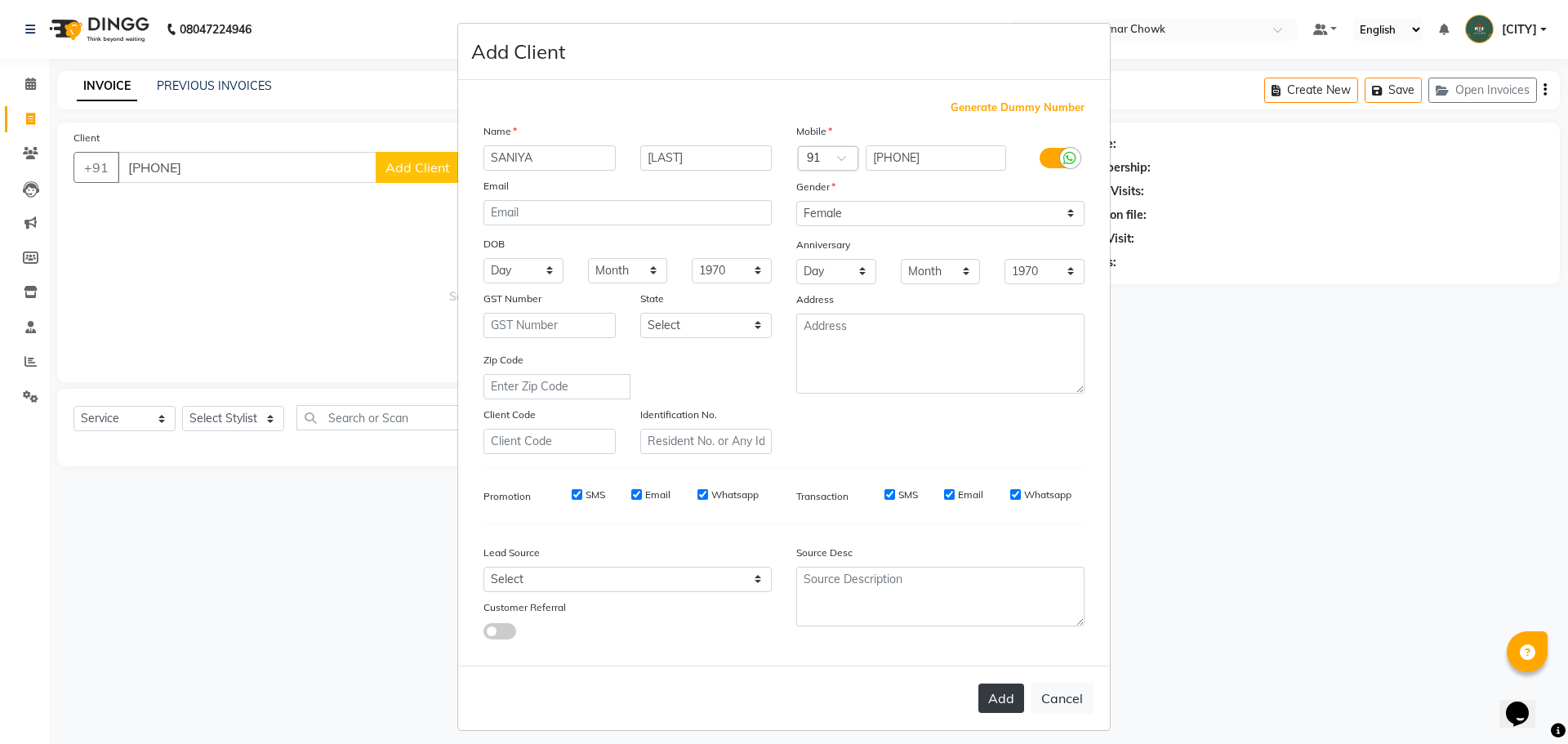 click on "Add" at bounding box center (1001, 698) 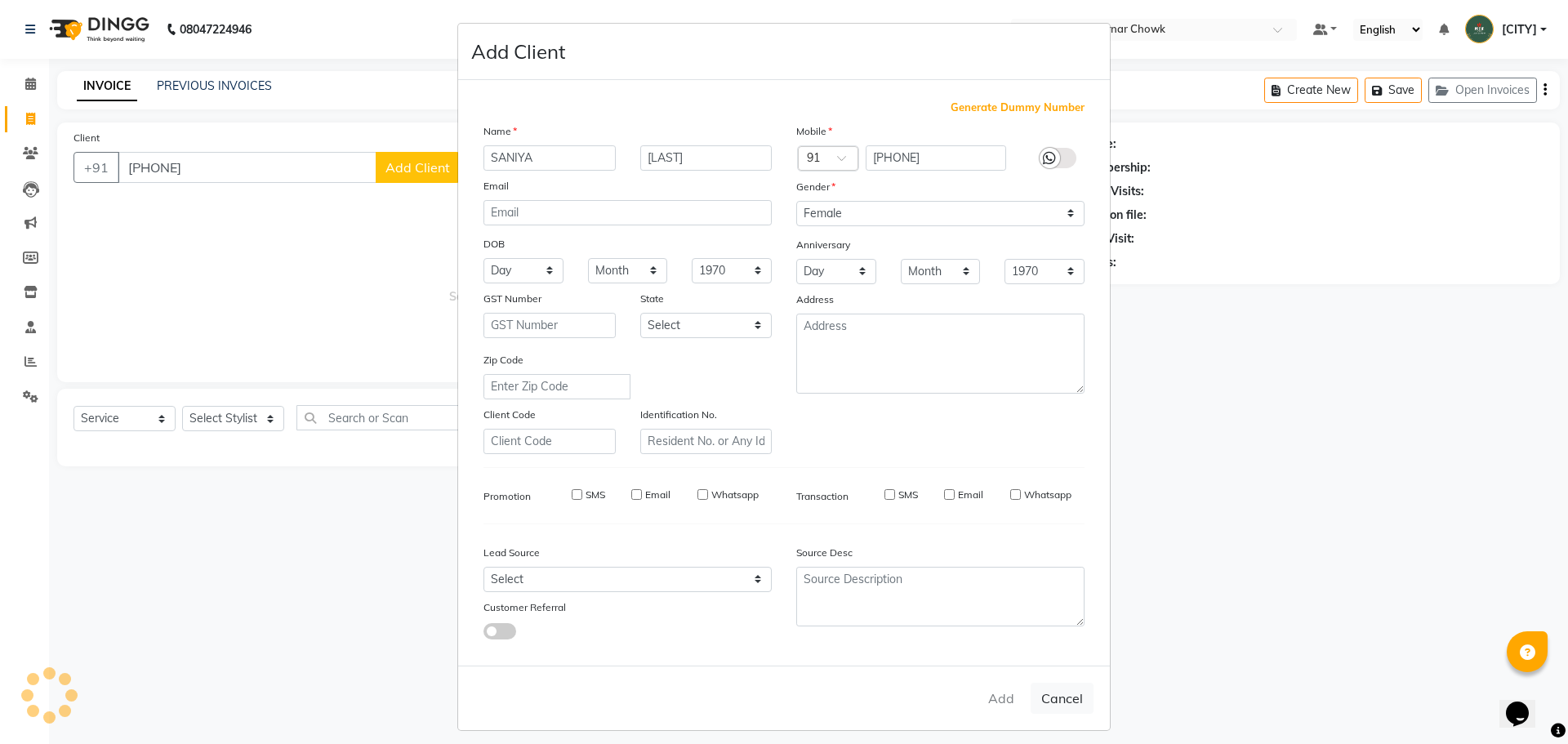 type 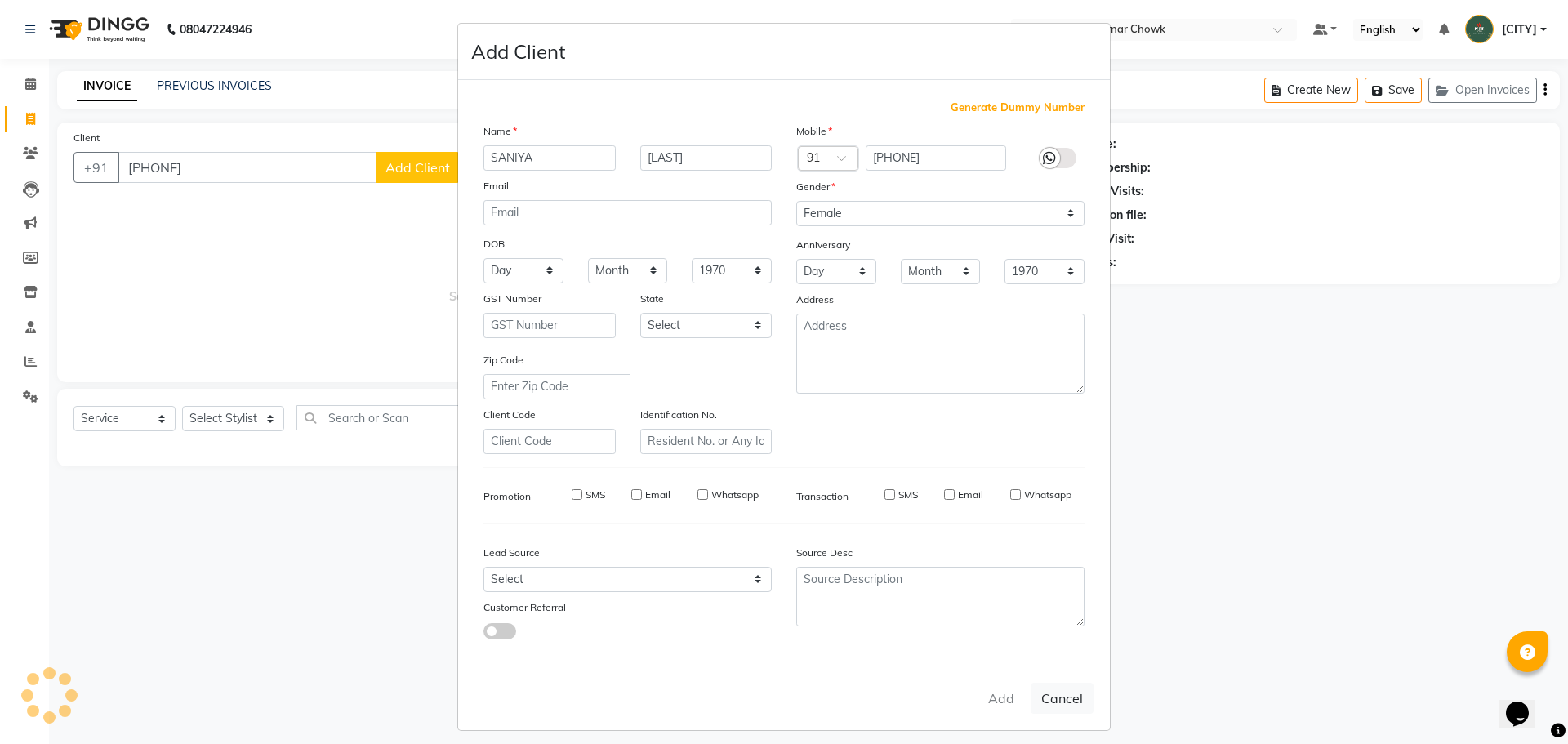 type 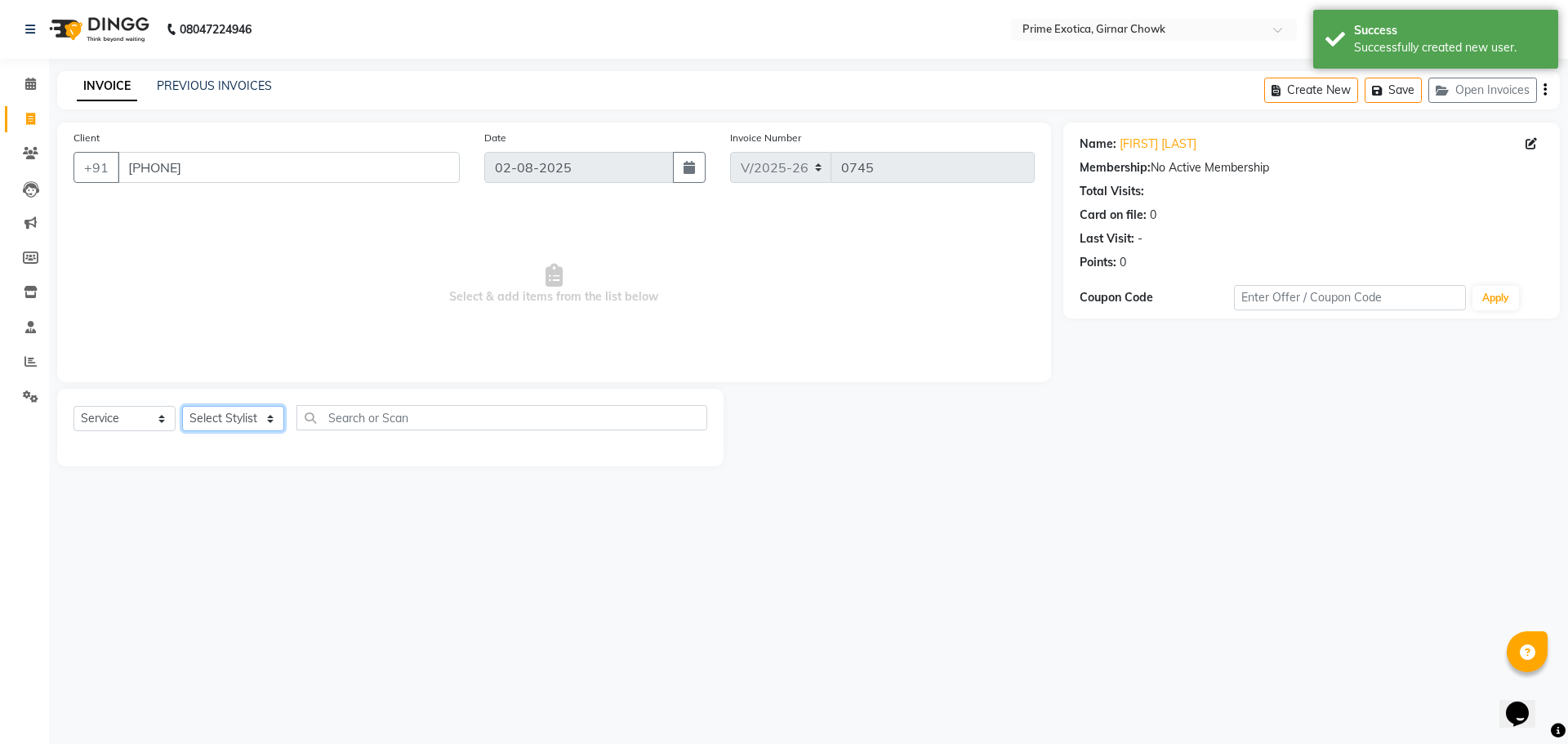click on "Select Stylist [FIRST] [LAST] ADMIN [FIRST] [LAST] [FIRST] [LAST] [FIRST] [LAST] [FIRST] [LAST] [FIRST] [LAST]" 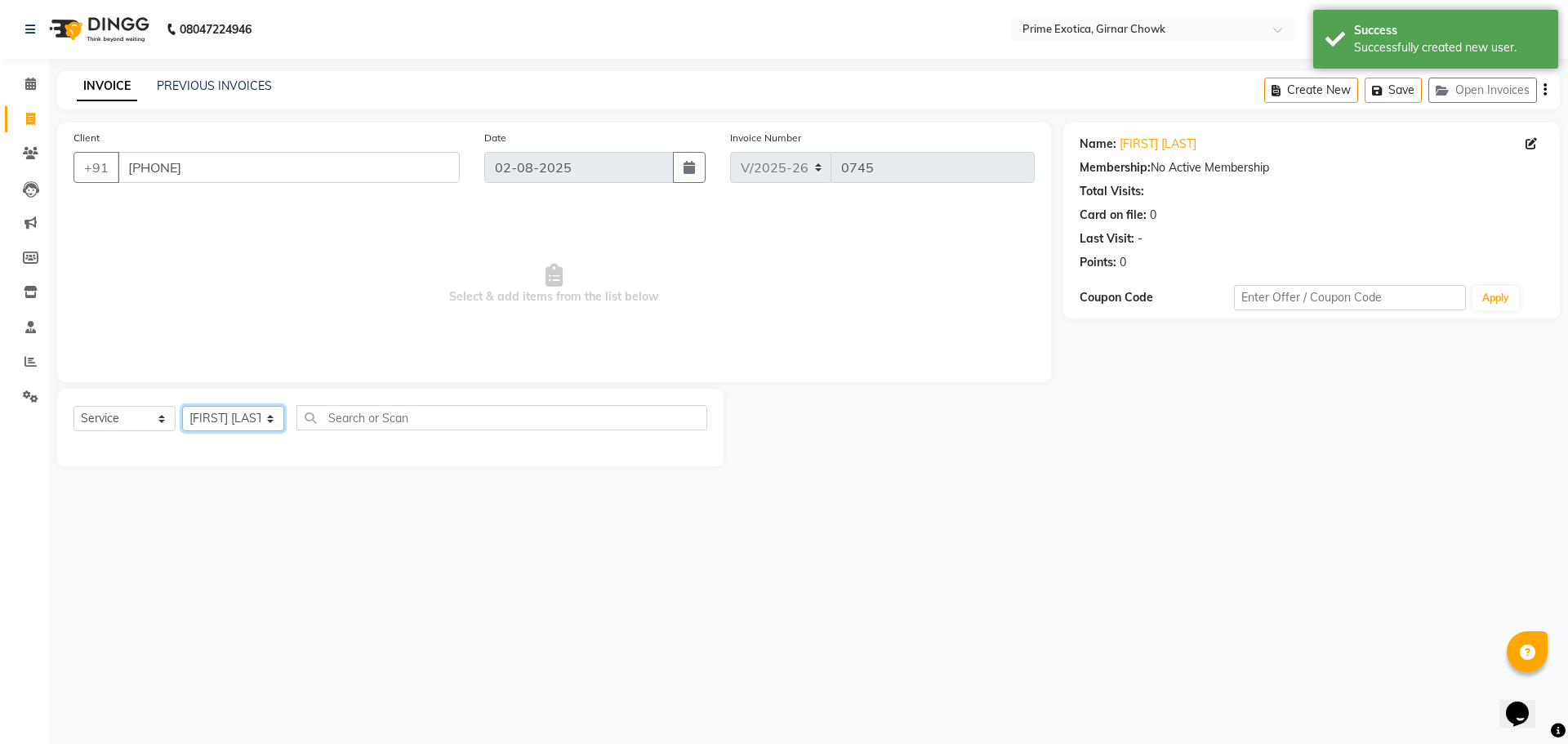 click on "Select Stylist [FIRST] [LAST] ADMIN [FIRST] [LAST] [FIRST] [LAST] [FIRST] [LAST] [FIRST] [LAST] [FIRST] [LAST]" 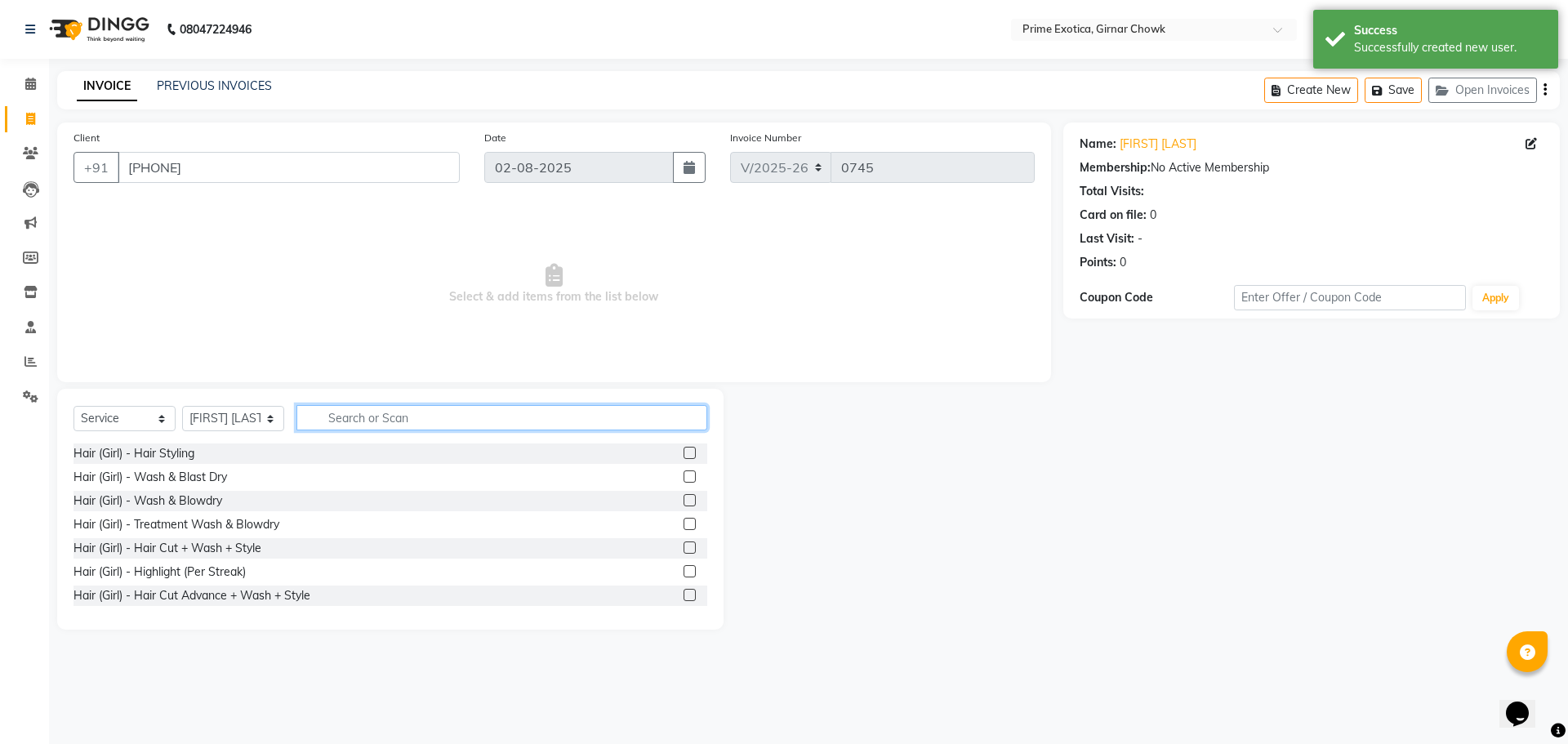 click 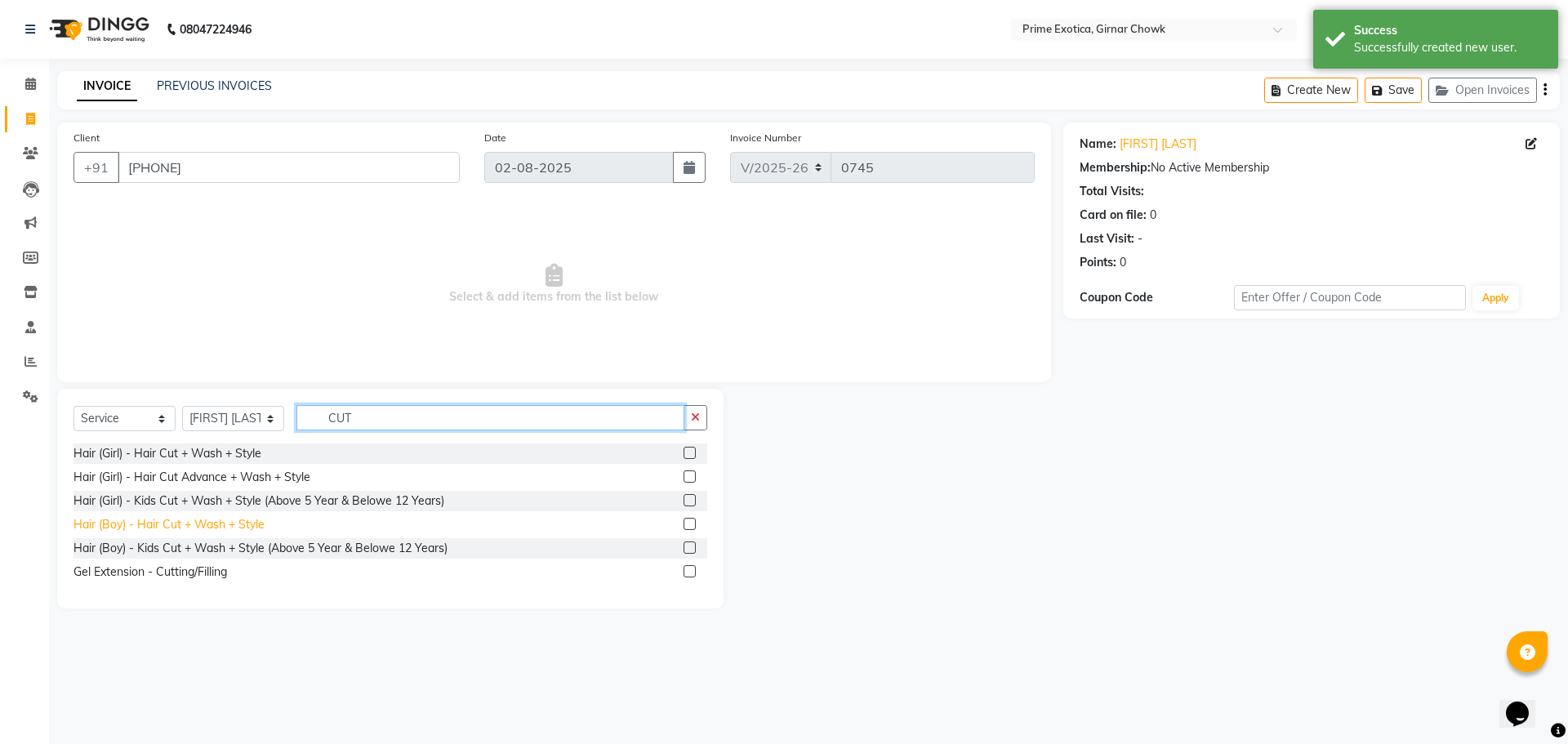 type on "CUT" 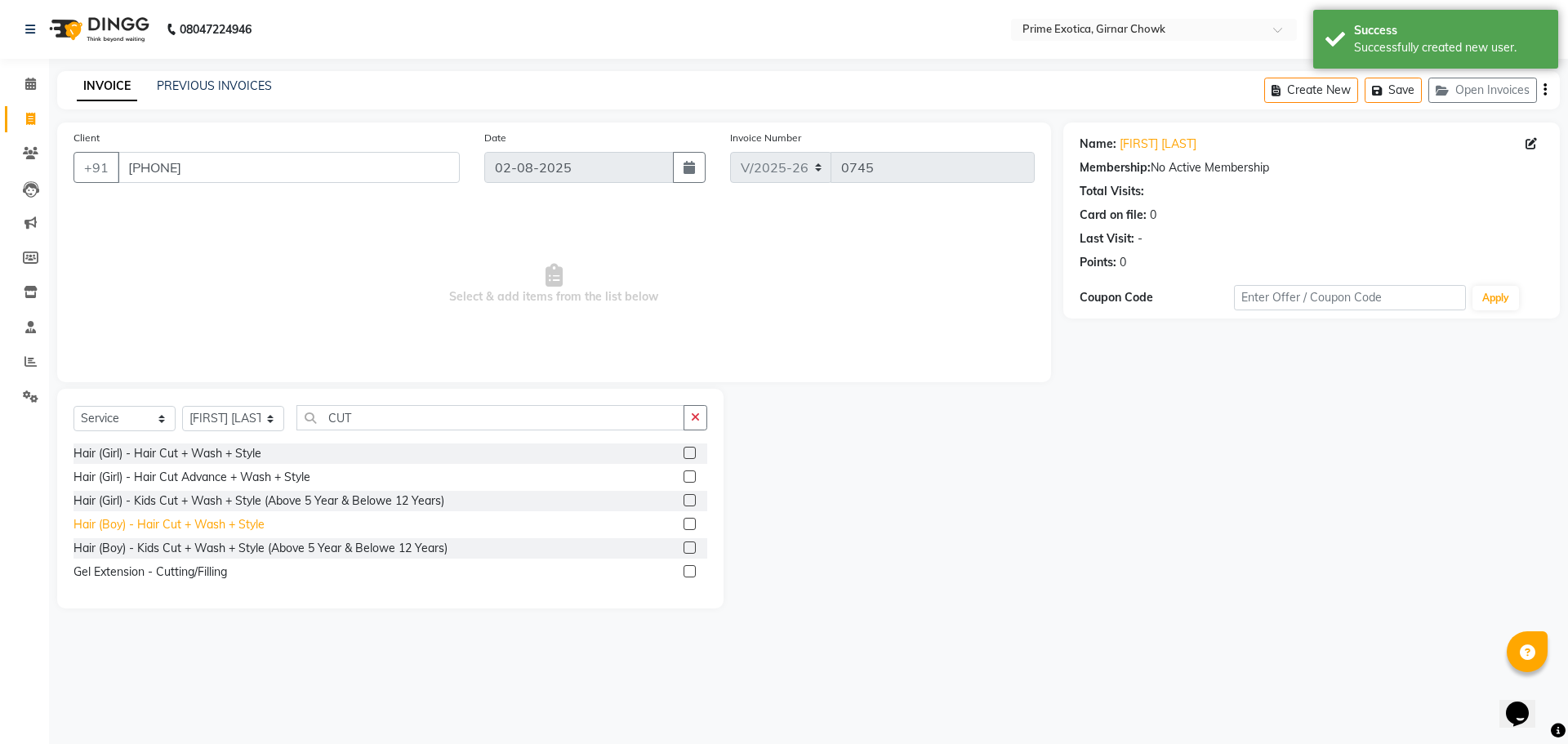 click on "Hair (Boy) - Hair Cut + Wash + Style" 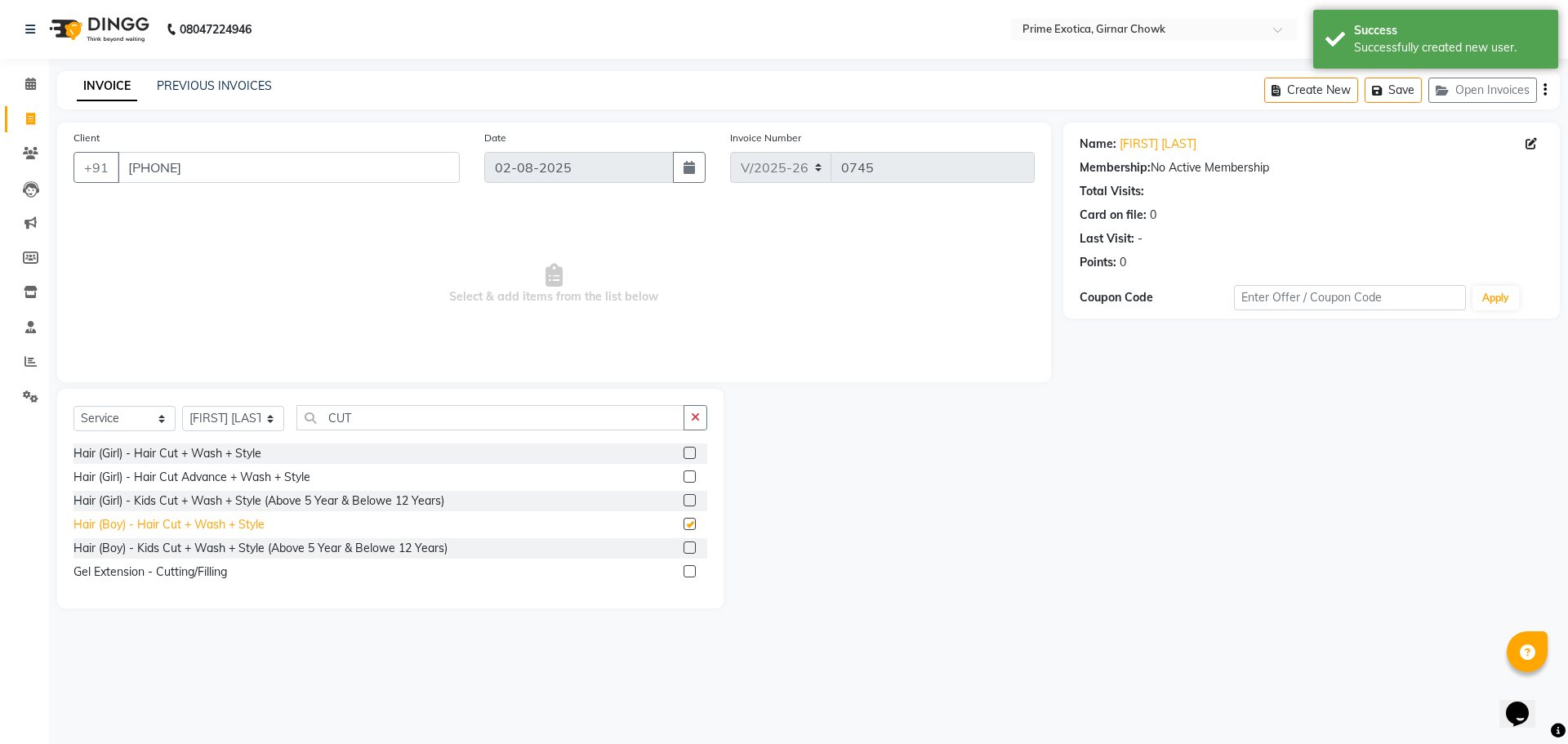 checkbox on "false" 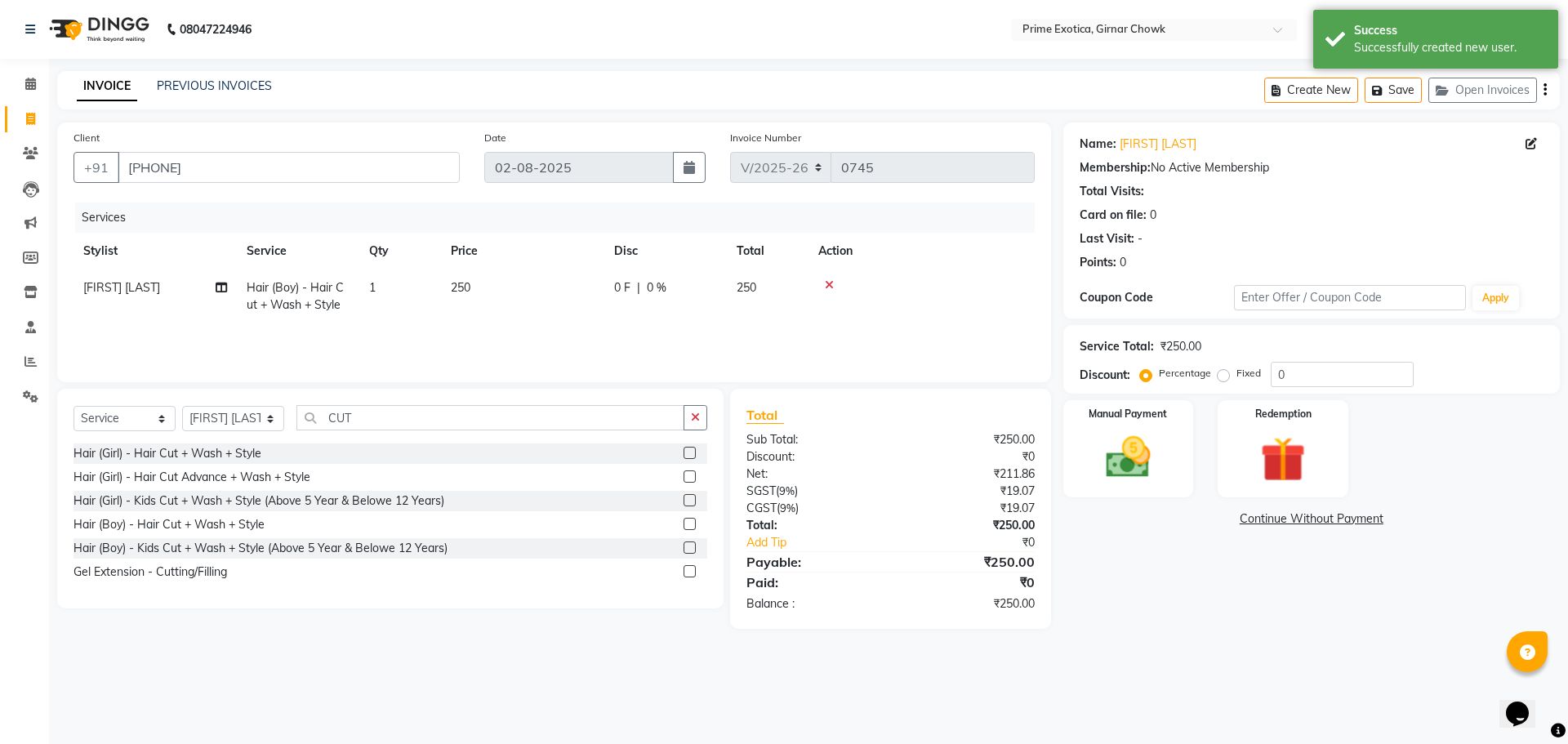 click 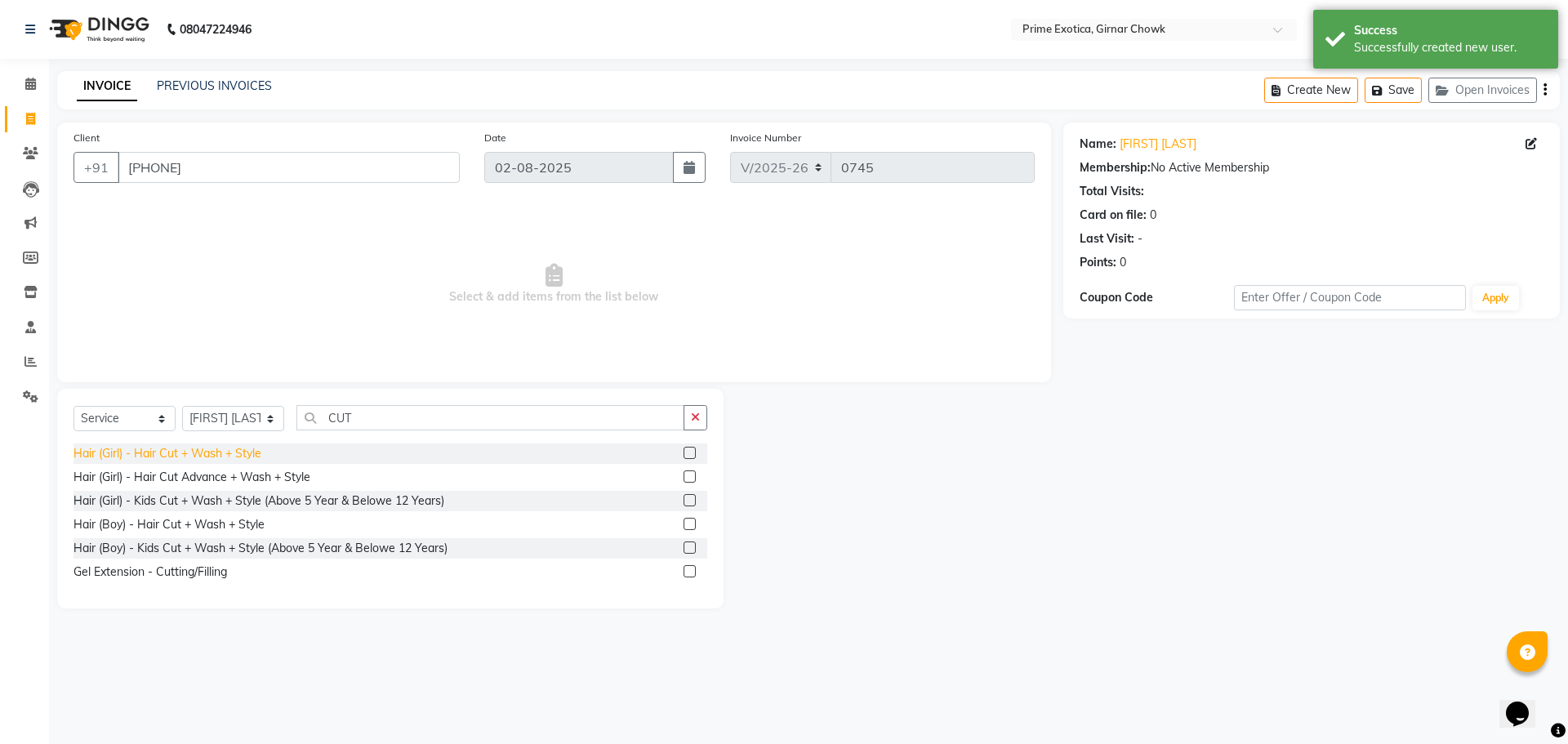 click on "Hair (Girl) - Hair Cut + Wash + Style" 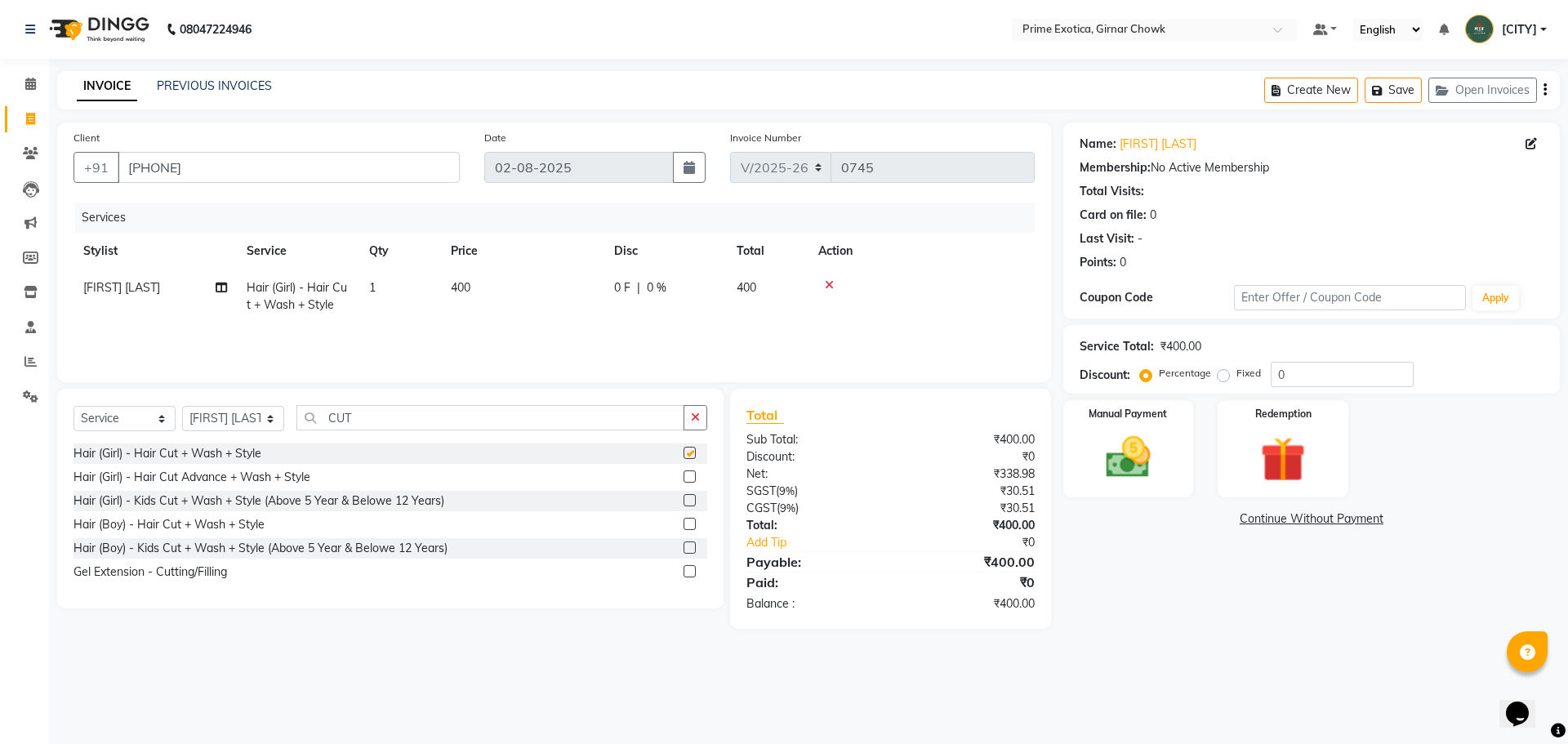 checkbox on "false" 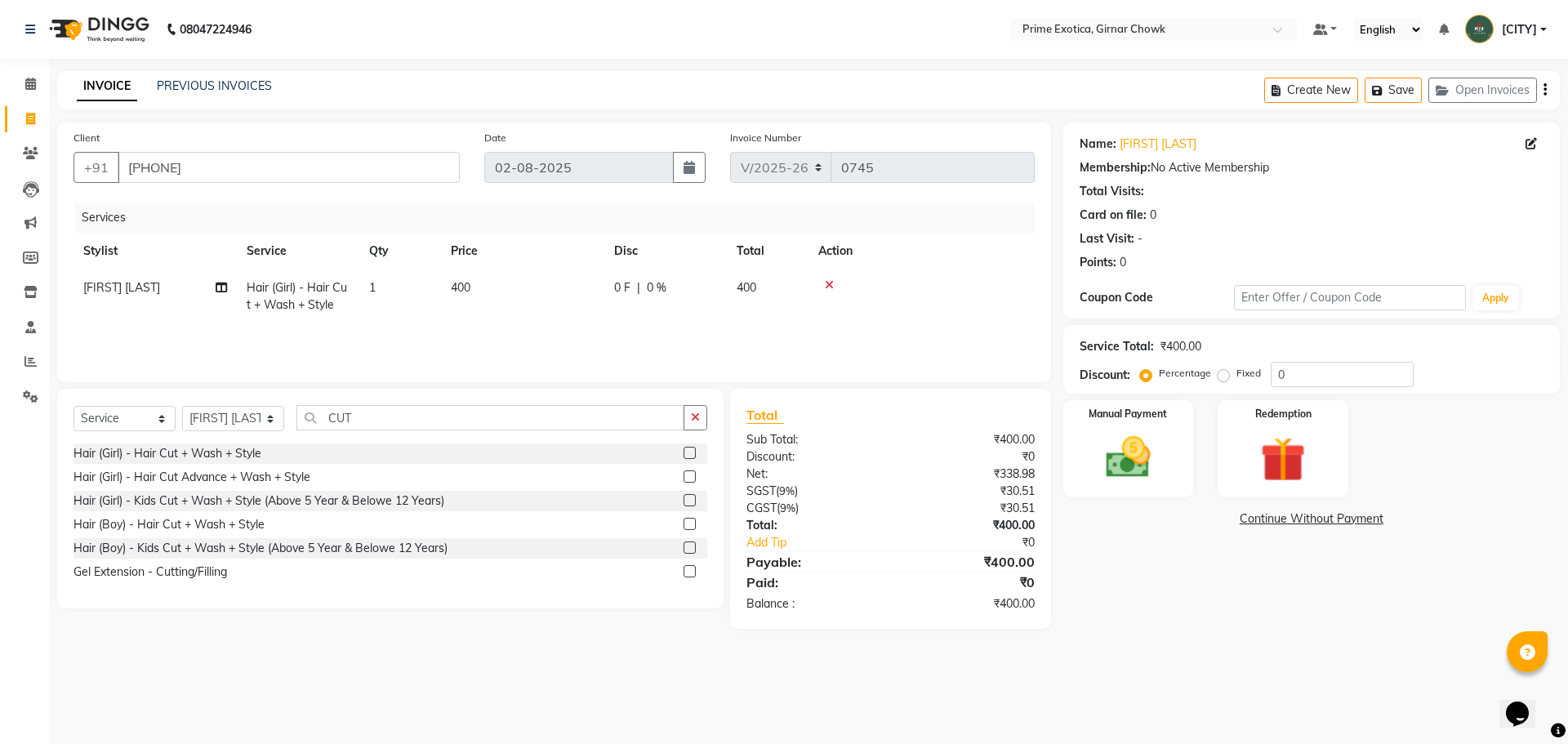 drag, startPoint x: 593, startPoint y: 309, endPoint x: 608, endPoint y: 305, distance: 15.524175 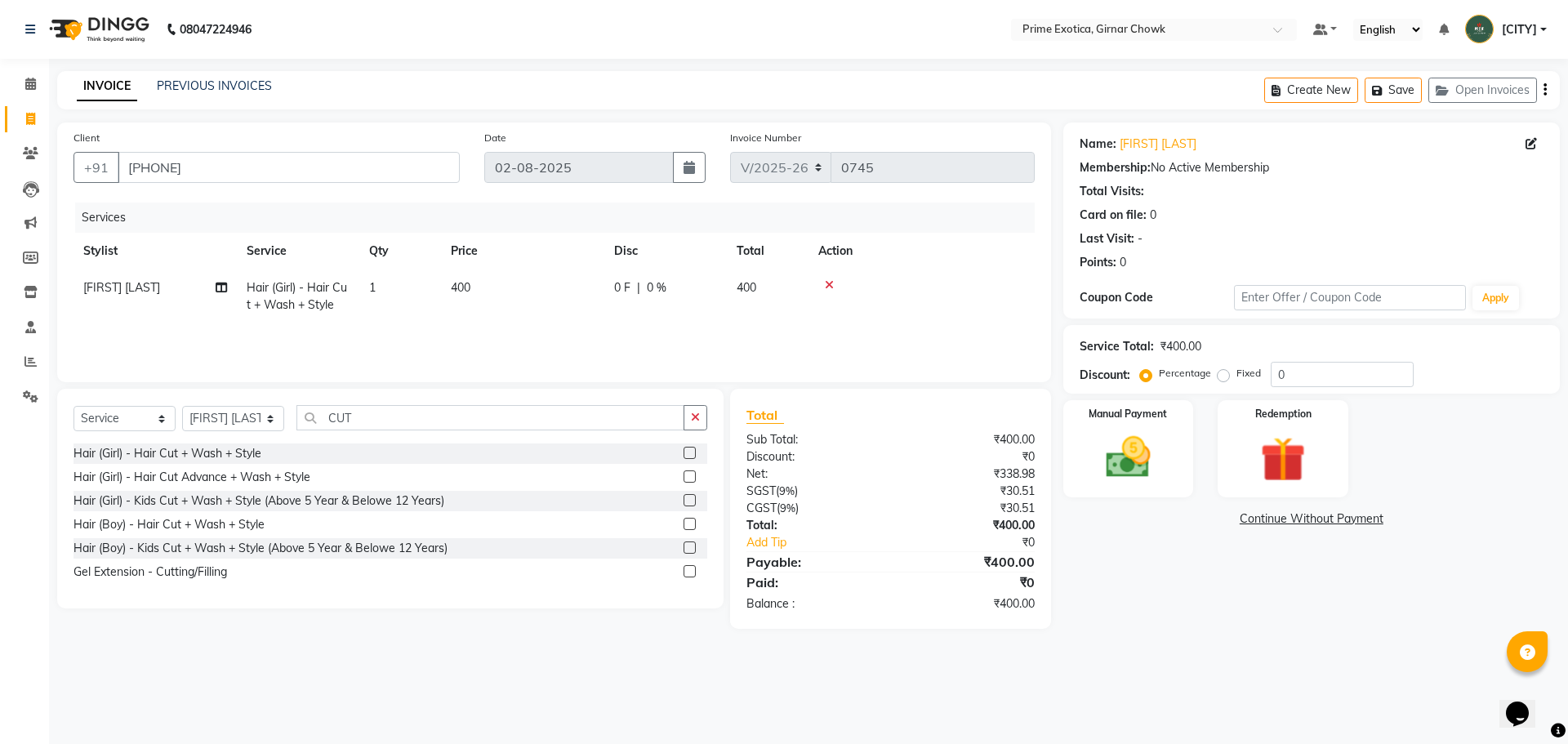 click on "400" 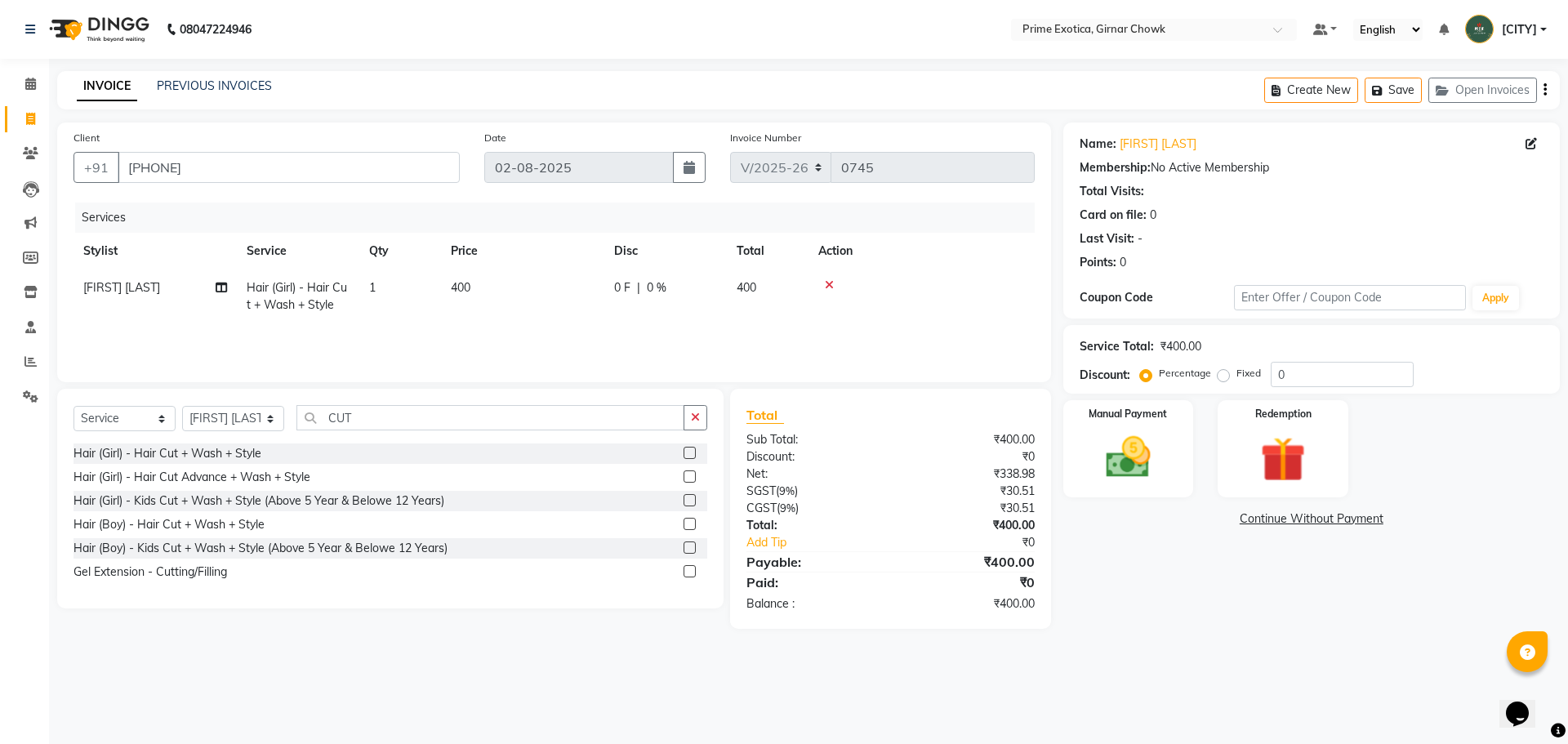 select on "48411" 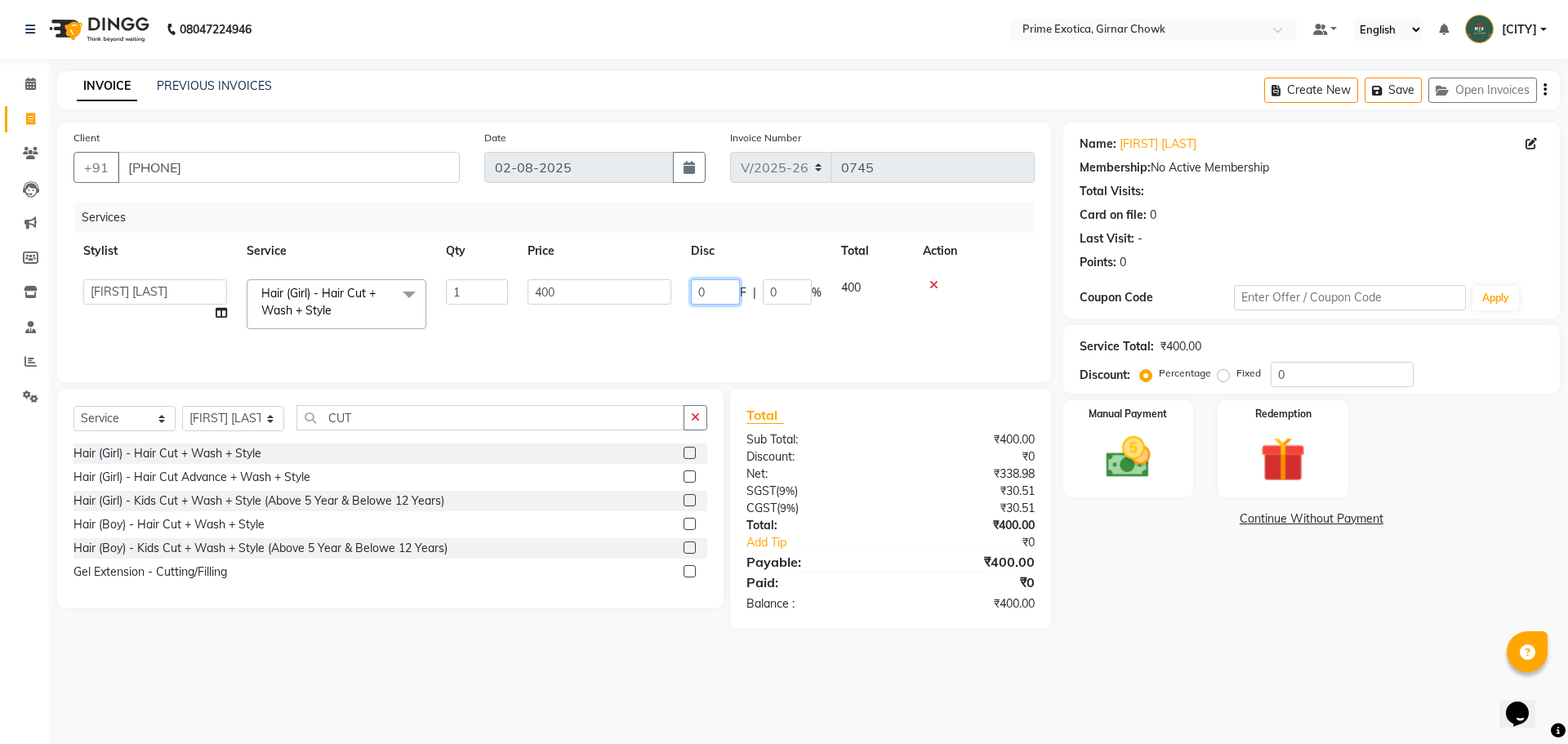 click on "0" 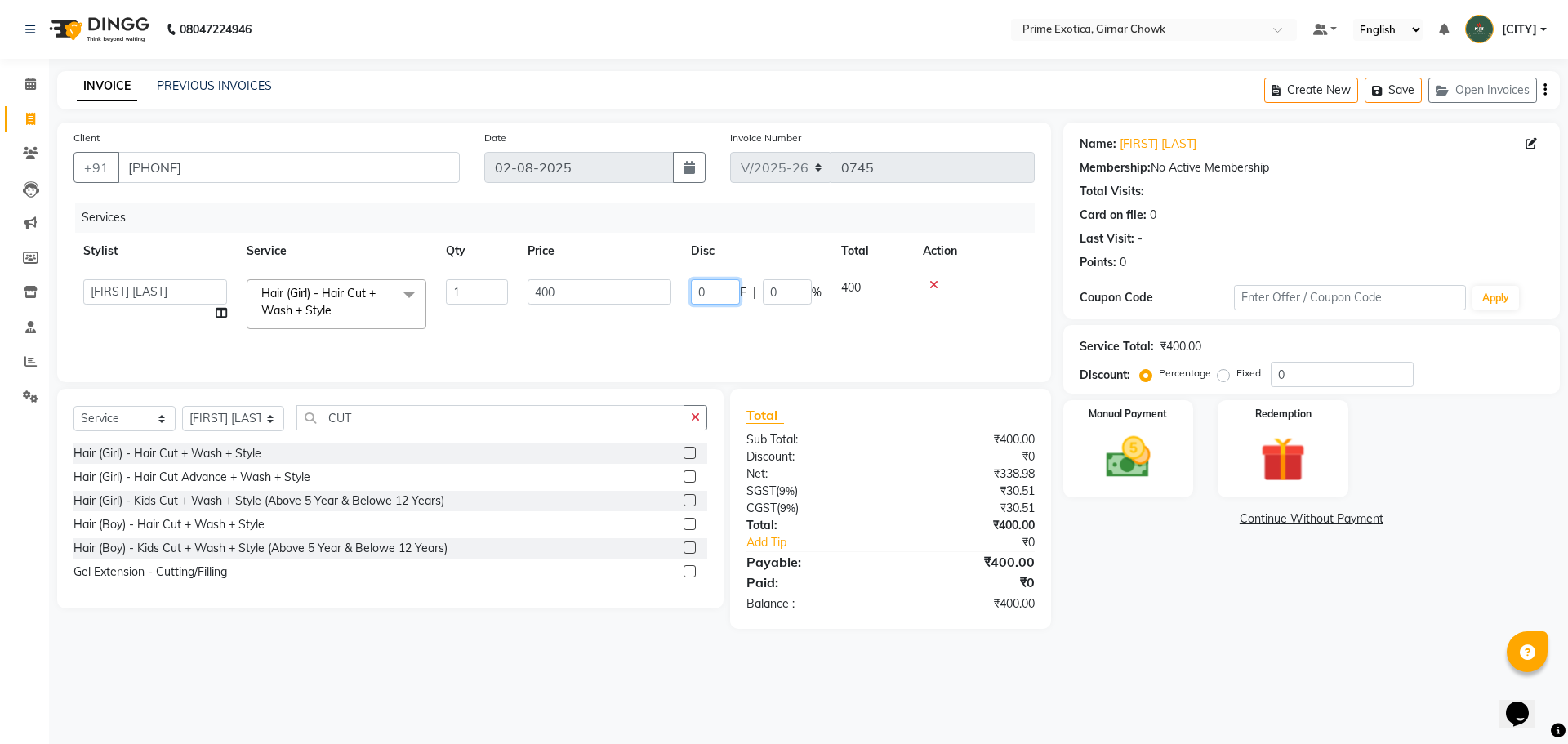 click on "0" 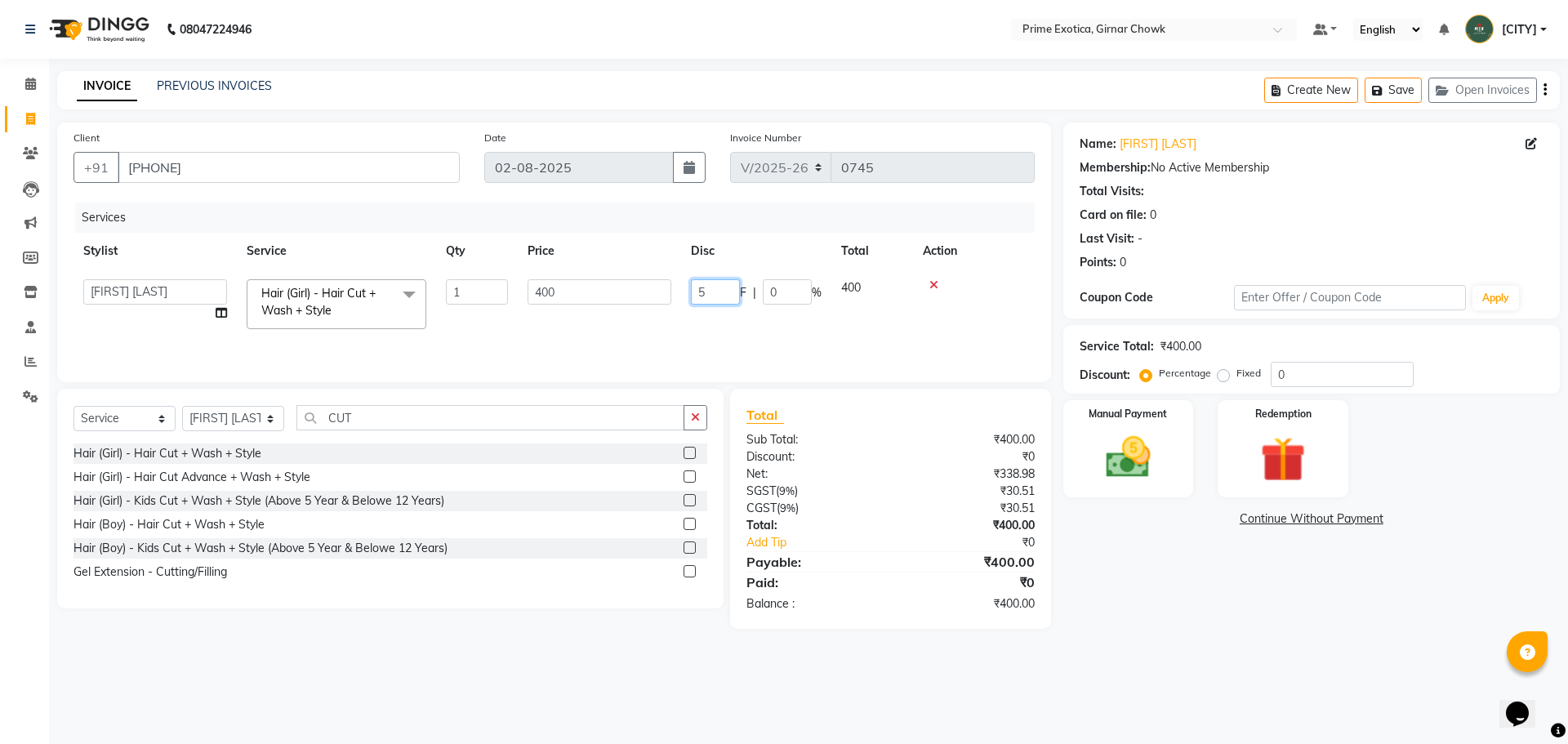 type on "50" 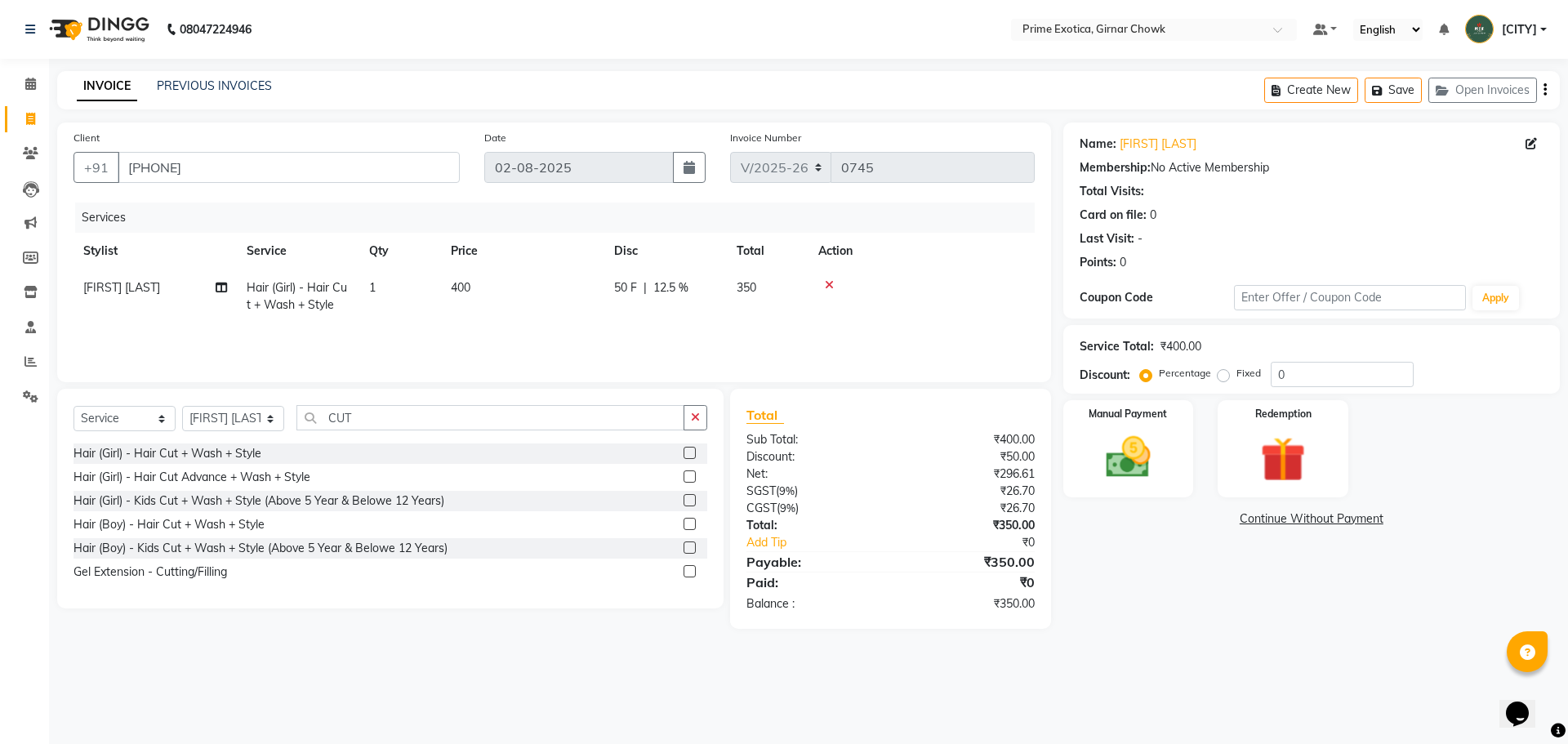 click on "[FIRST] [LAST] Hair (Girl) - Hair Cut + Wash + Style 1 400 50 F | 12.5 % 350" 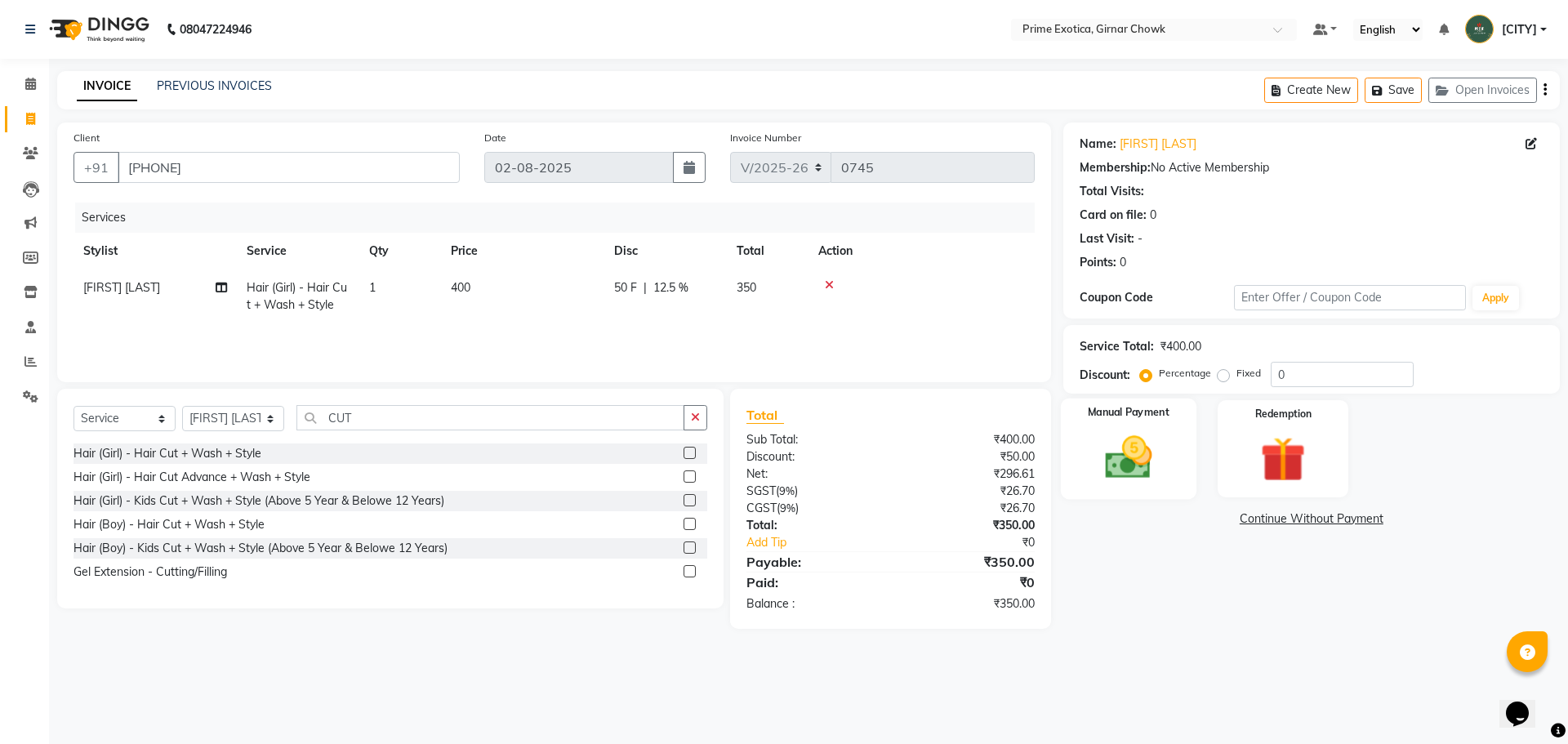 click 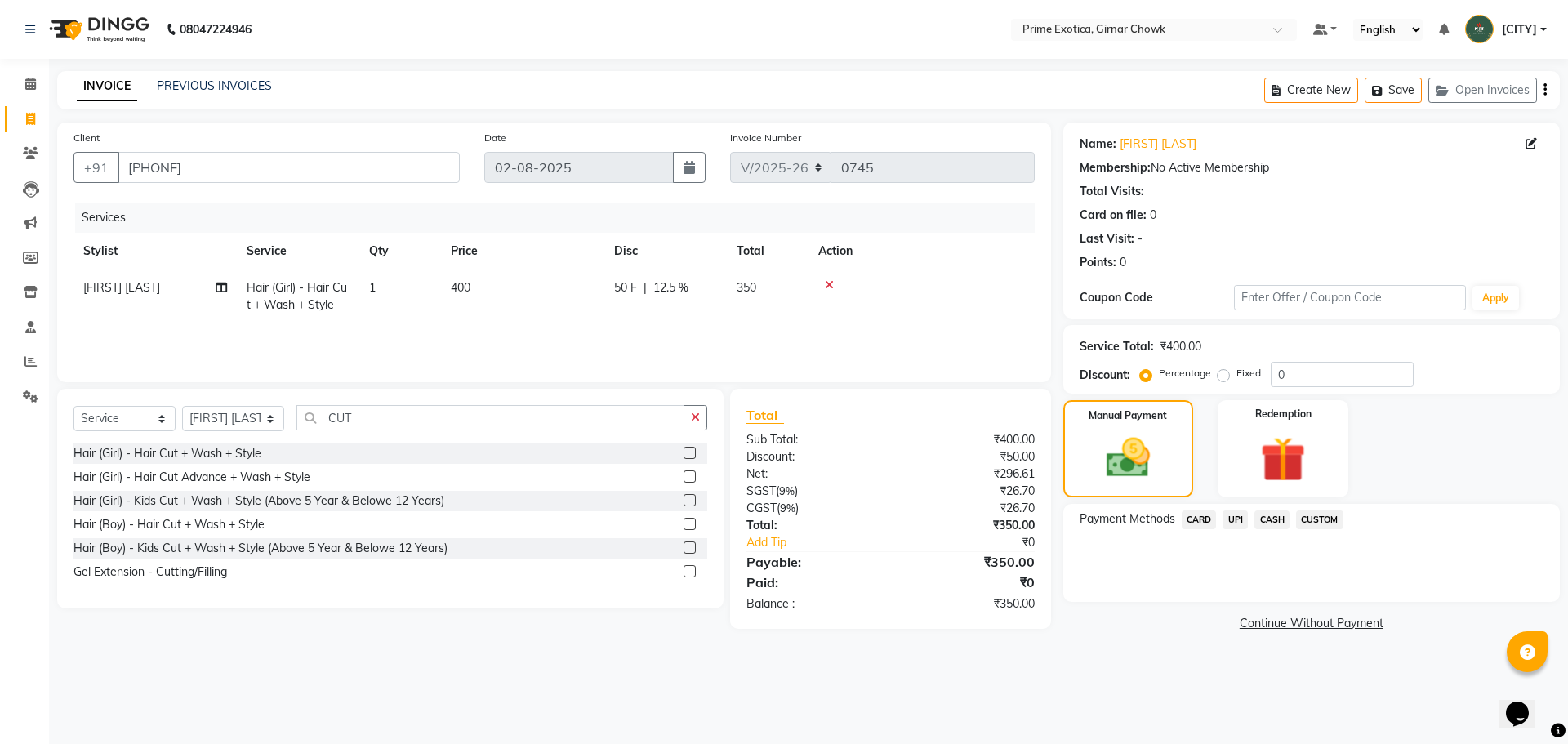 click on "UPI" 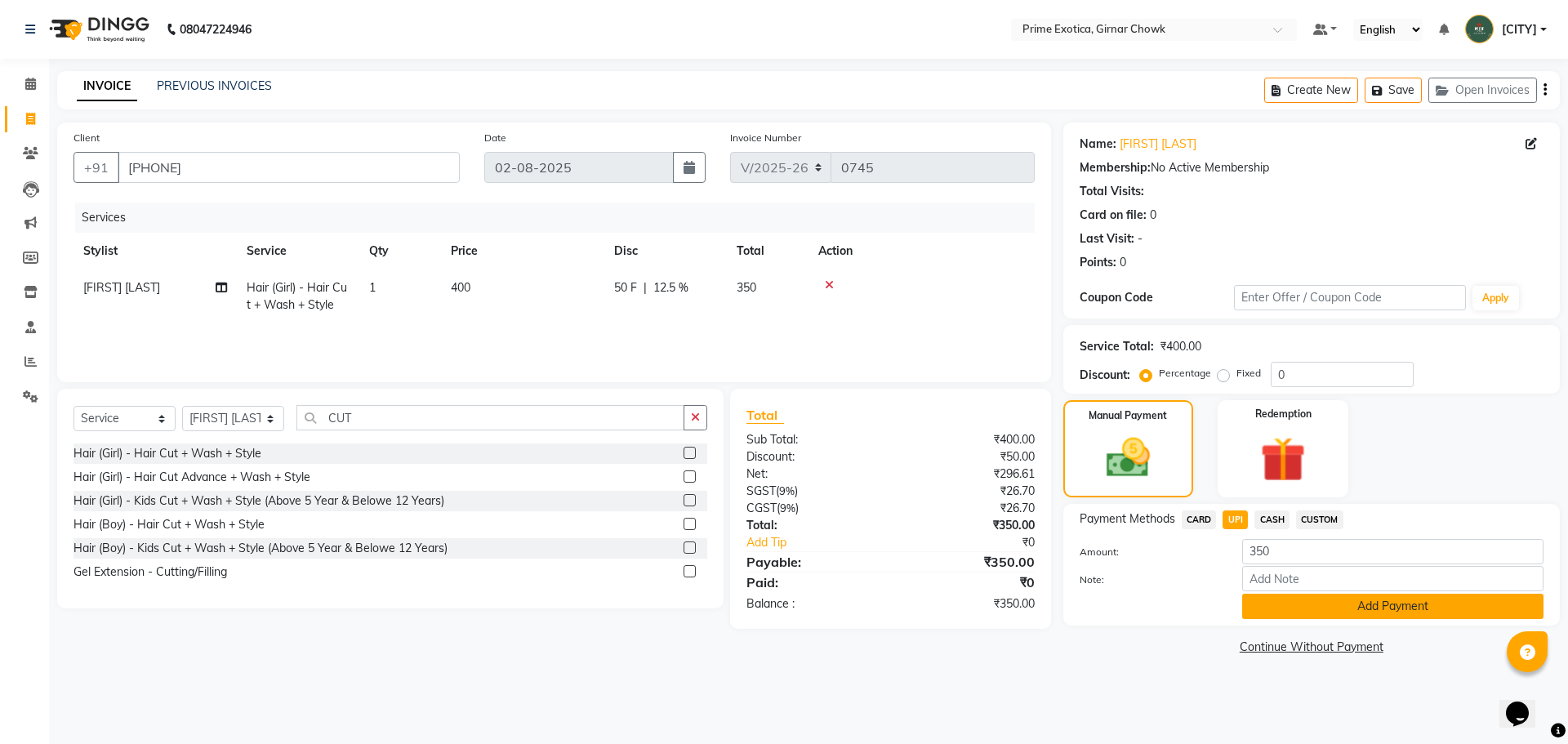 click on "Add Payment" 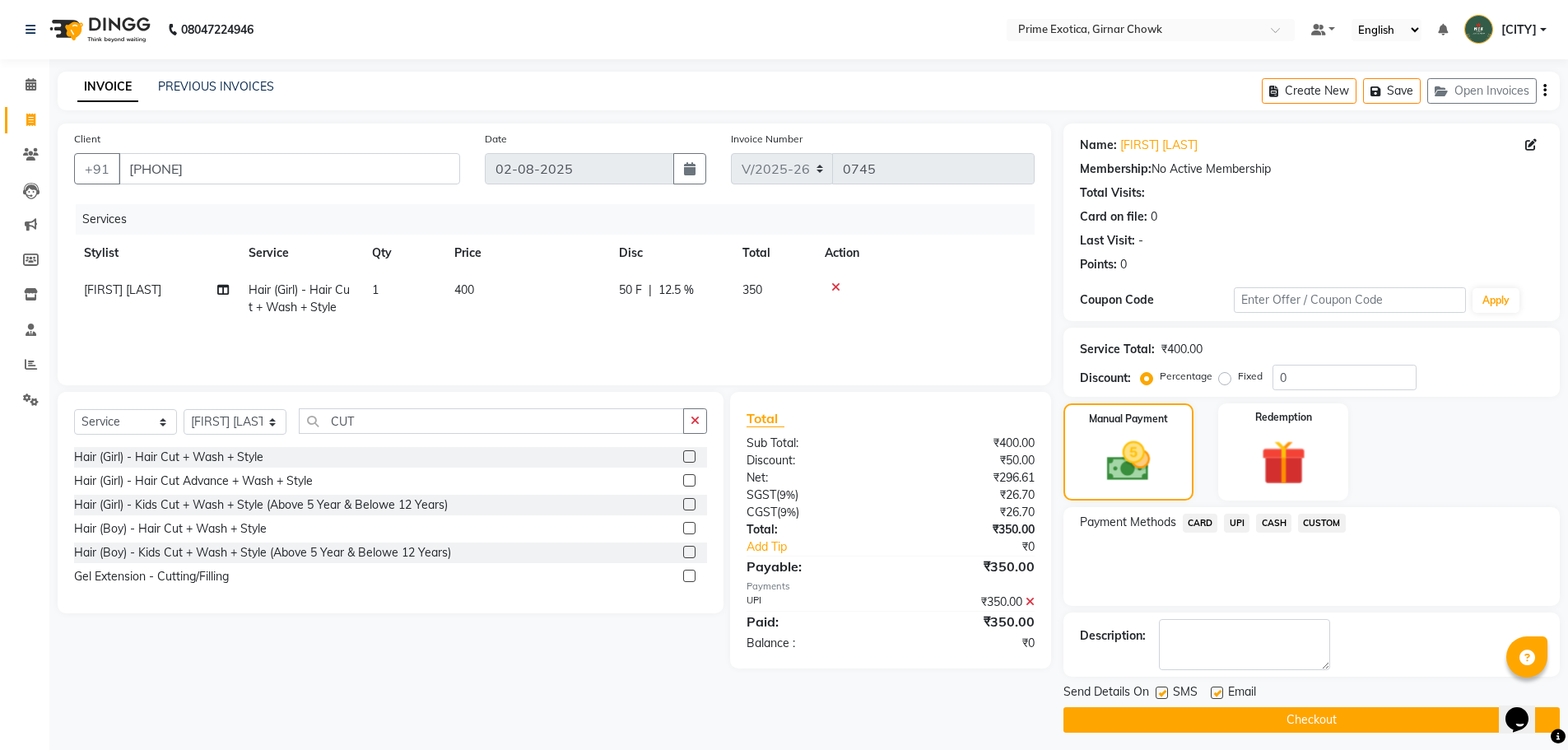 click on "Checkout" 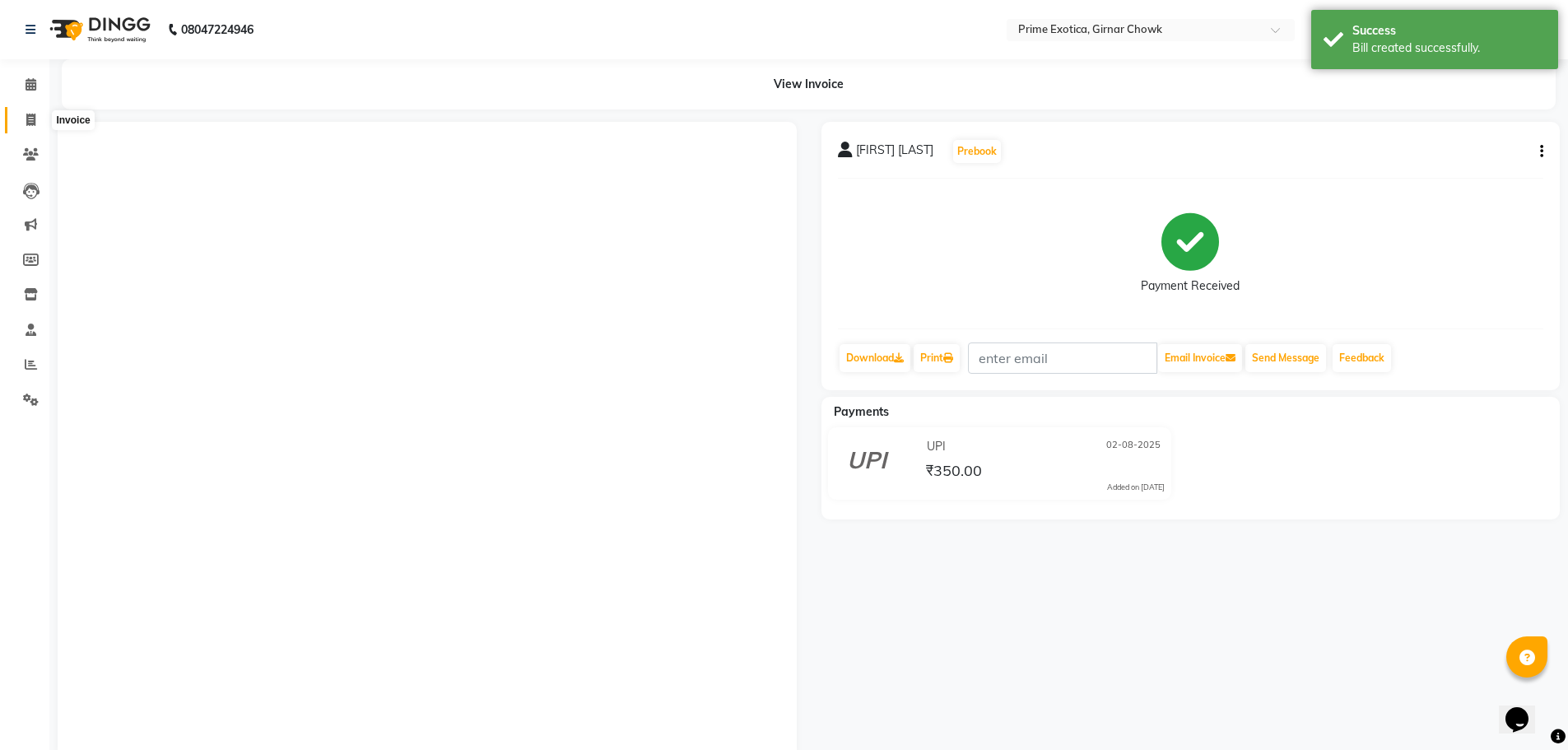 click 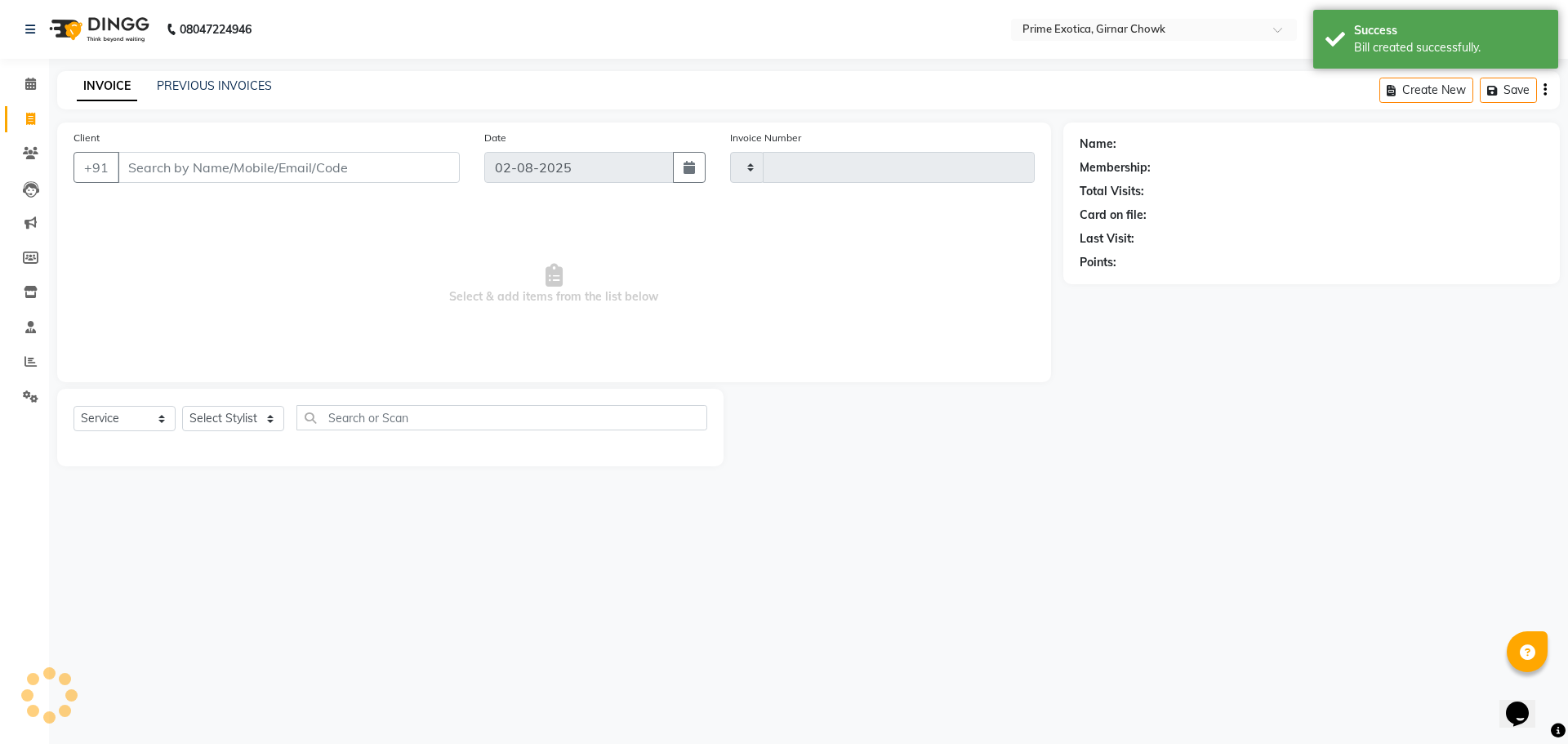 type on "0746" 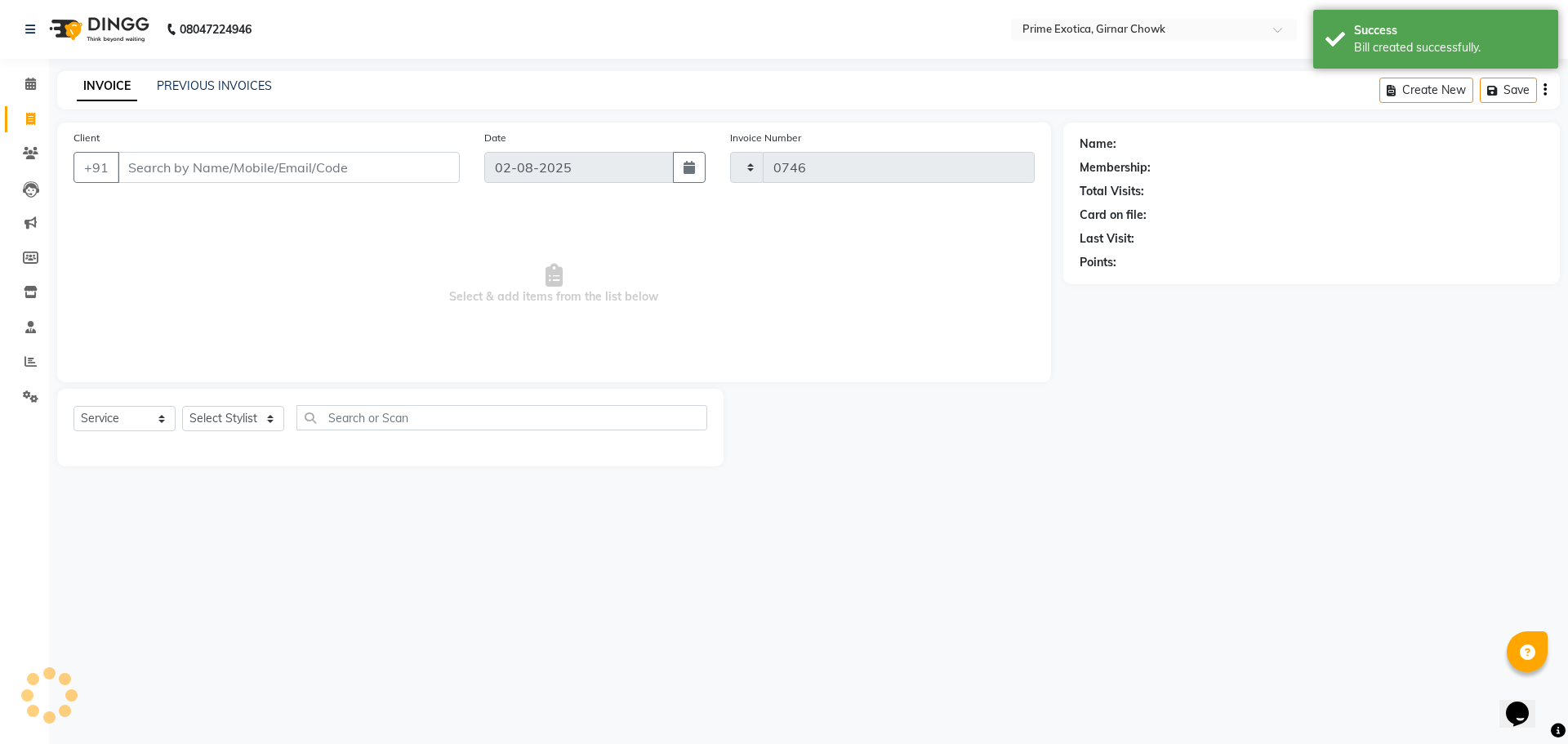 select on "5796" 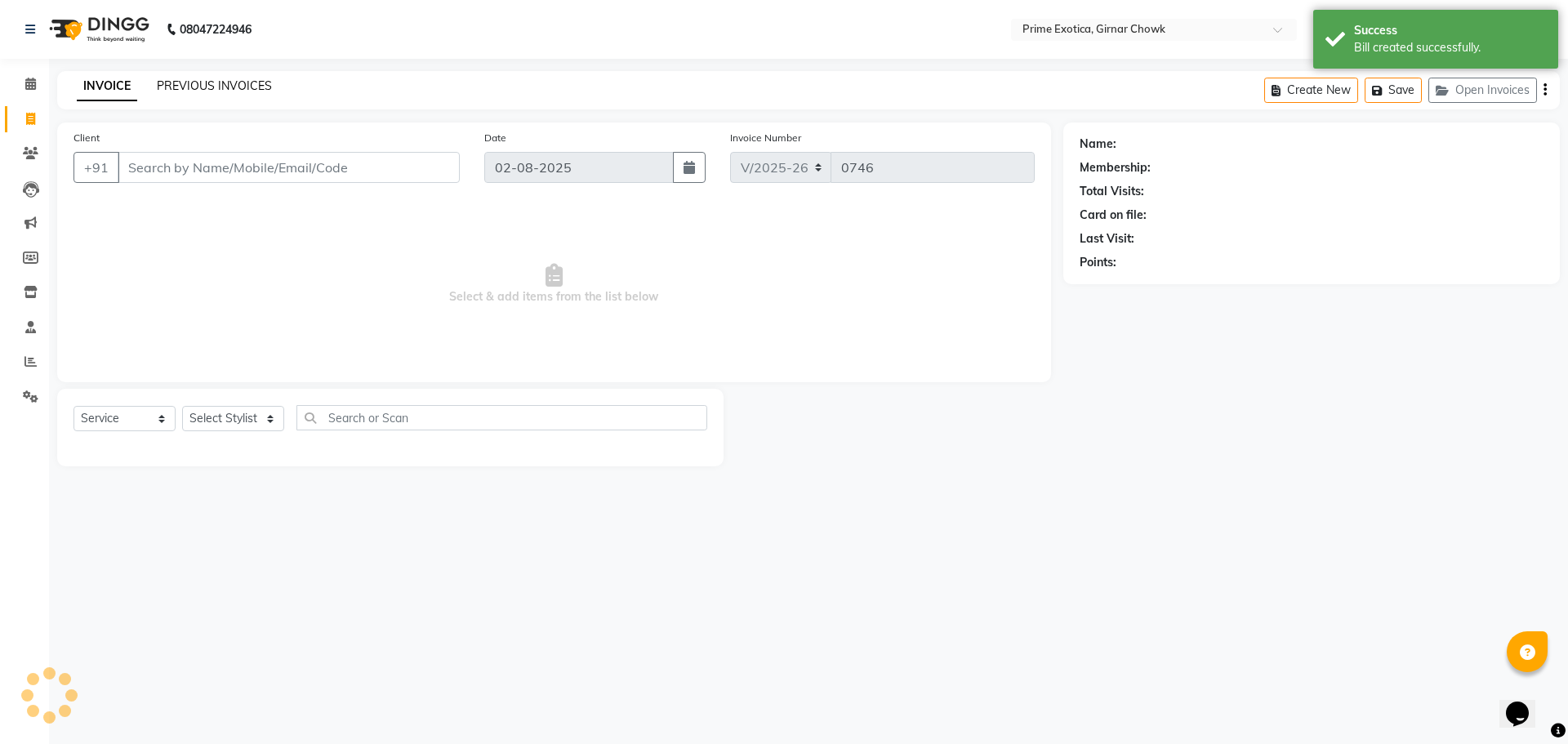 click on "PREVIOUS INVOICES" 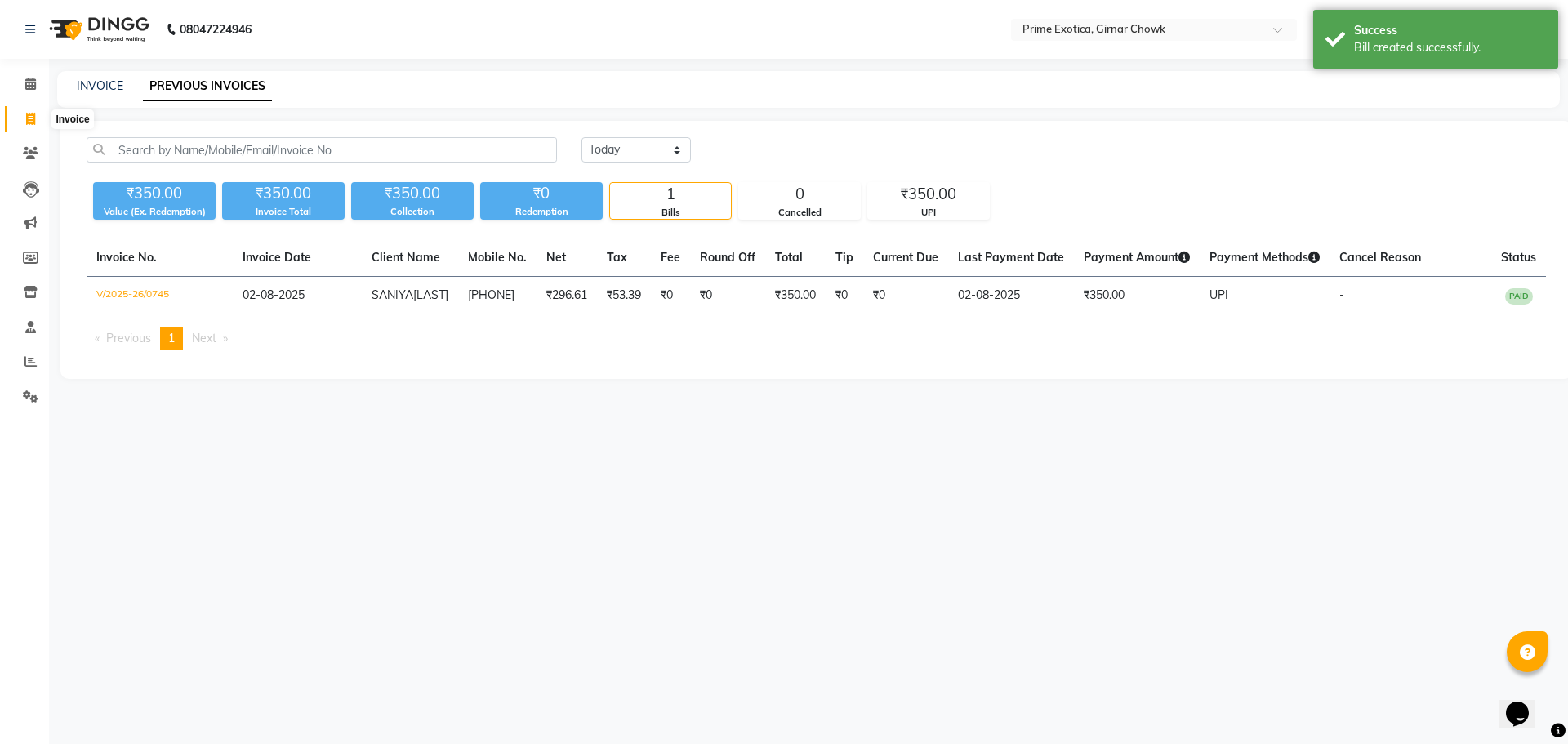 click 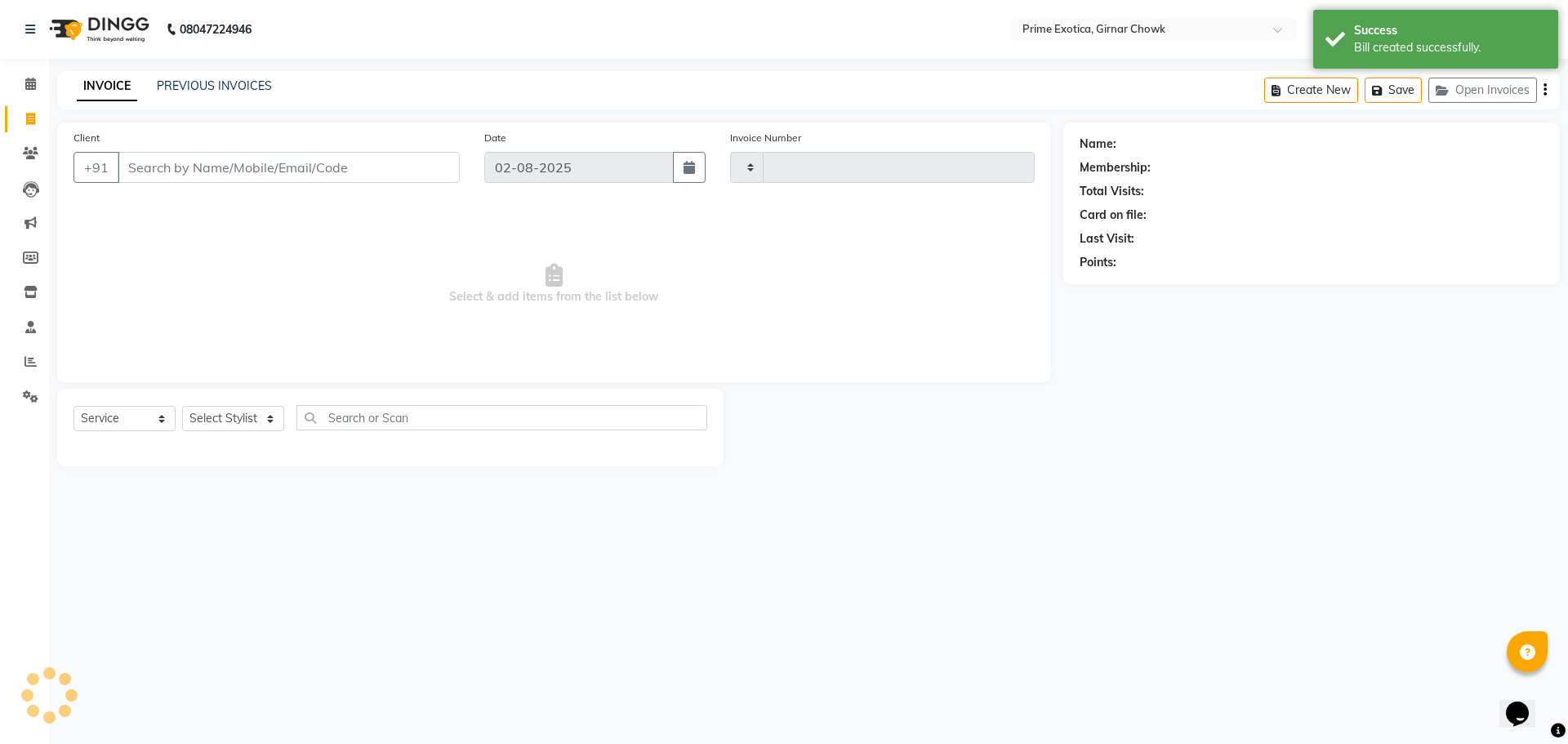 type on "0746" 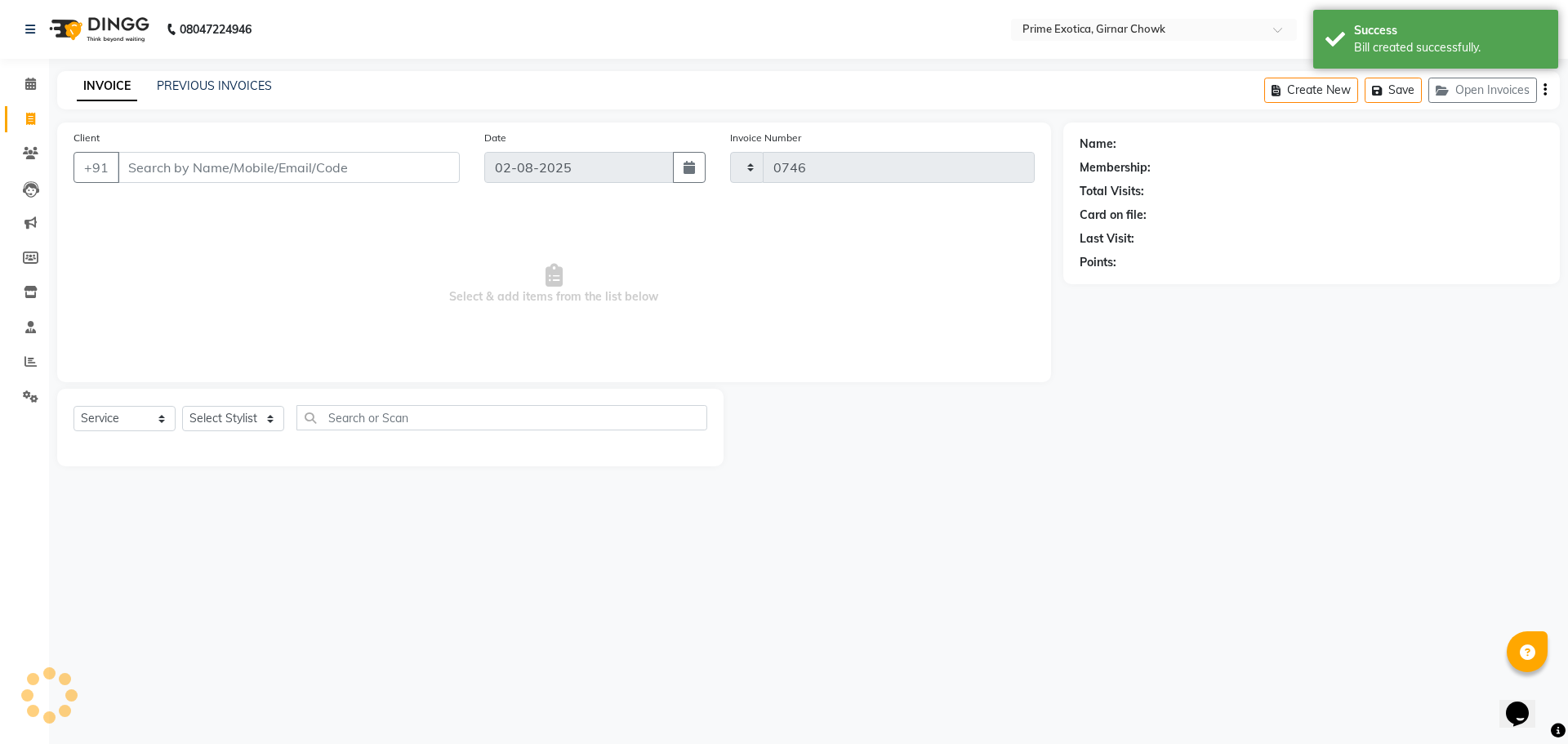 select on "5796" 